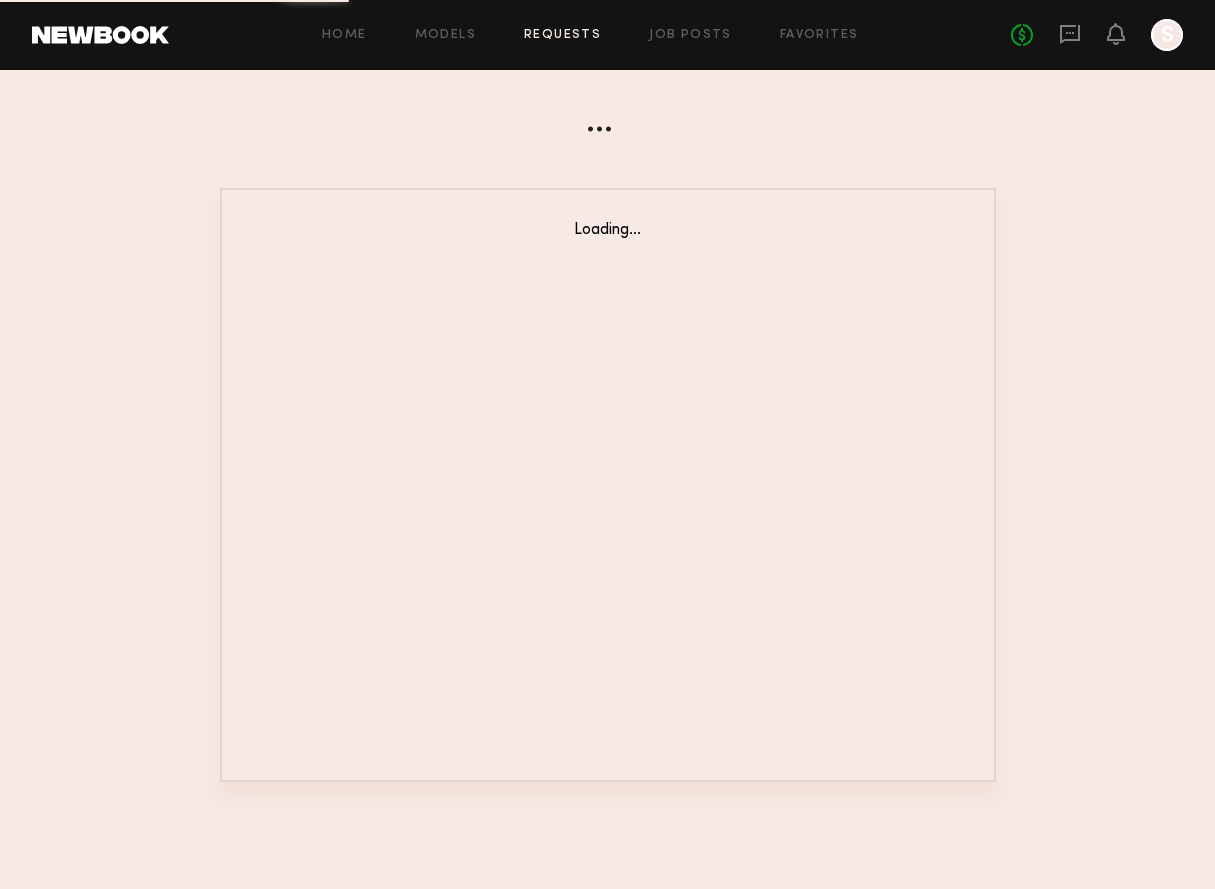scroll, scrollTop: 0, scrollLeft: 0, axis: both 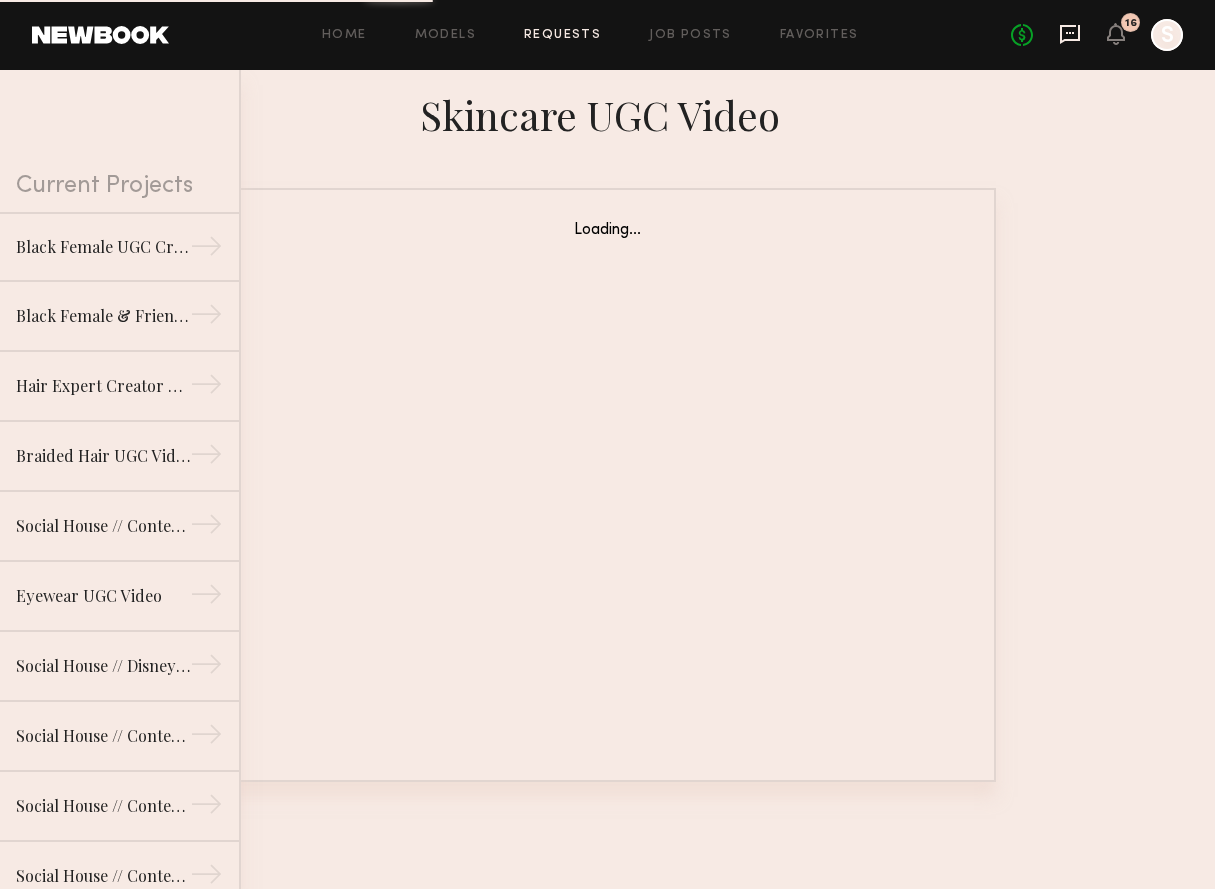 click 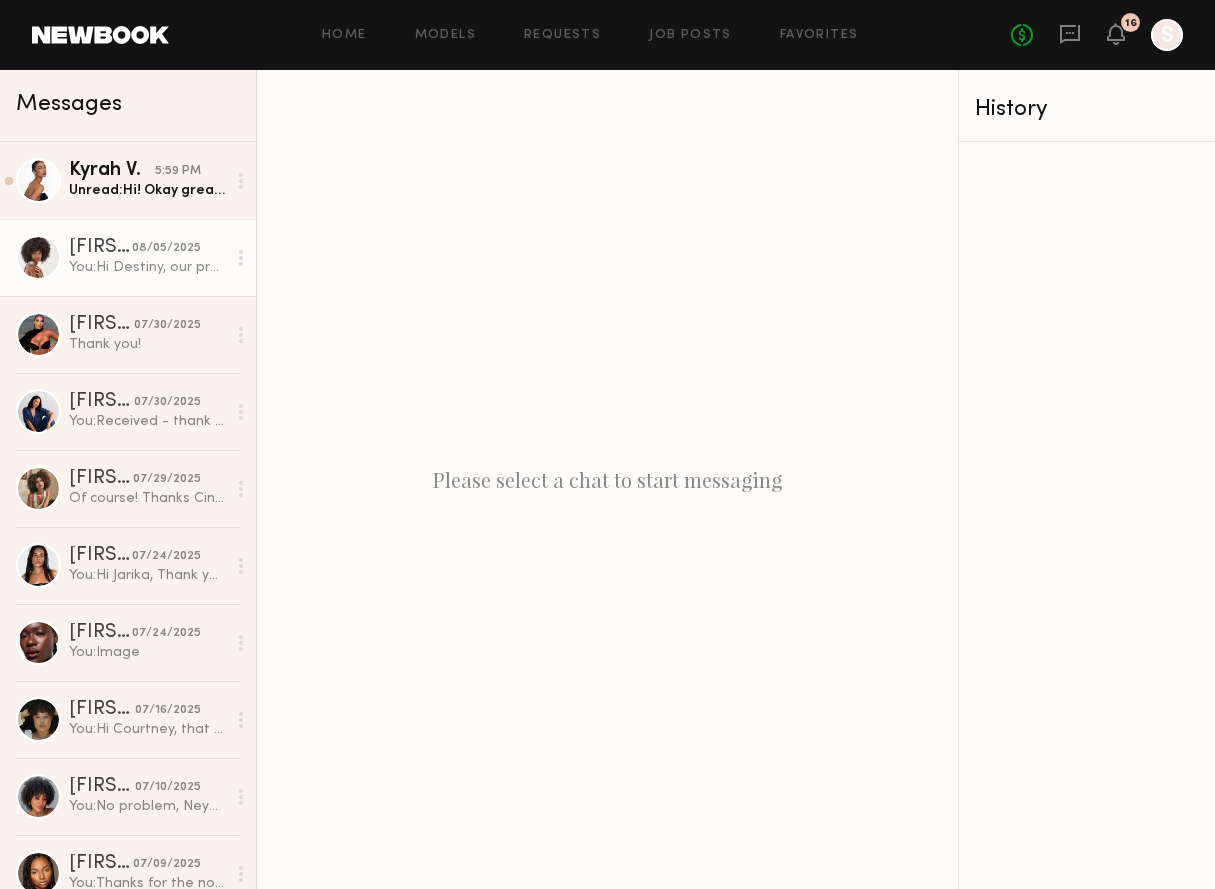 click on "You: Hi [PERSON], our producer is asking if the images you sent are the most recent images of your hair with extensions? They are asking for the most recent images since they are installed and you will not be installing additional extensions.
-[PERSON]" 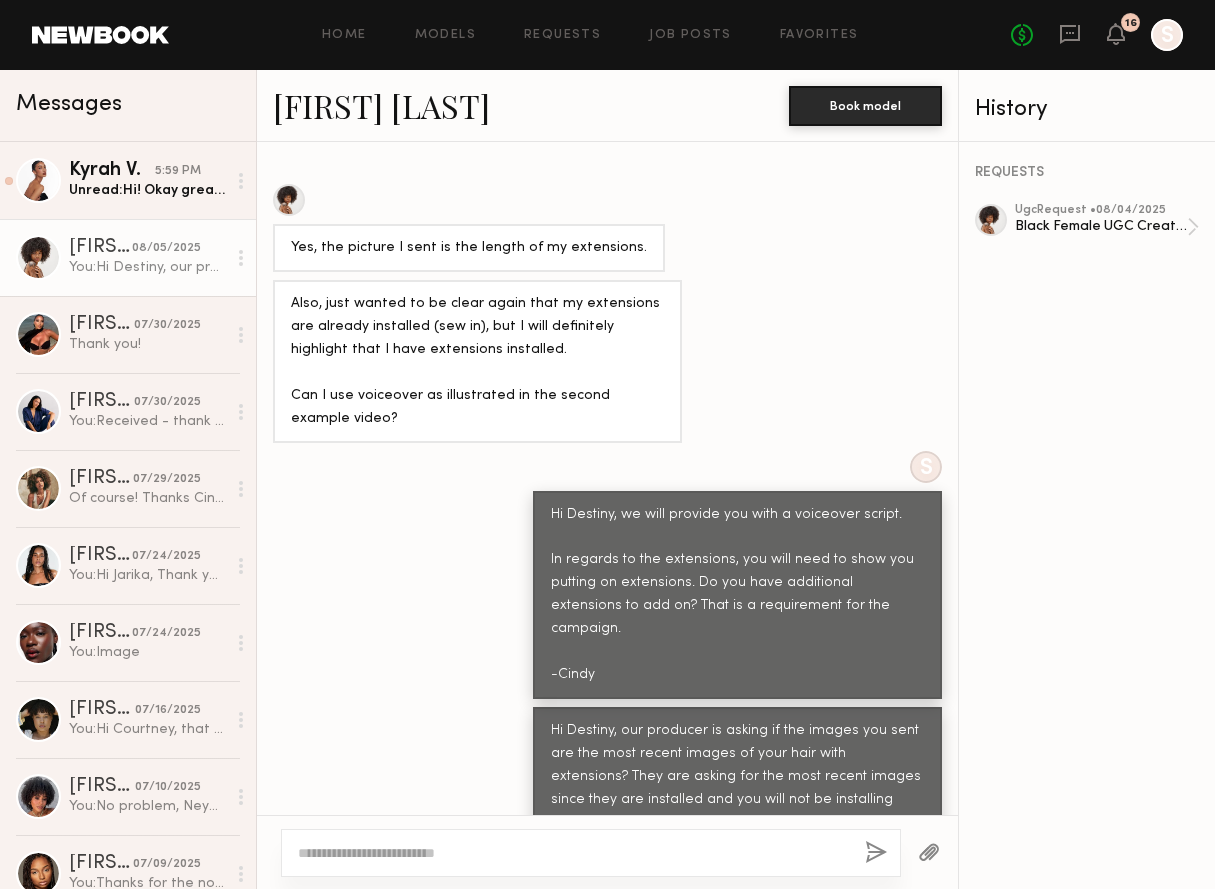 scroll, scrollTop: 2593, scrollLeft: 0, axis: vertical 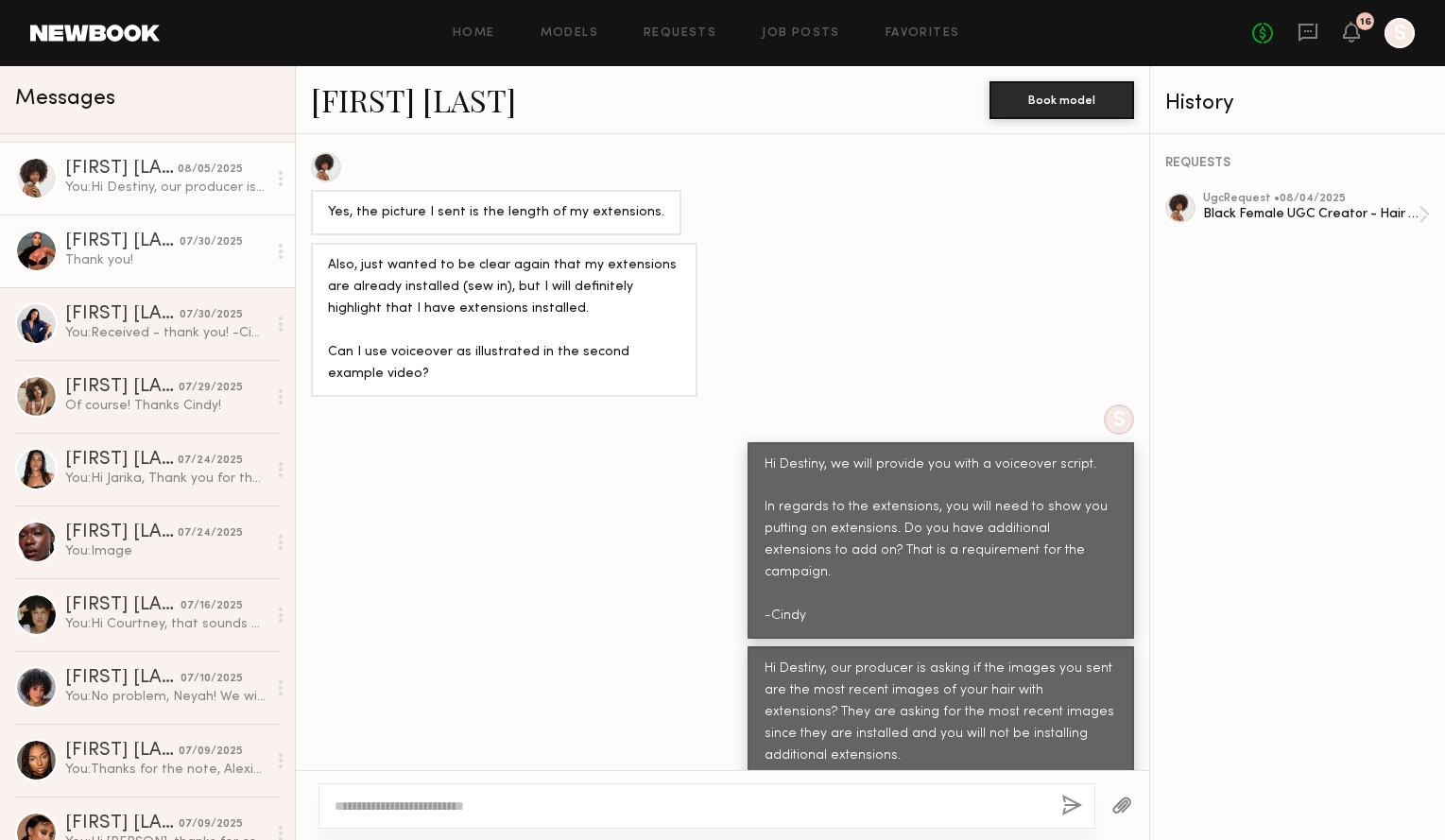 click on "Thank you!" 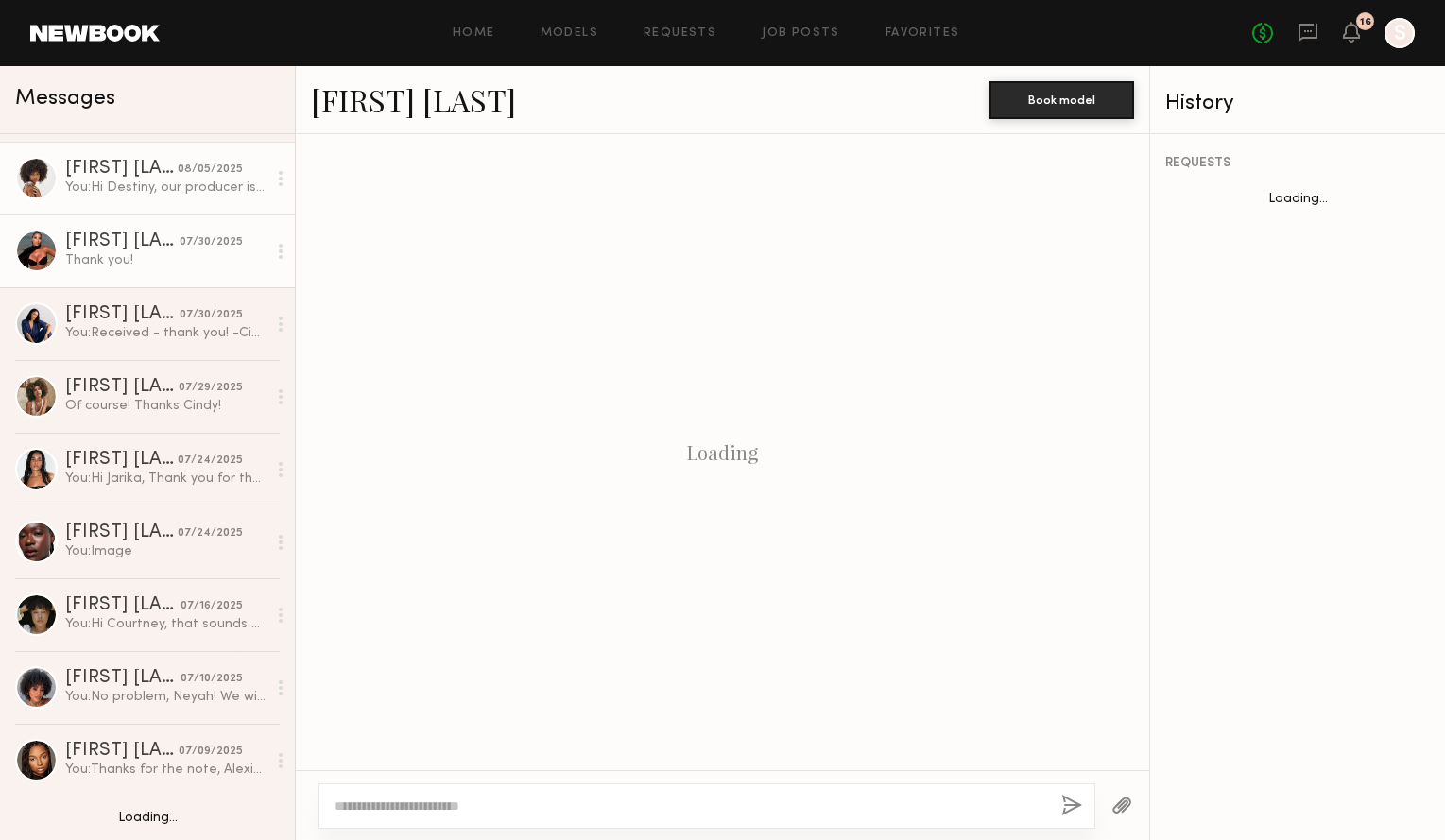 scroll, scrollTop: 0, scrollLeft: 0, axis: both 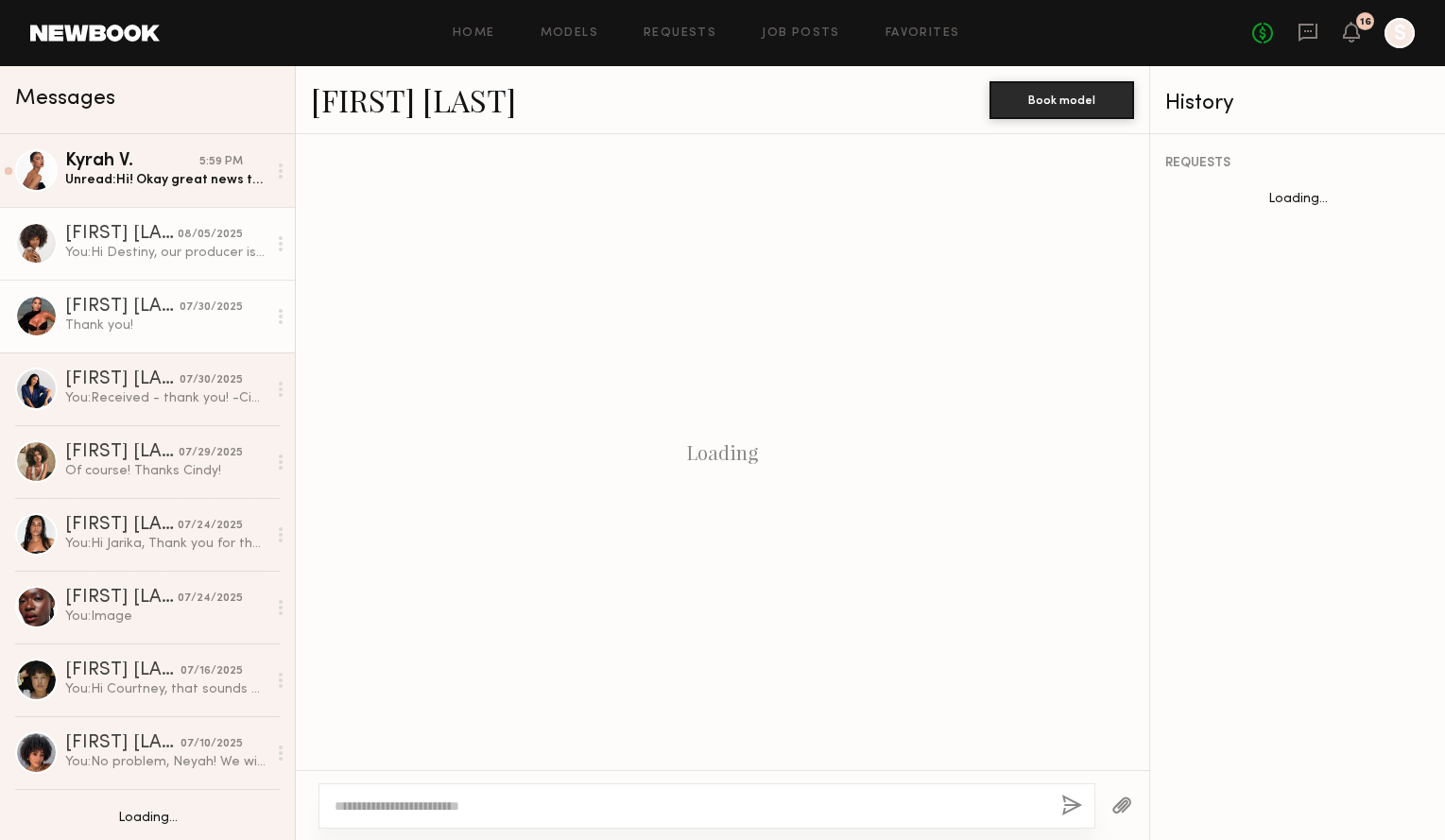 click on "Unread:  Hi! Okay great news thank you so much. I have filled this out now." 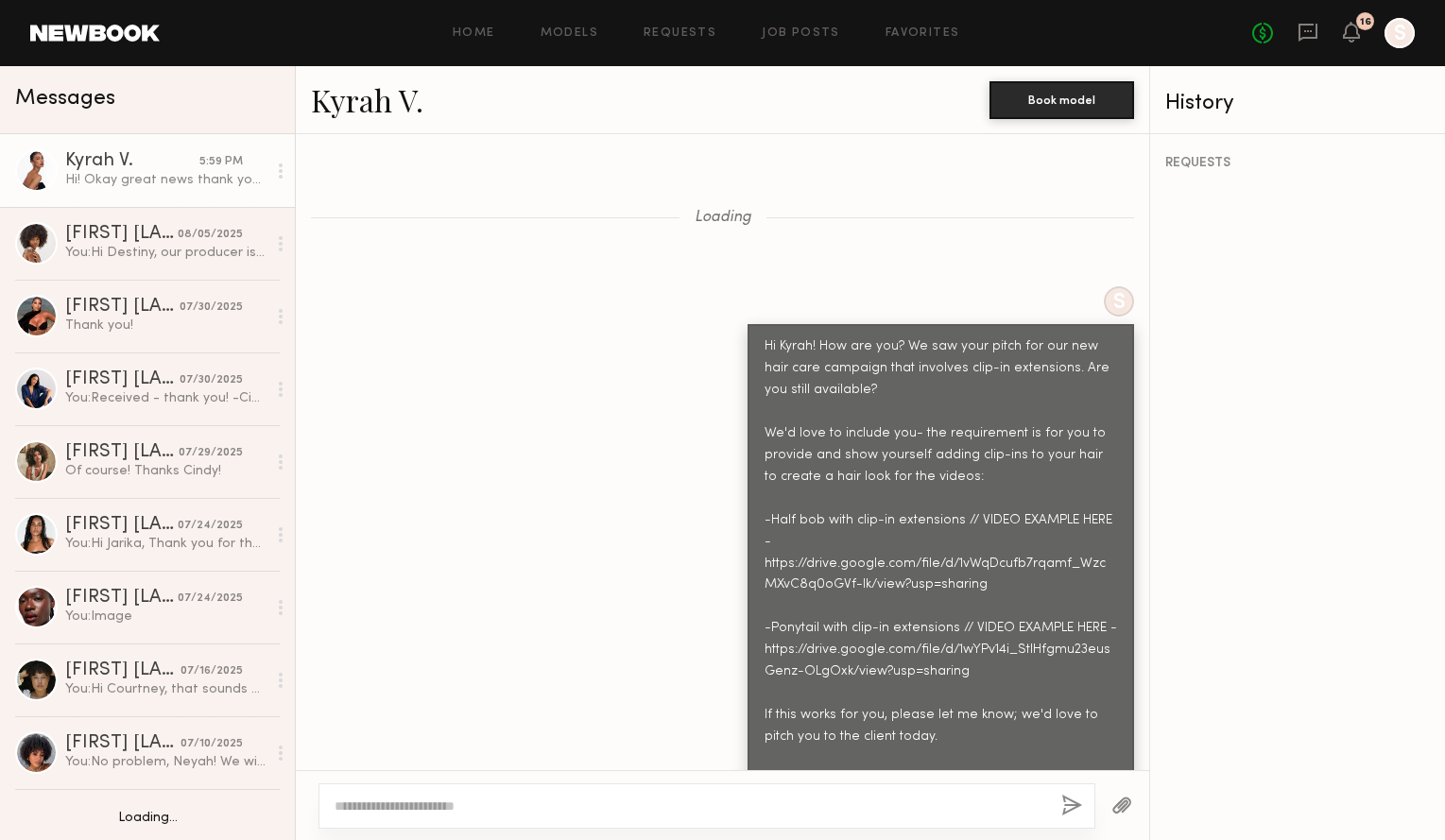 scroll, scrollTop: 2207, scrollLeft: 0, axis: vertical 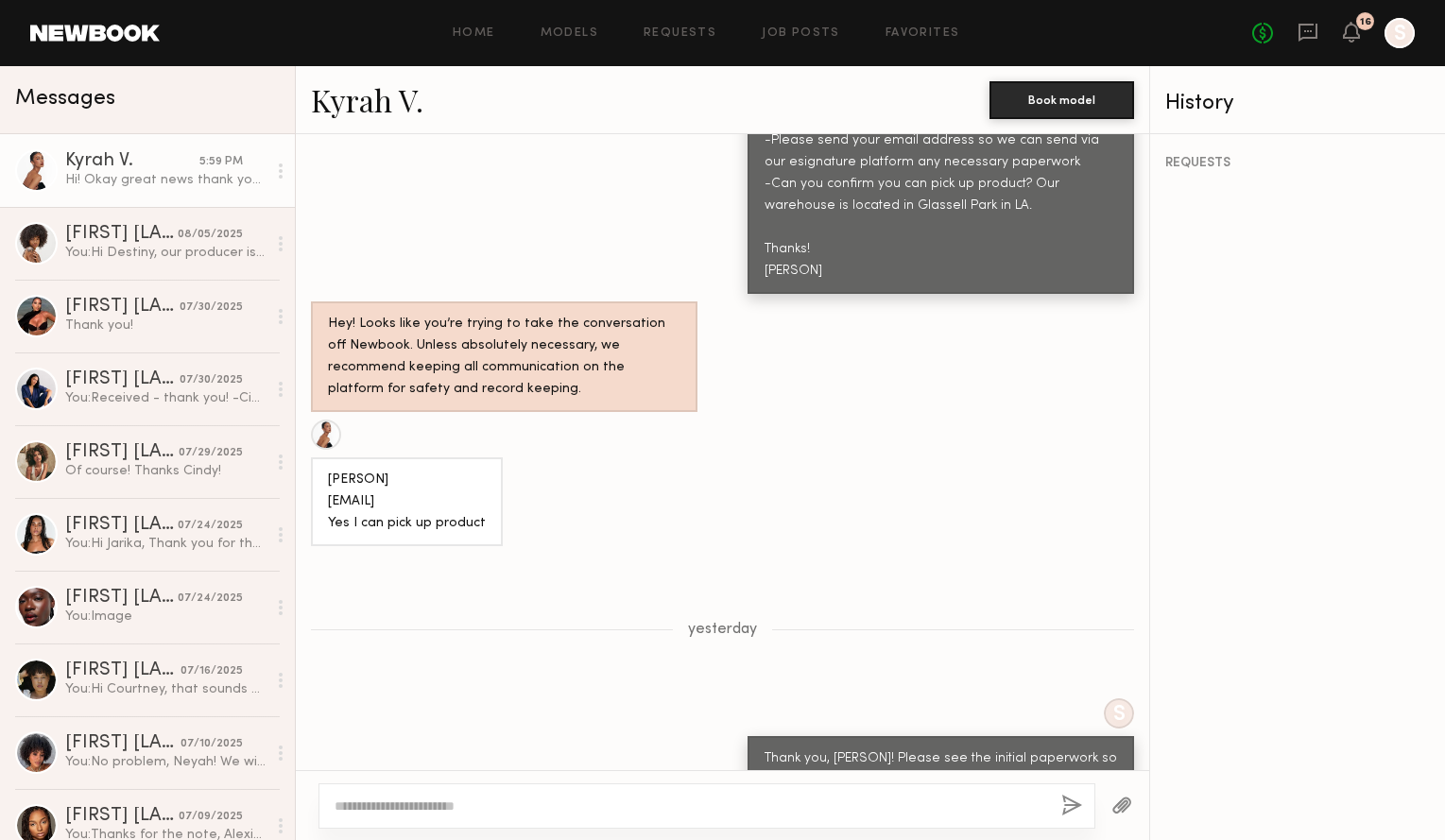 click on "[PERSON]
[EMAIL]
Yes I can pick up product" 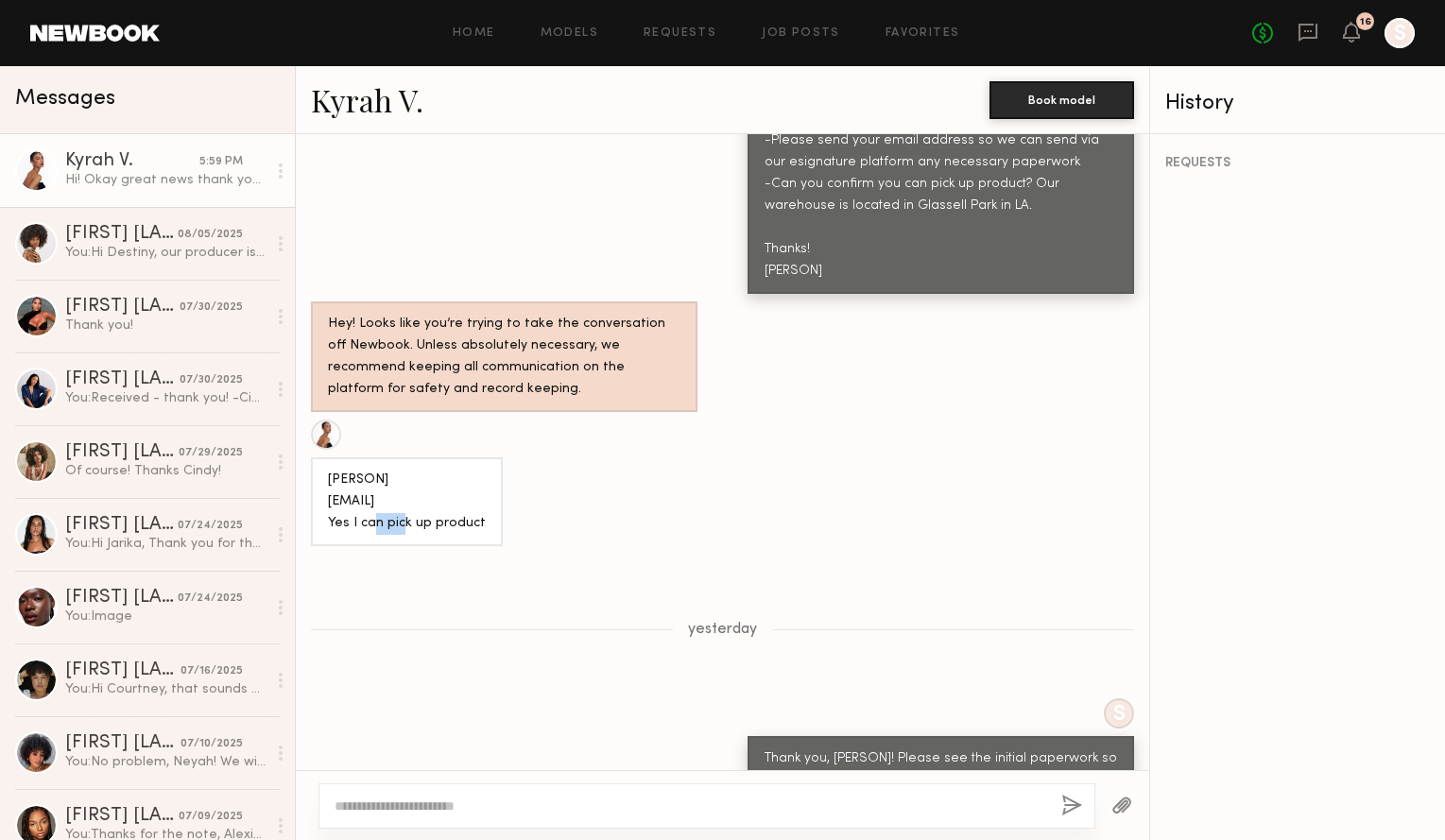 click on "[PERSON]
[EMAIL]
Yes I can pick up product" 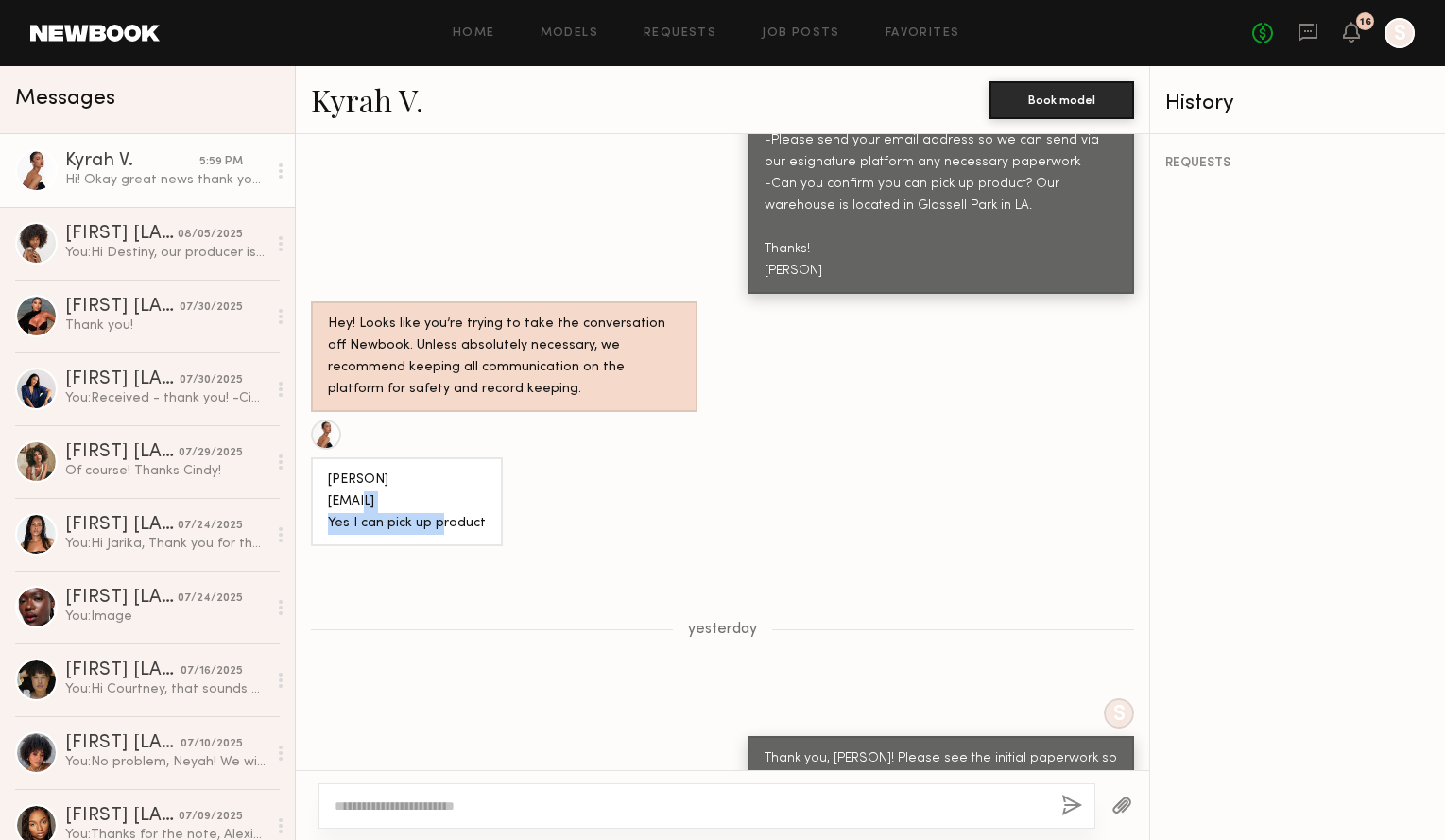 click on "[PERSON]
[EMAIL]
Yes I can pick up product" 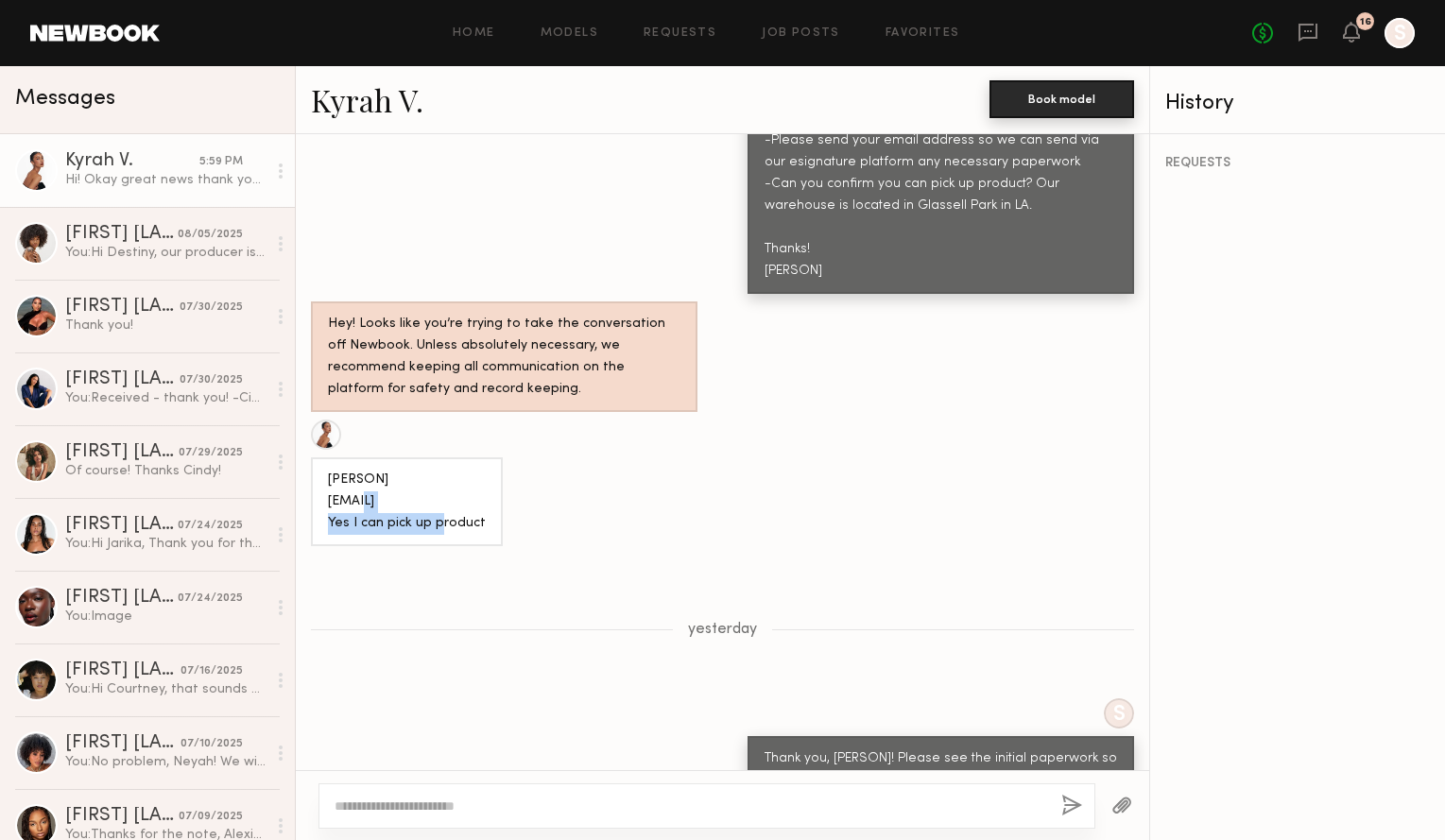 click on "Book model" 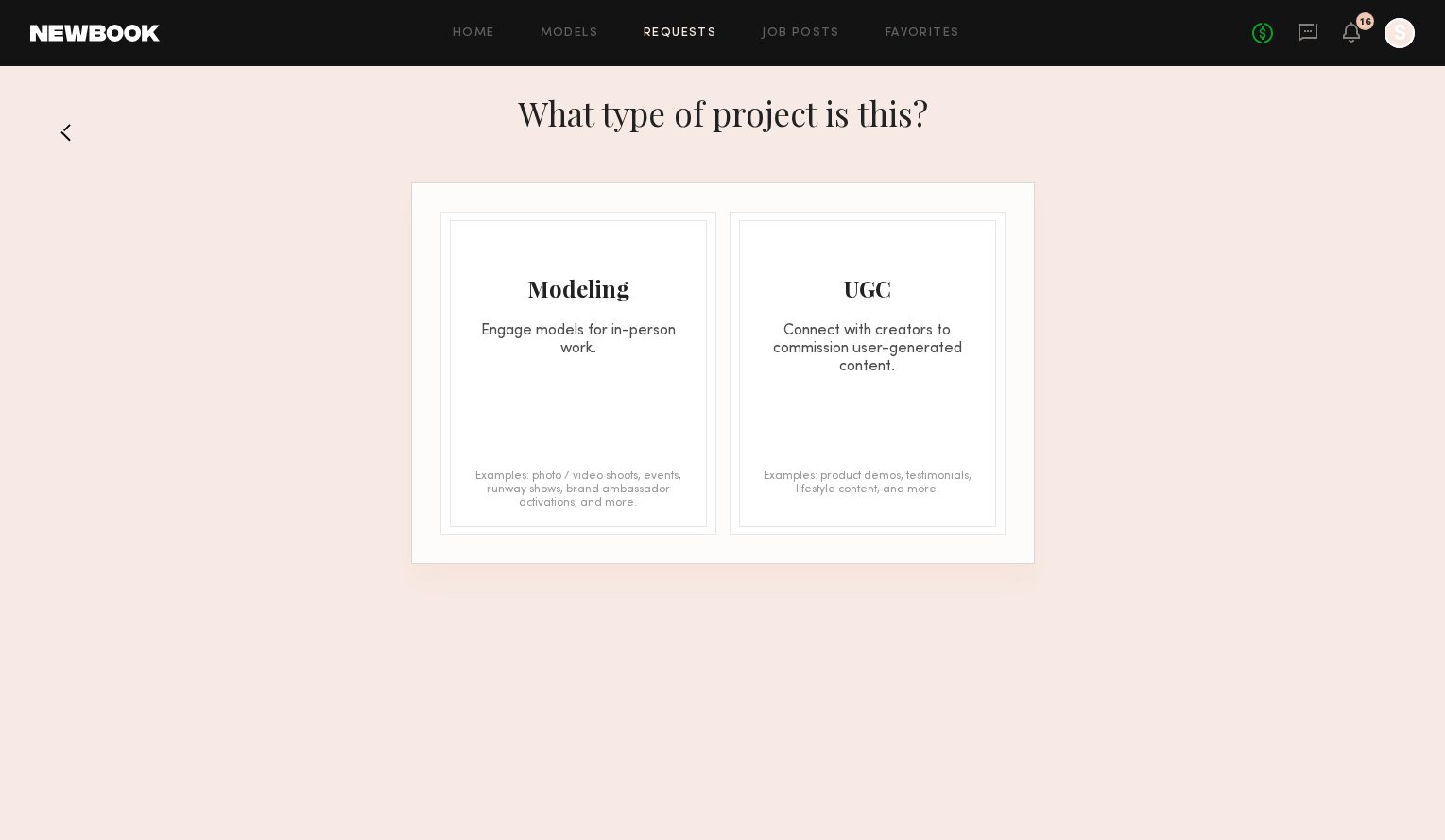 click on "Connect with creators to commission user-generated content." 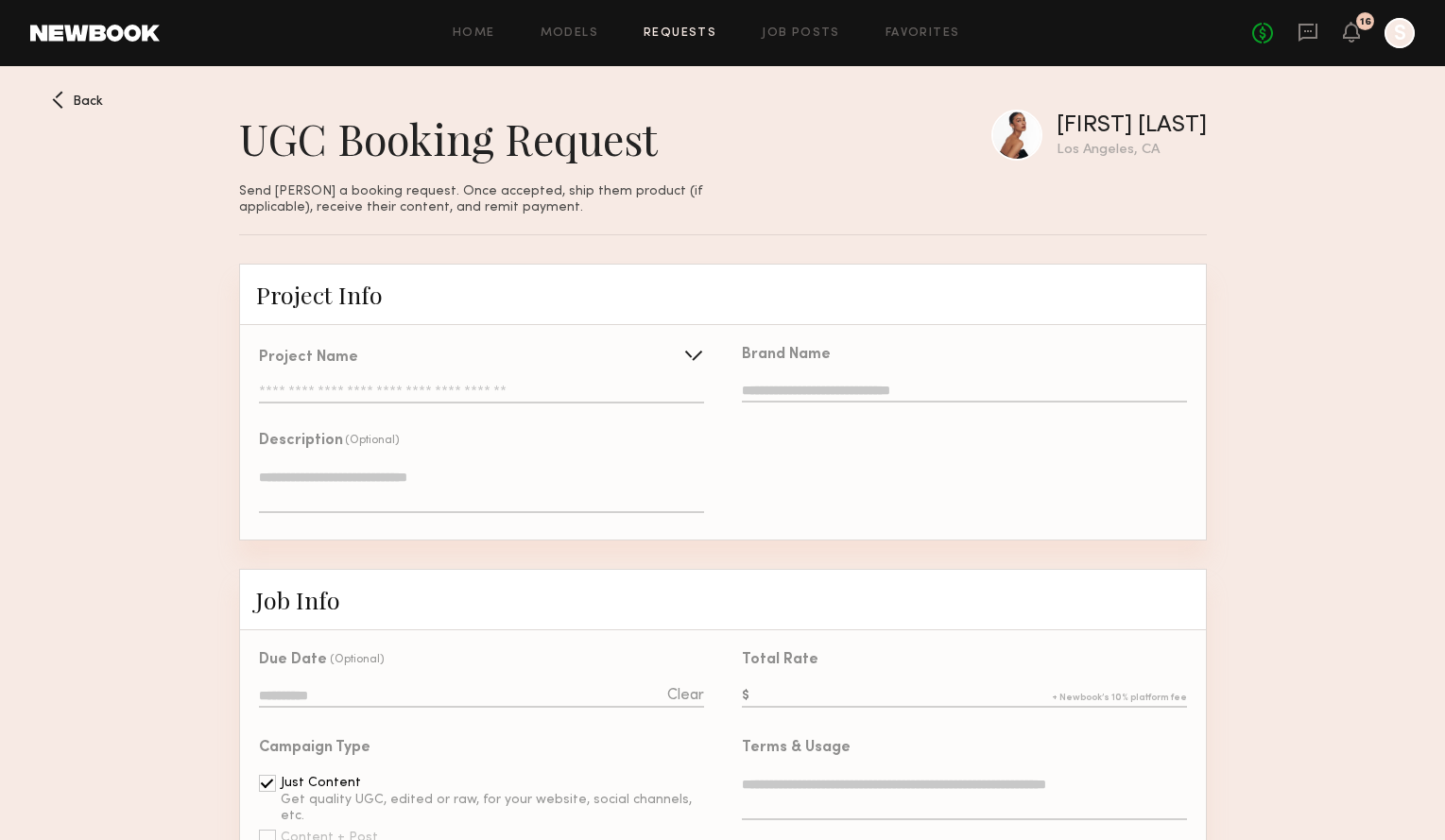 click 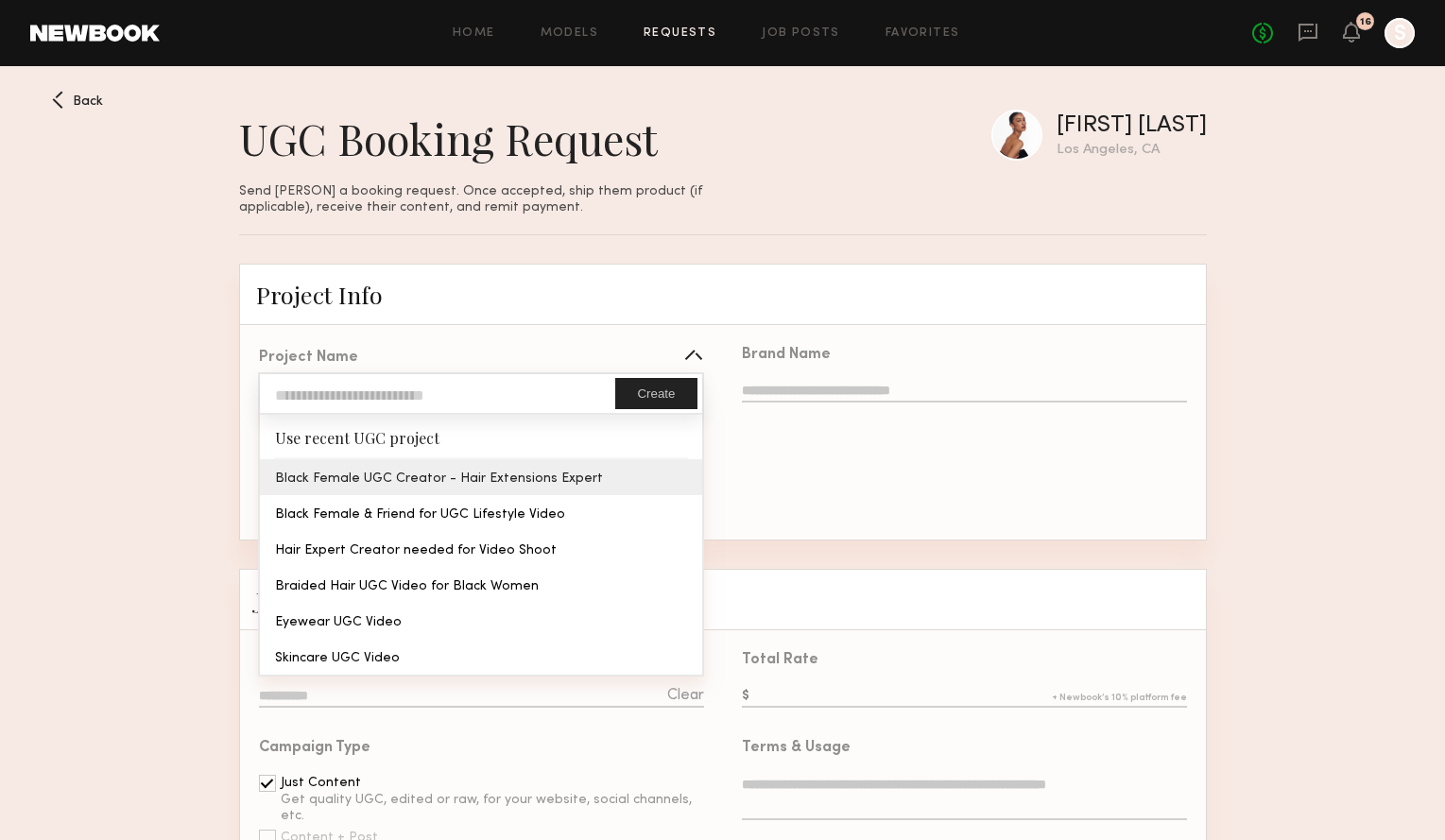 type on "**********" 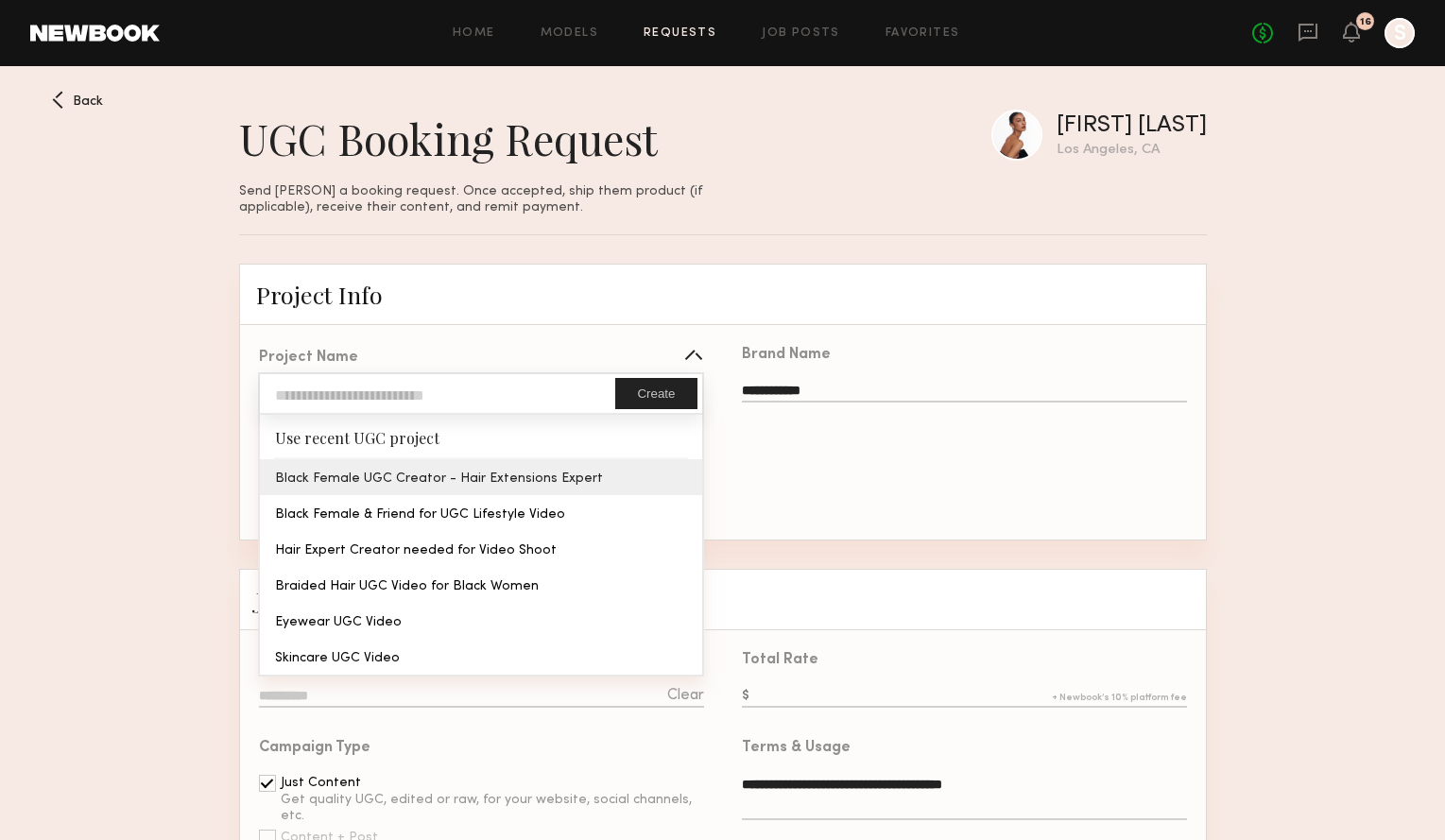 click on "**********" 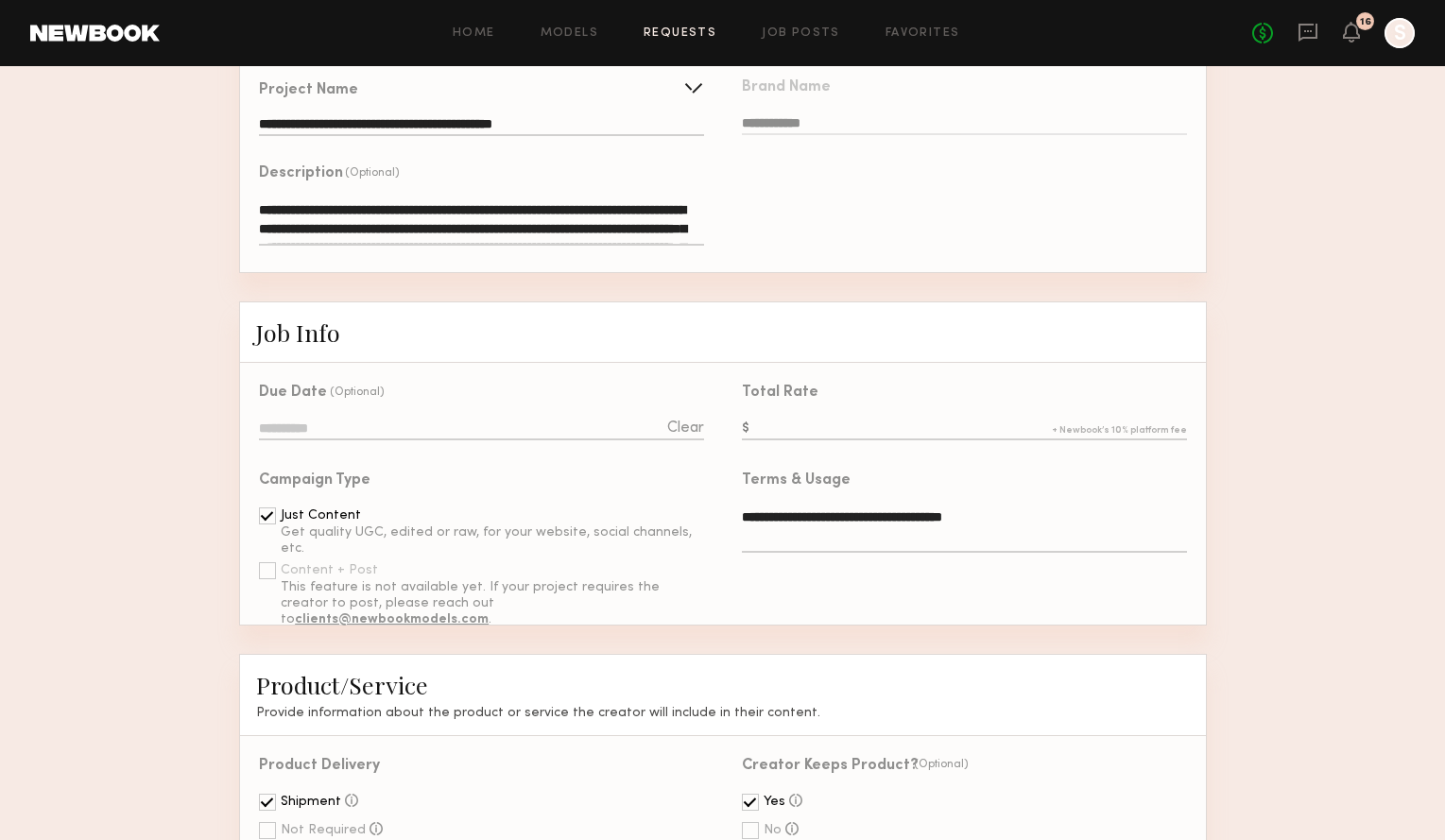 scroll, scrollTop: 0, scrollLeft: 0, axis: both 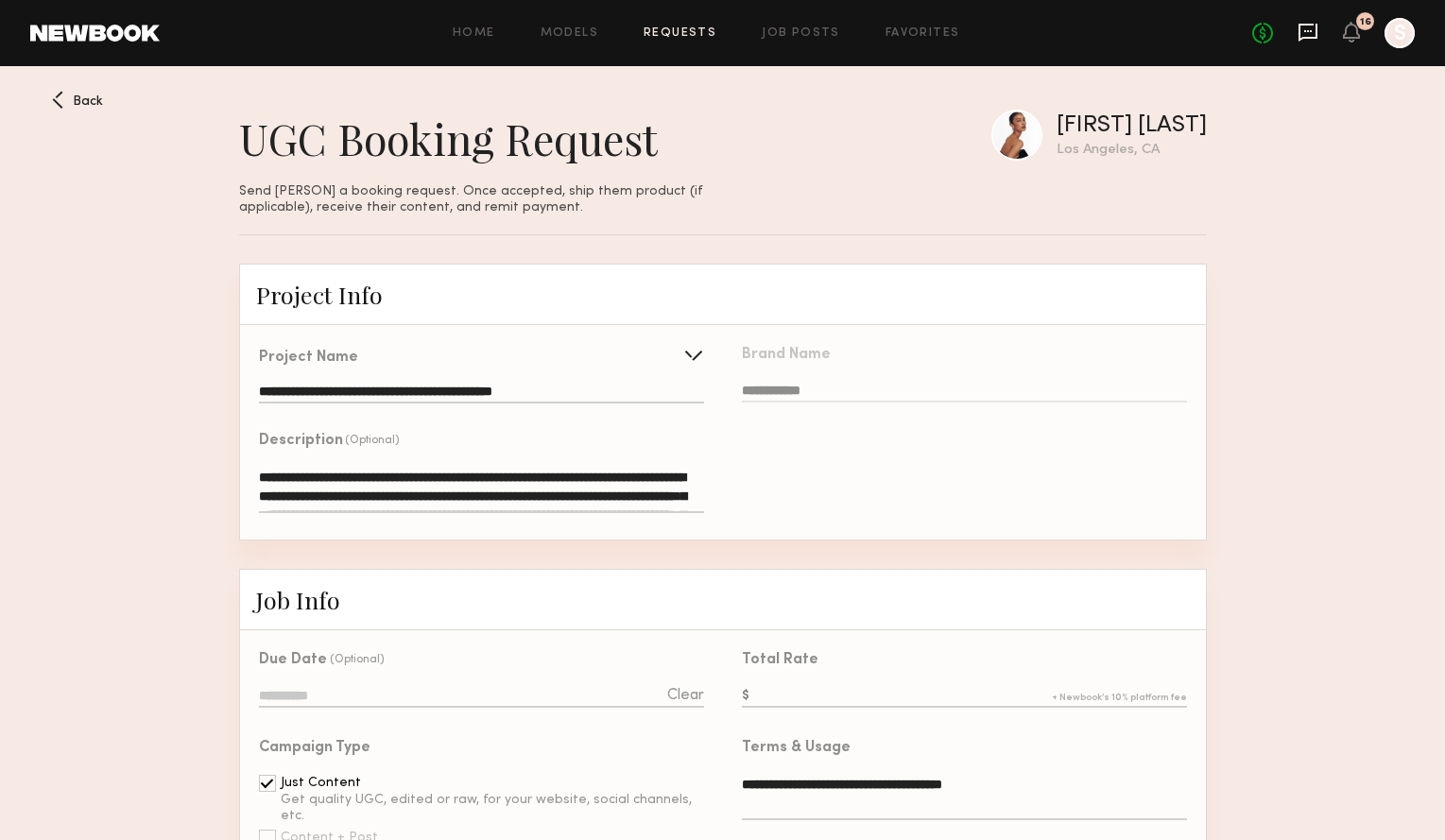 click 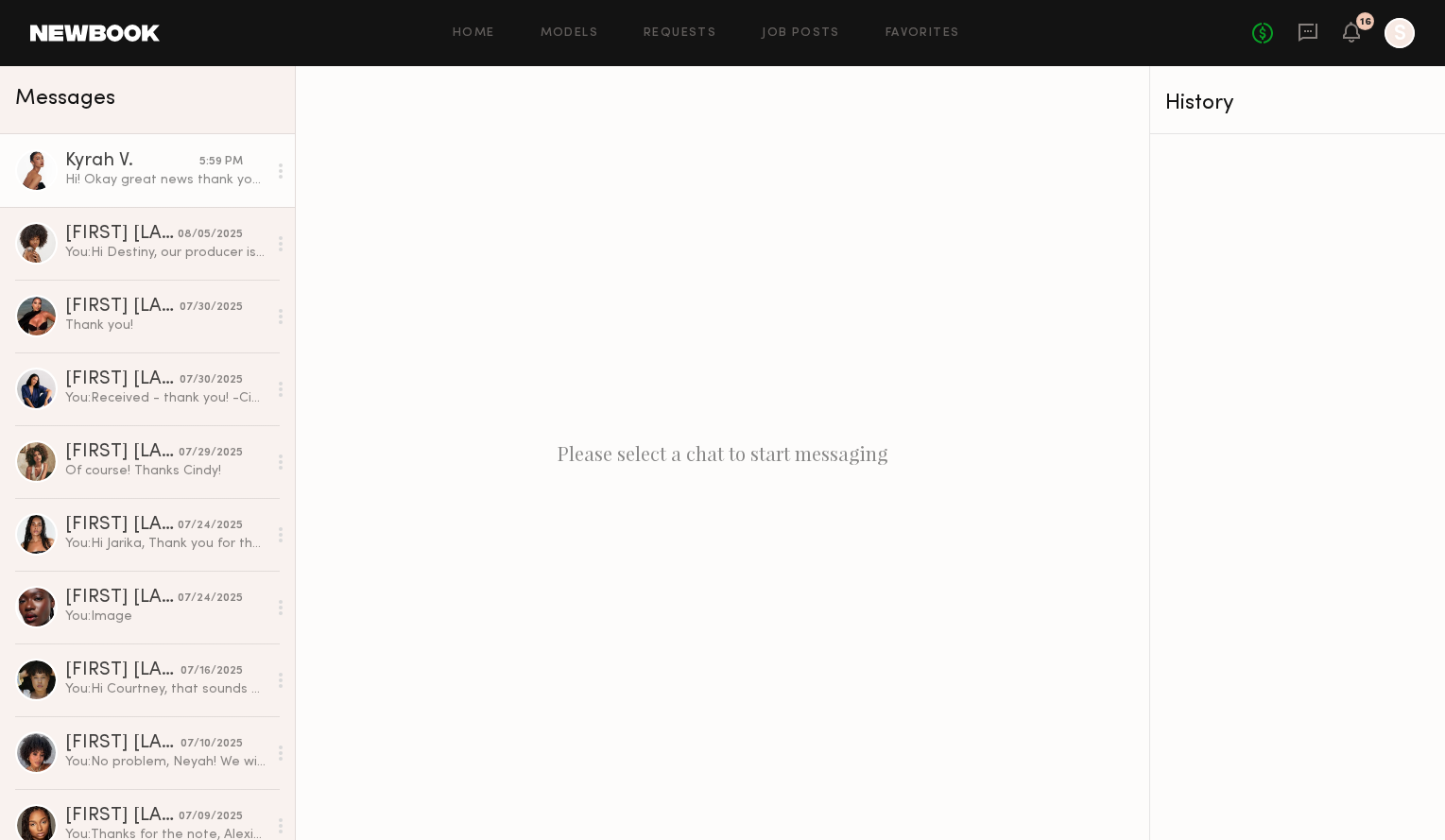click on "Hi! Okay great news thank you so much. I have filled this out now." 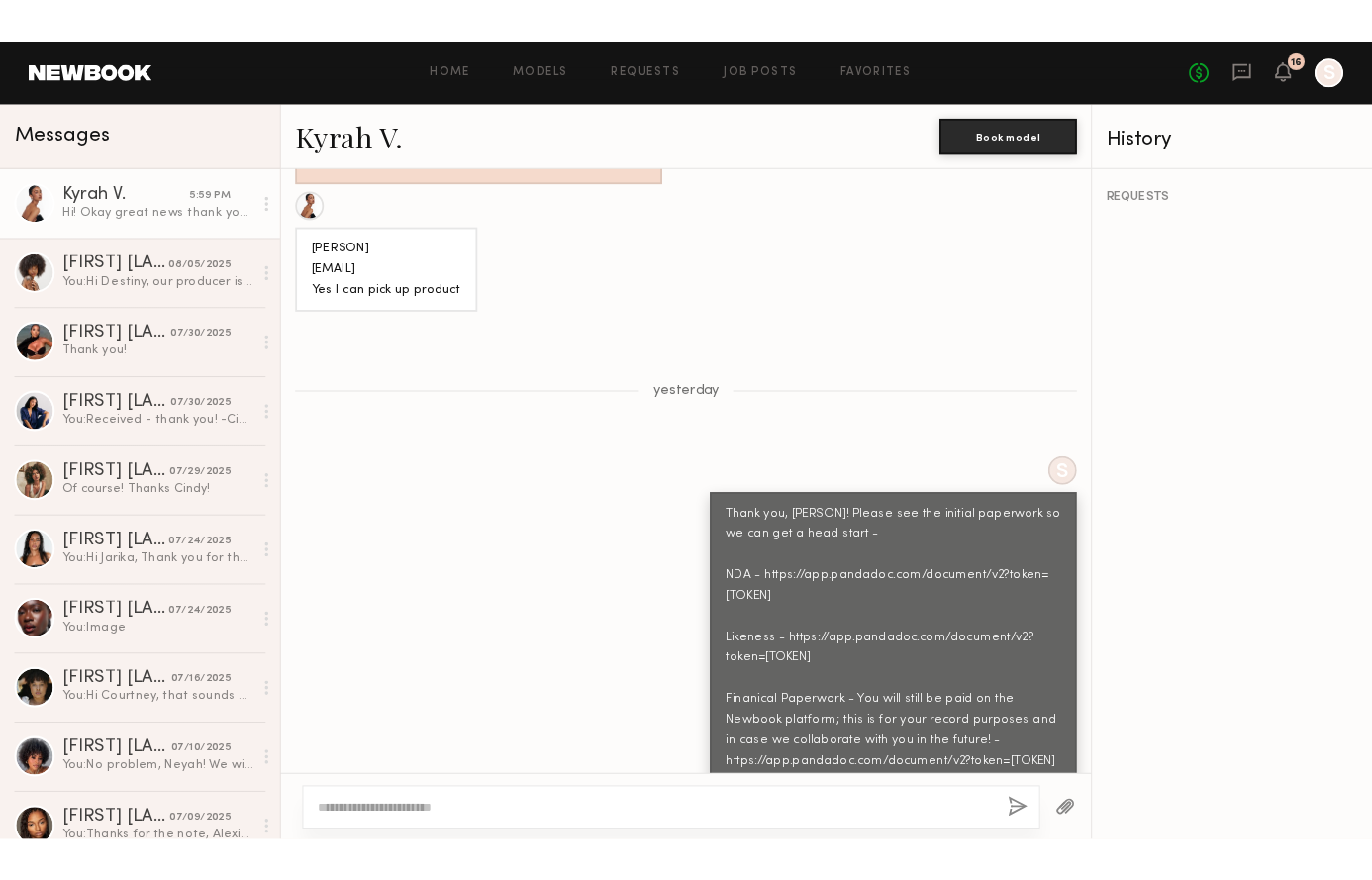scroll, scrollTop: 5188, scrollLeft: 0, axis: vertical 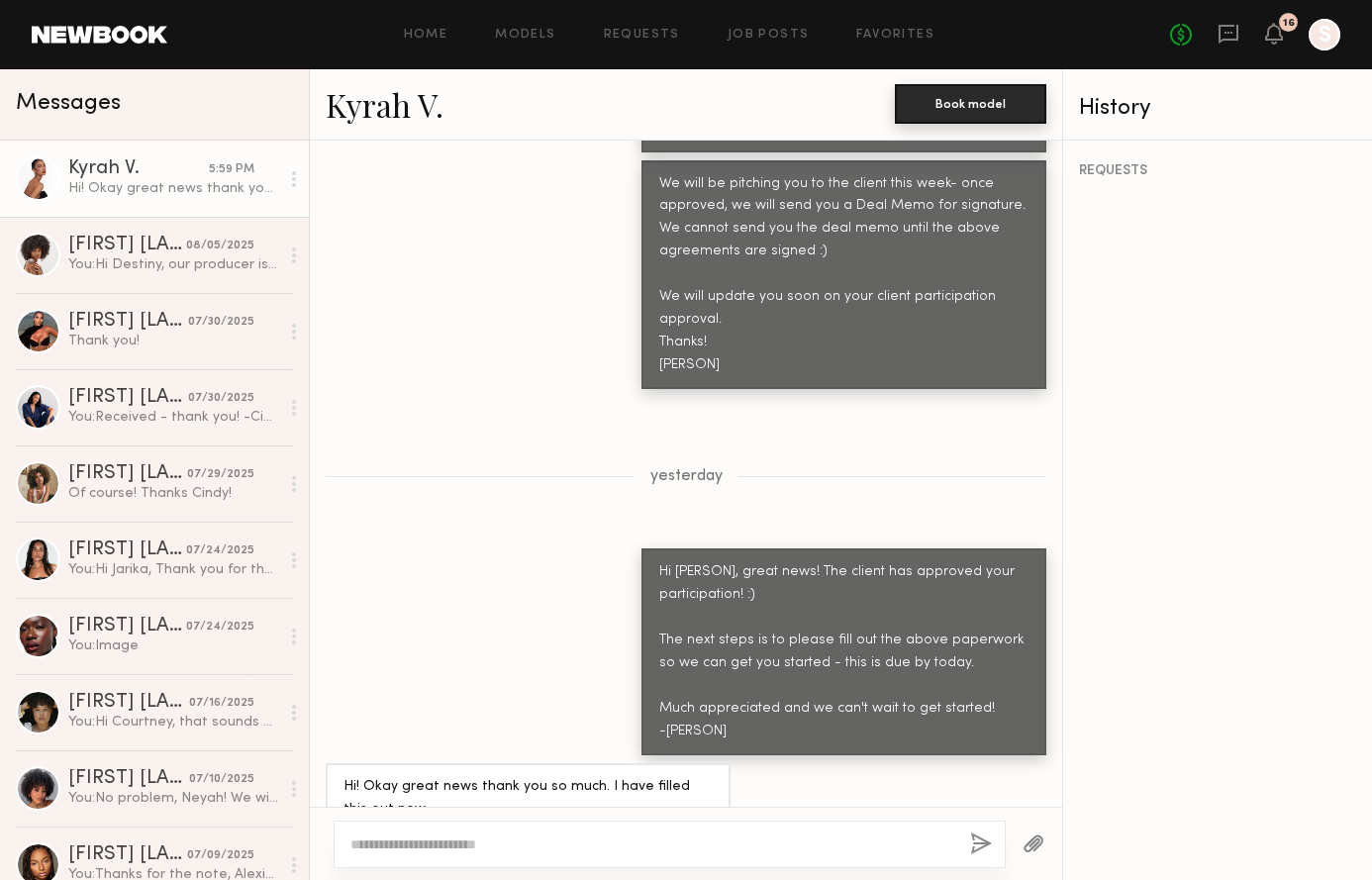 click on "Book model" 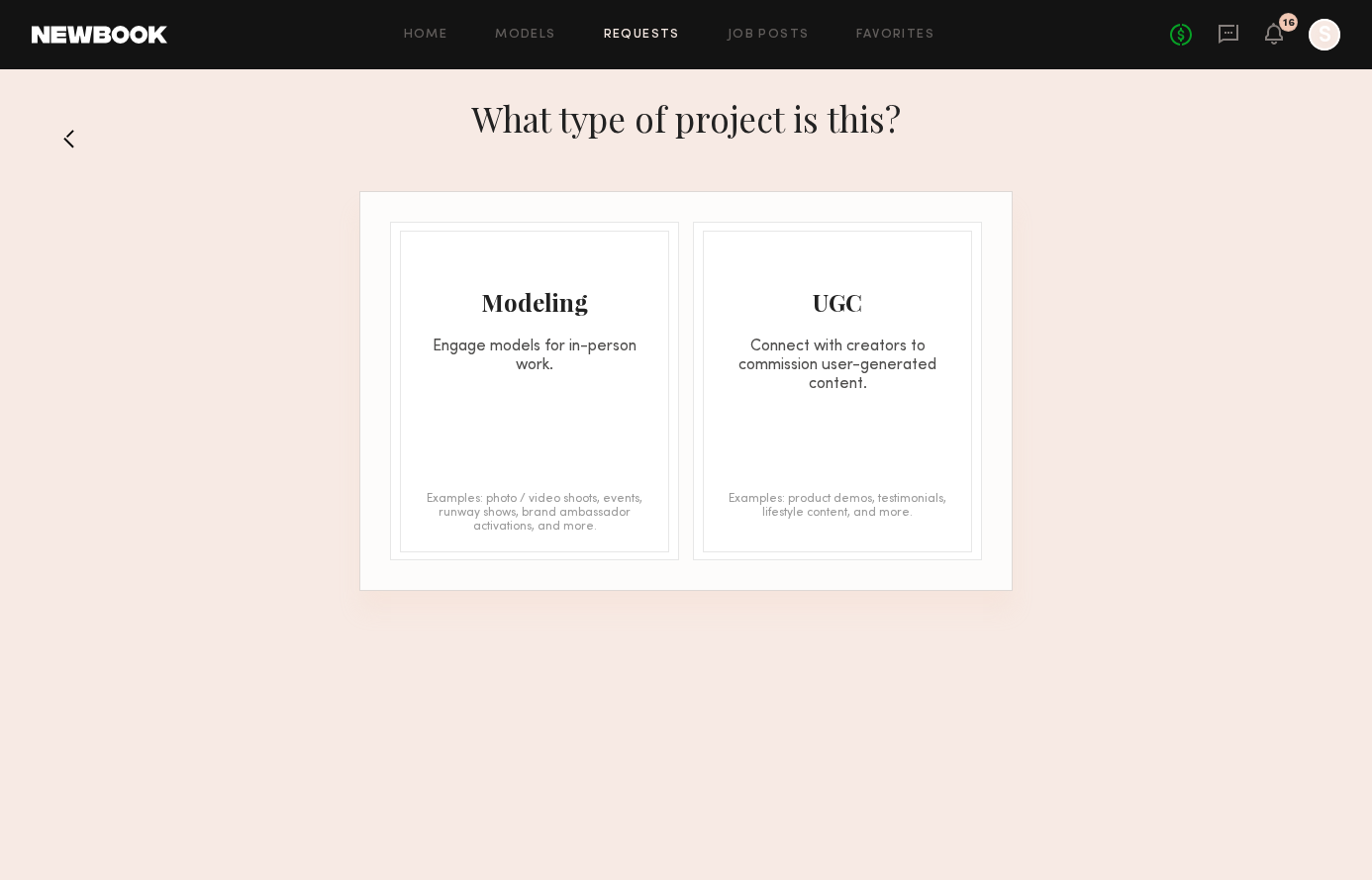 click on "Connect with creators to commission user-generated content." 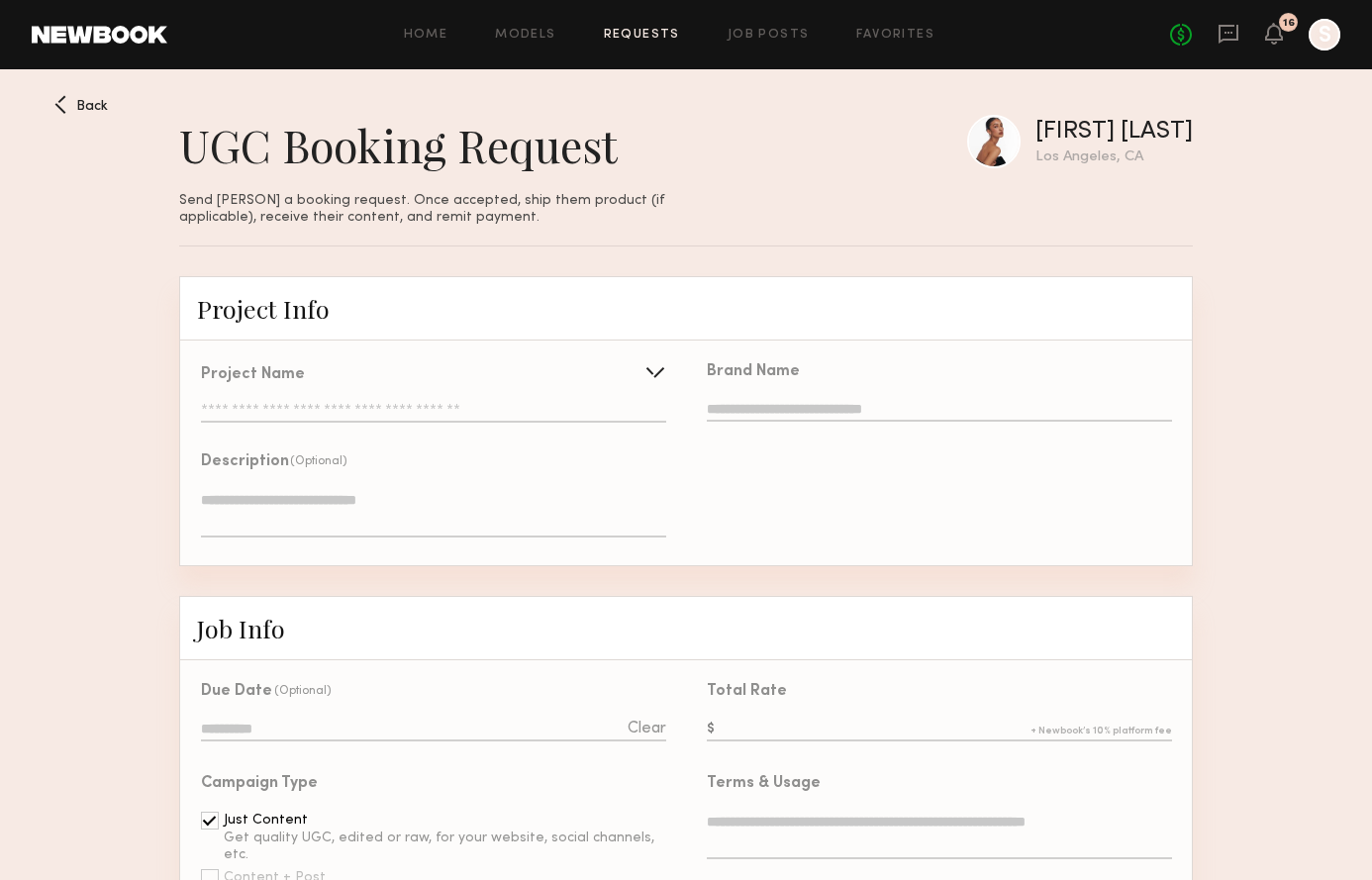 click 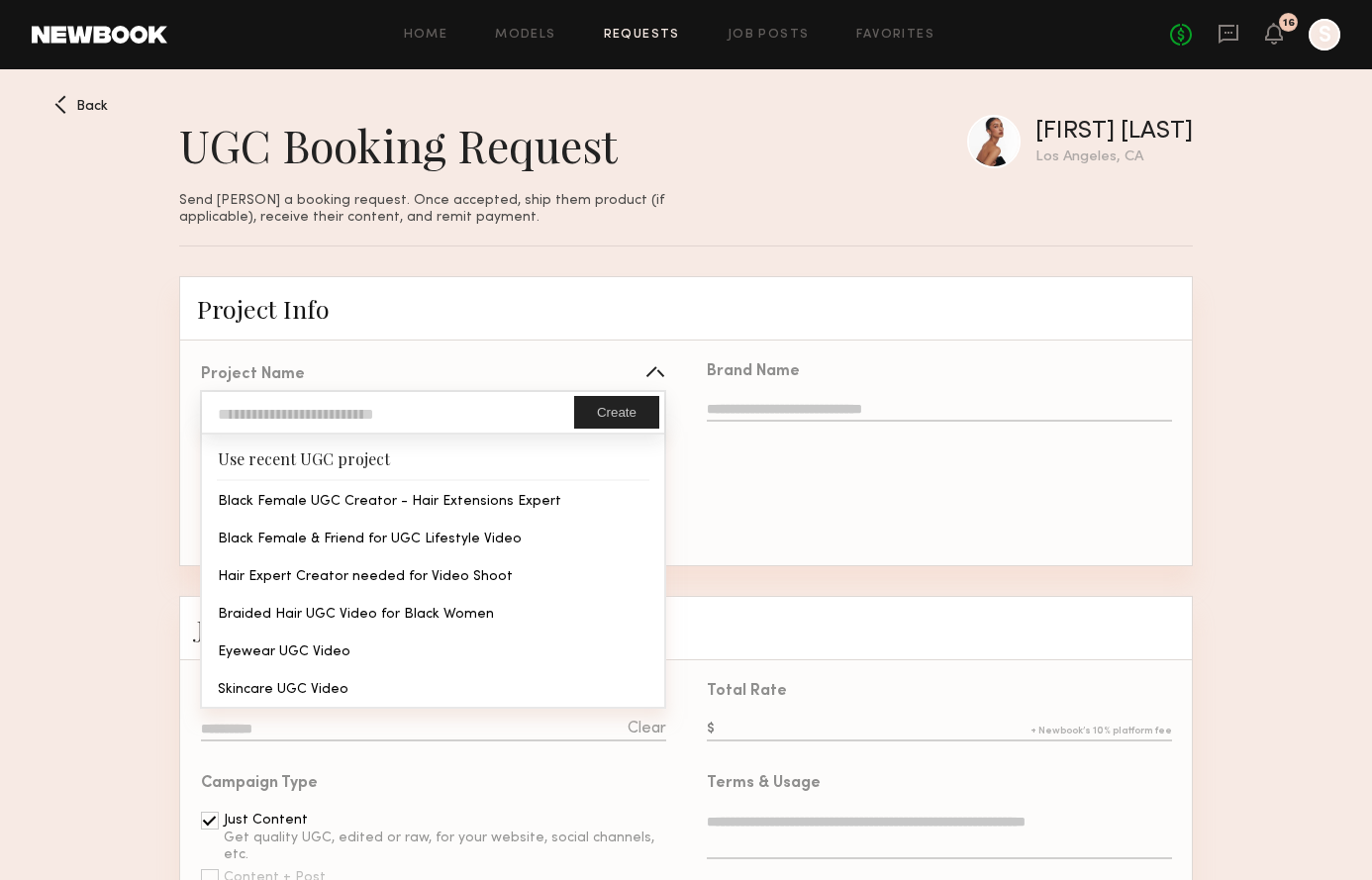 type on "**********" 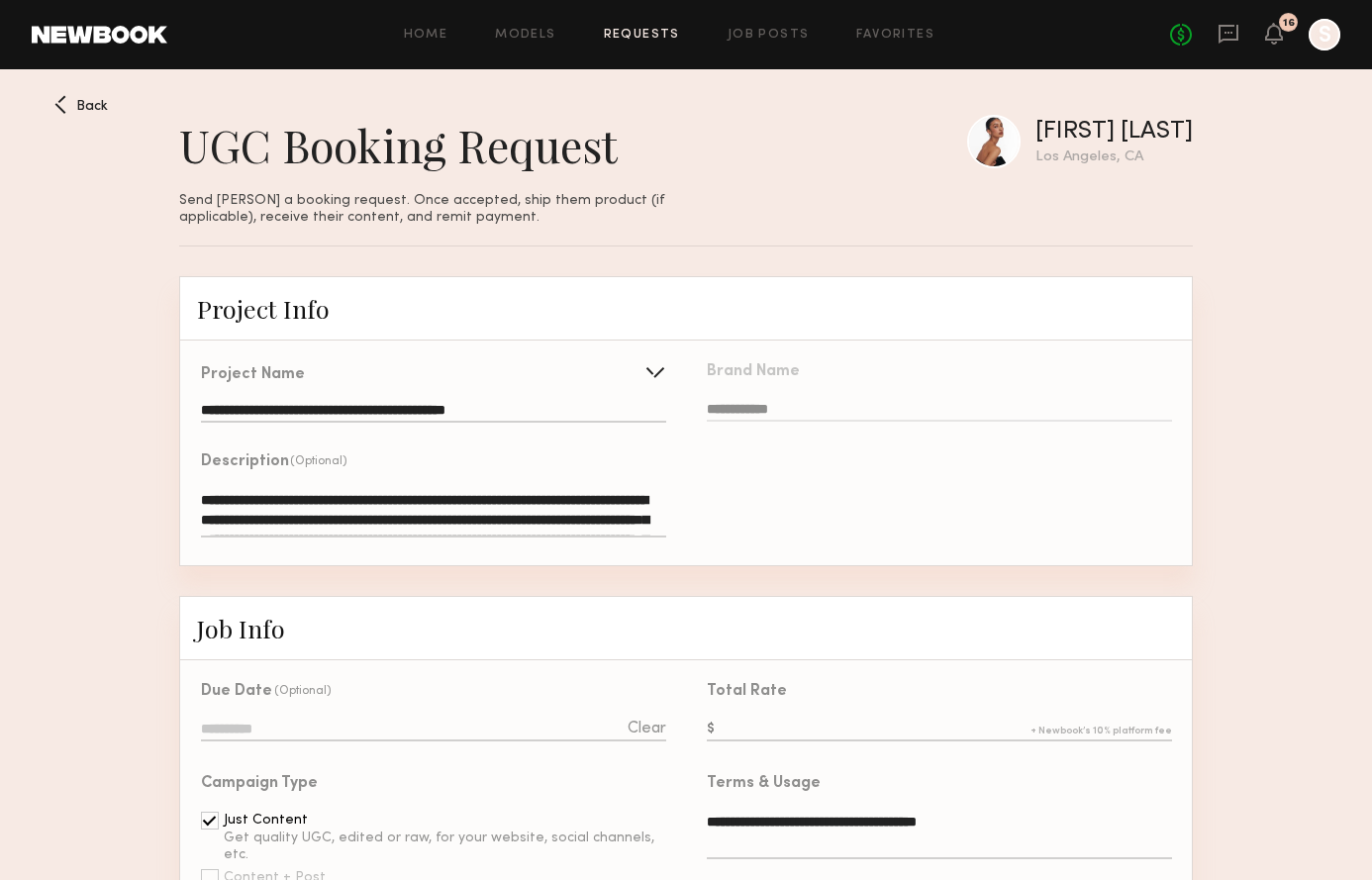 click on "**********" 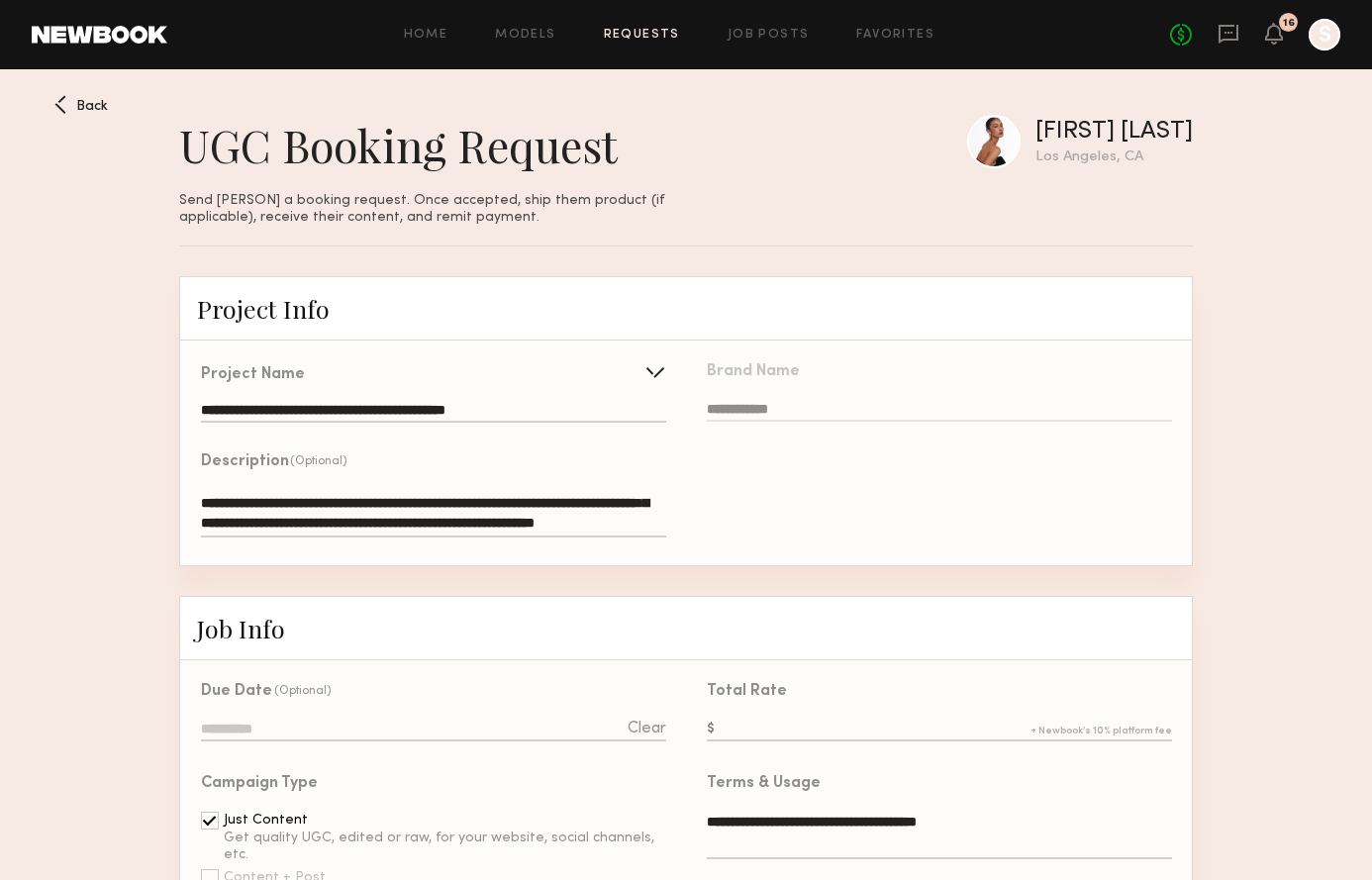 click 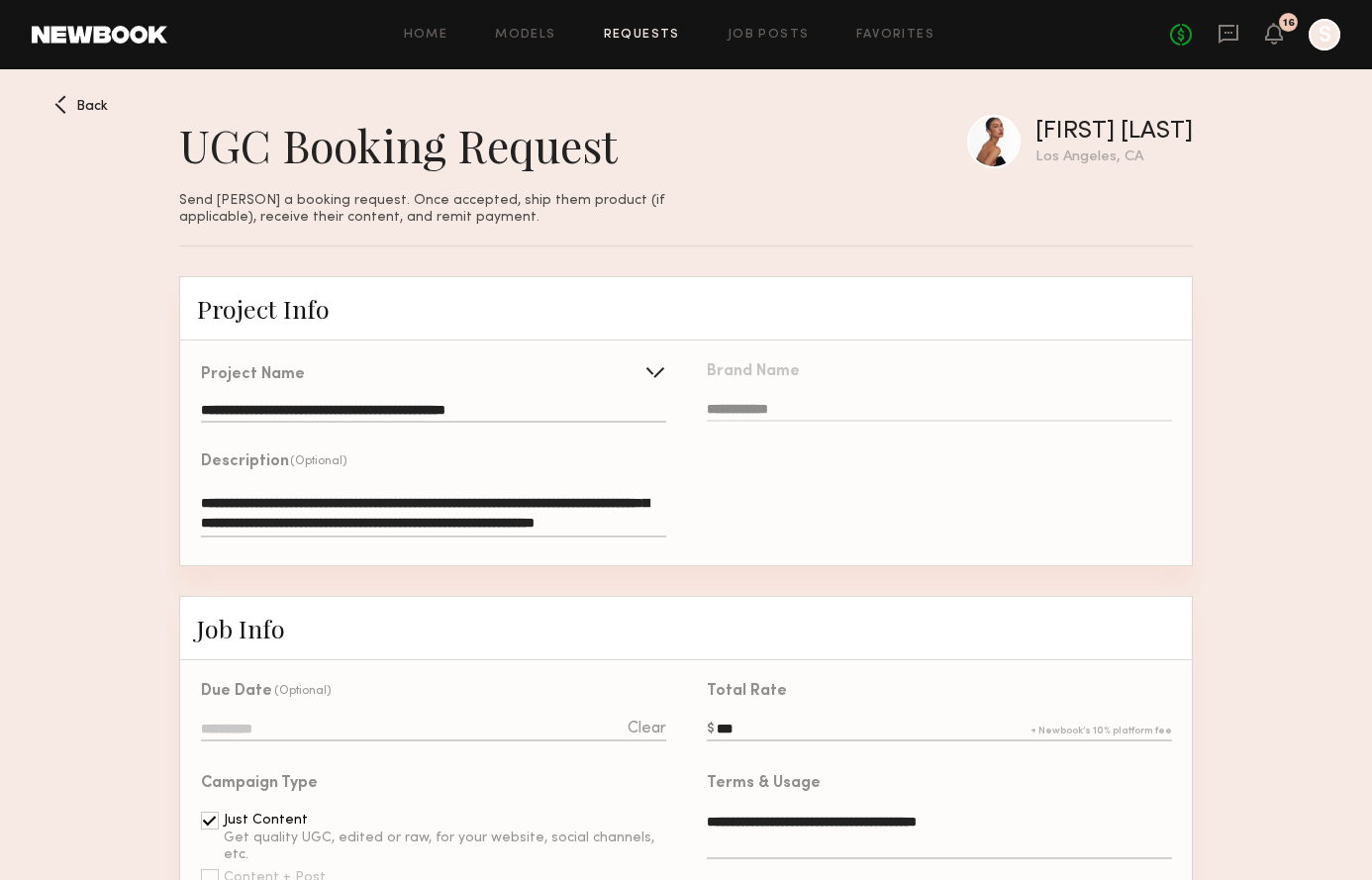 type on "***" 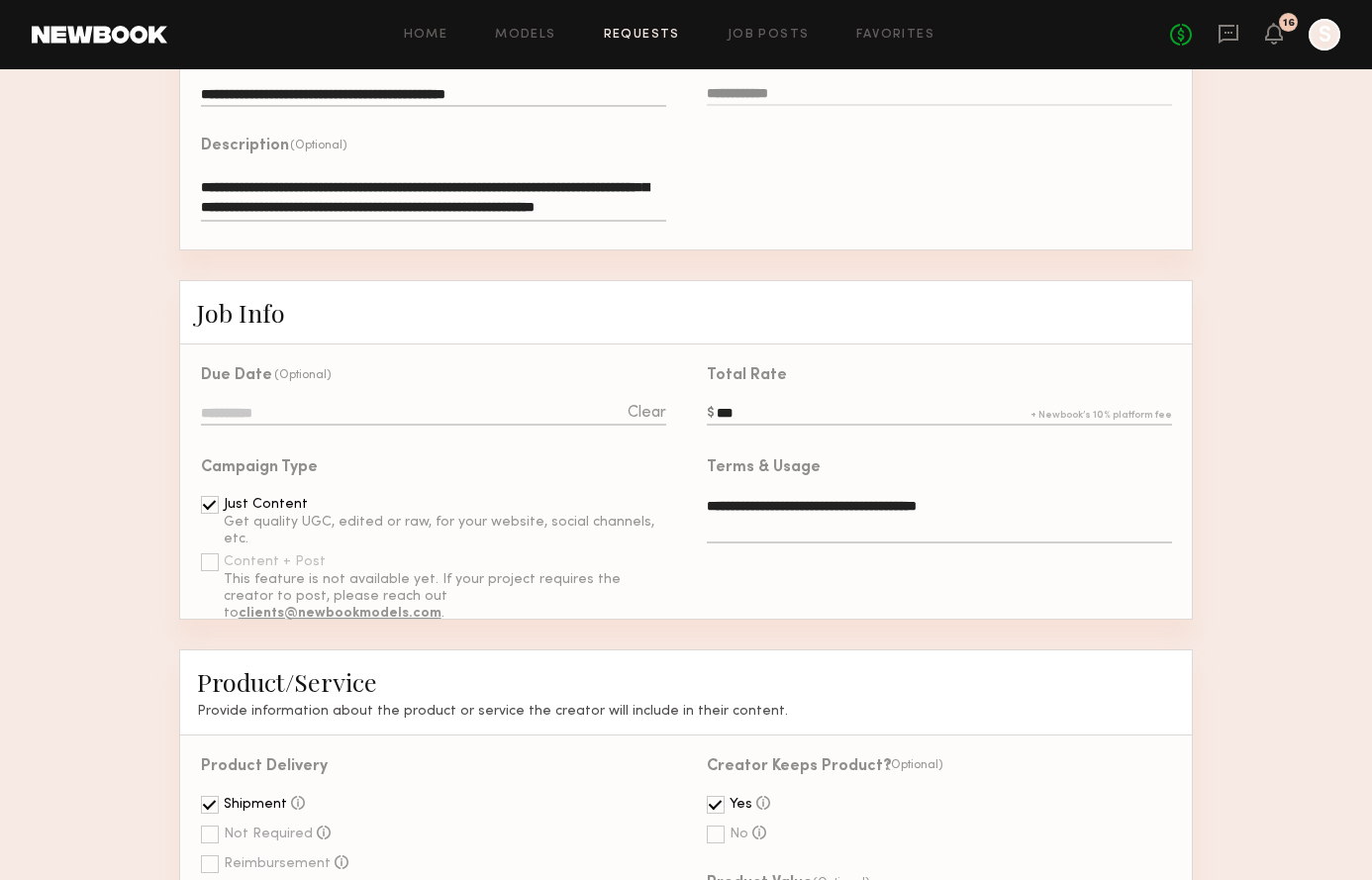scroll, scrollTop: 321, scrollLeft: 0, axis: vertical 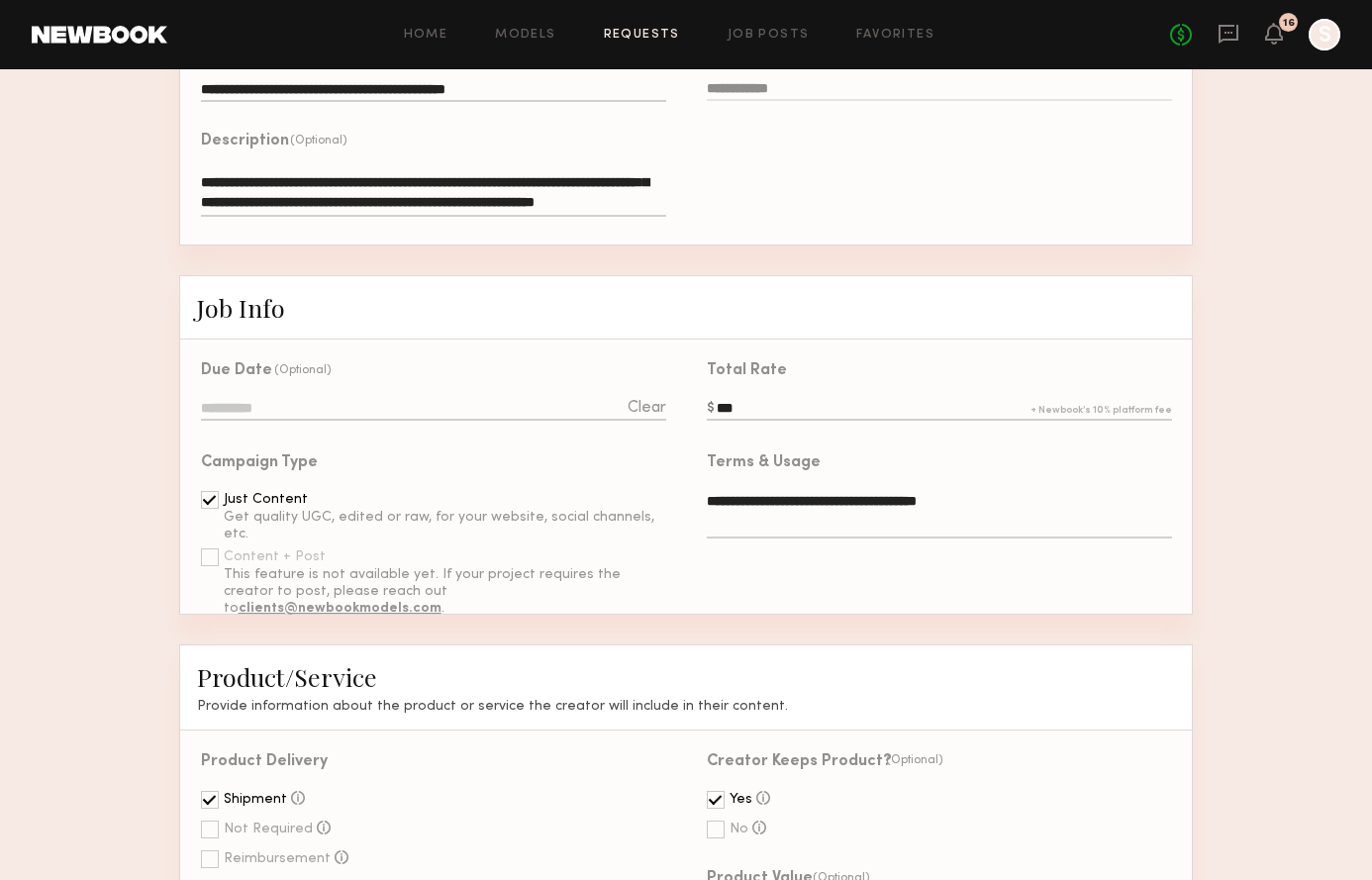 click on "Clear" 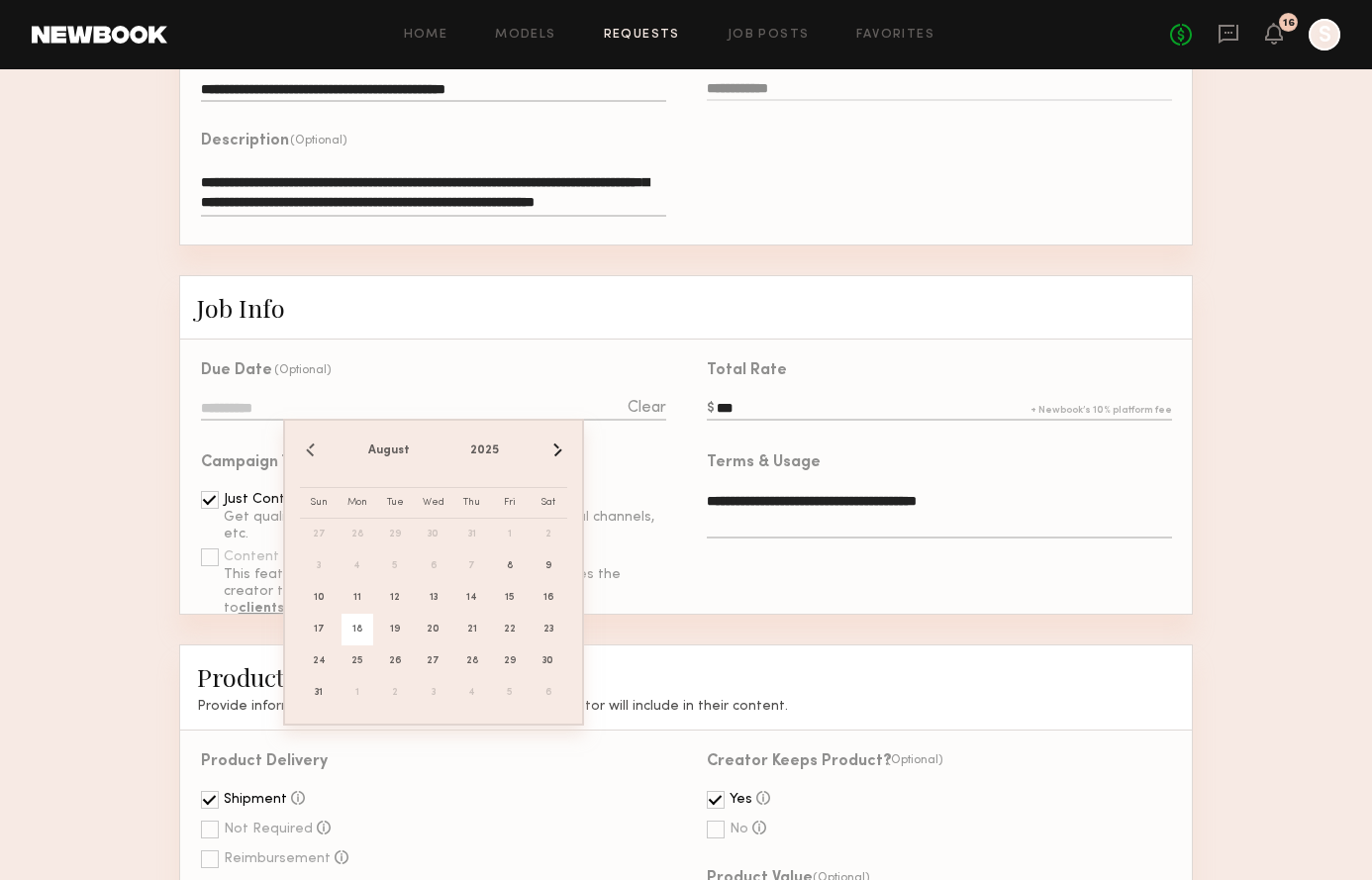 click on "18" 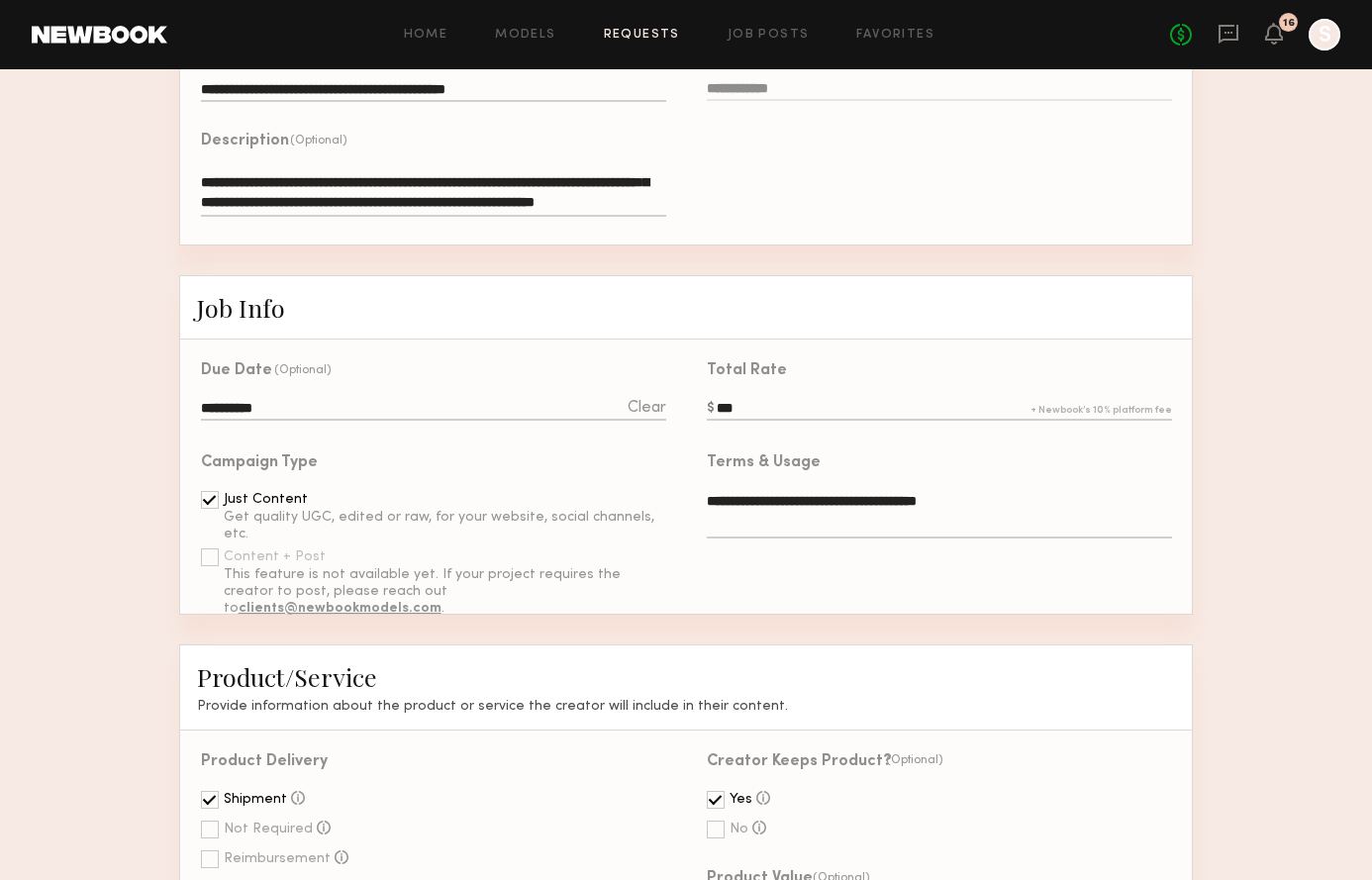 click on "**********" 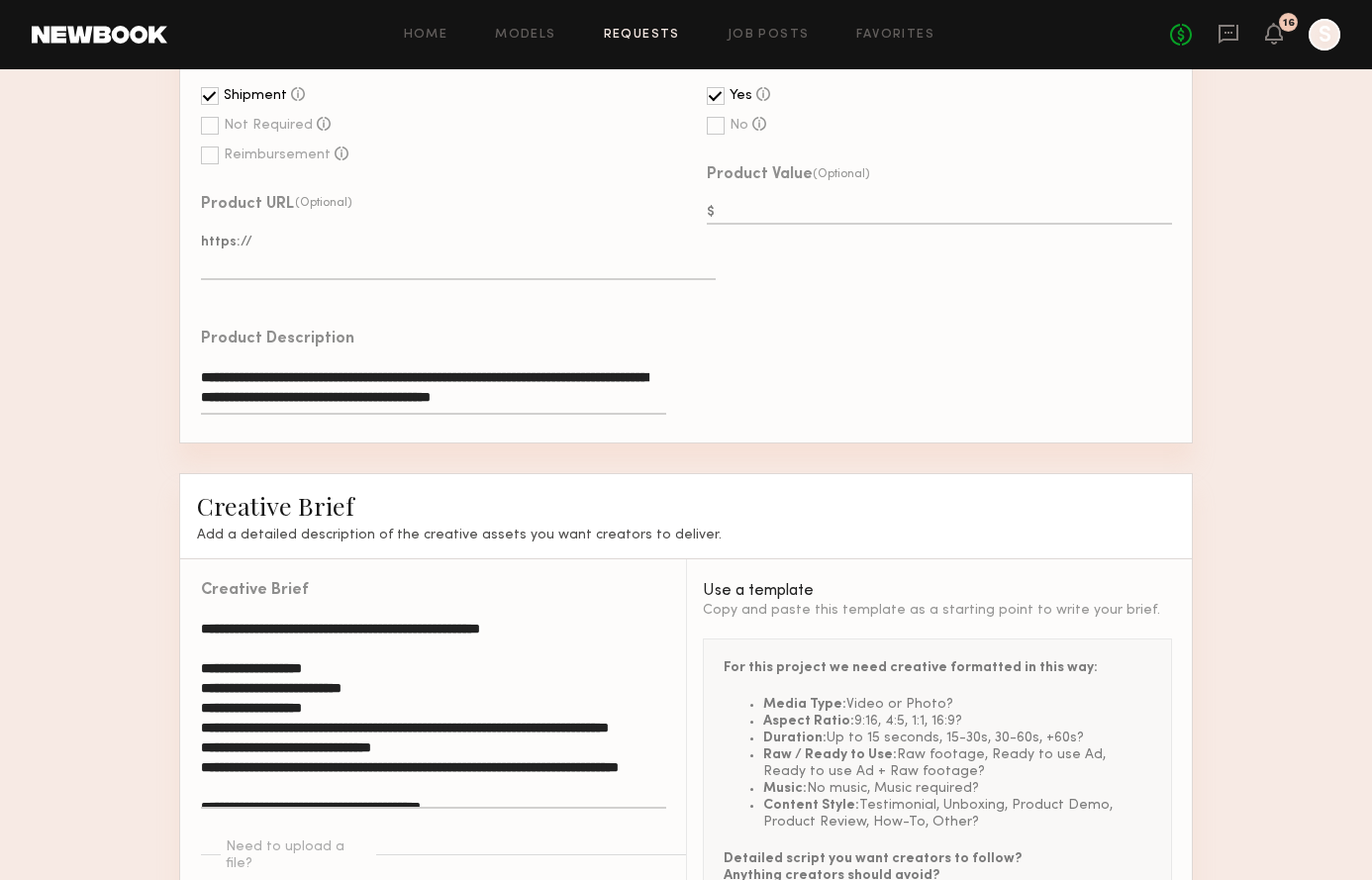 scroll, scrollTop: 1223, scrollLeft: 0, axis: vertical 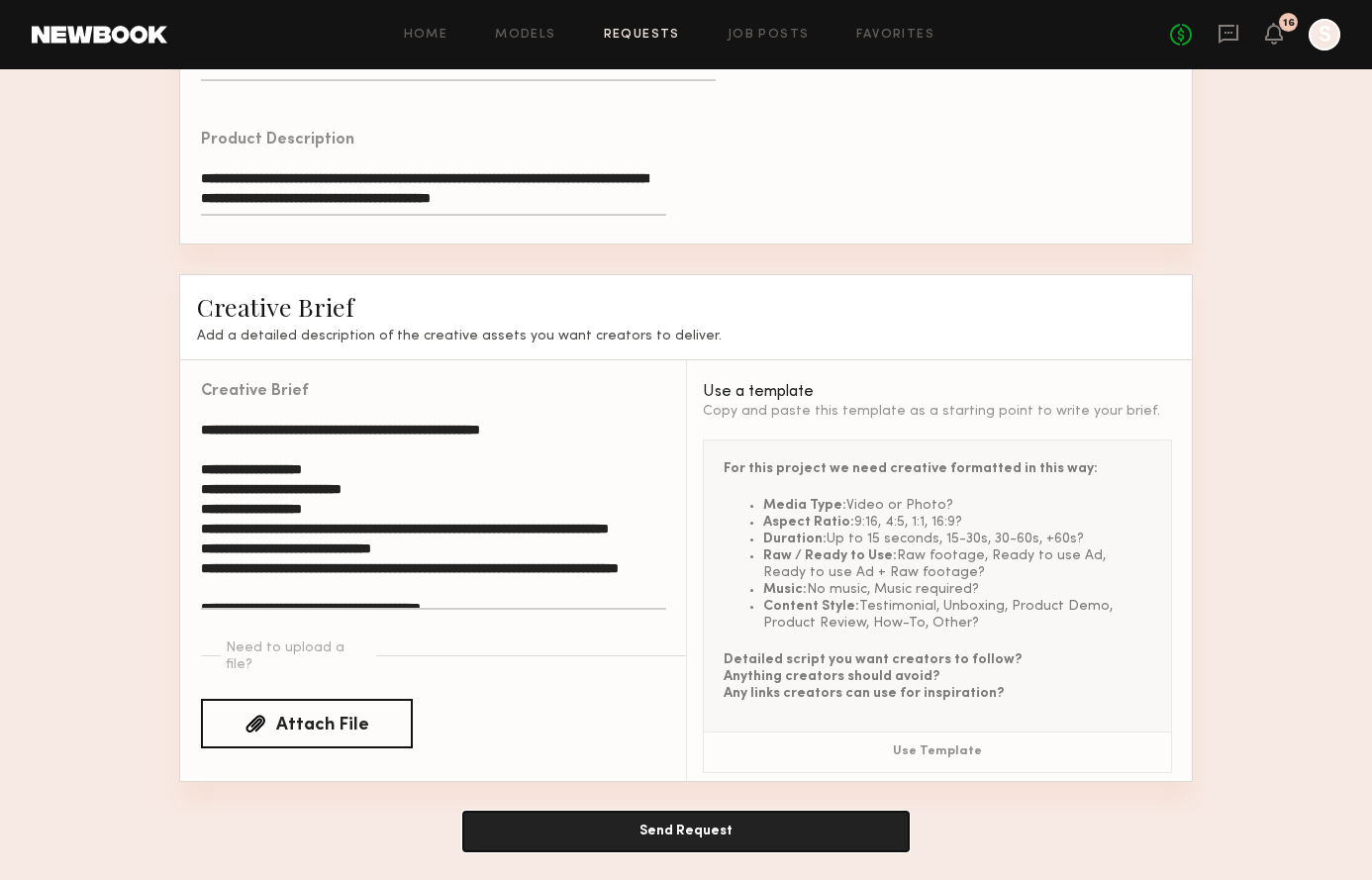 click on "Send Request" 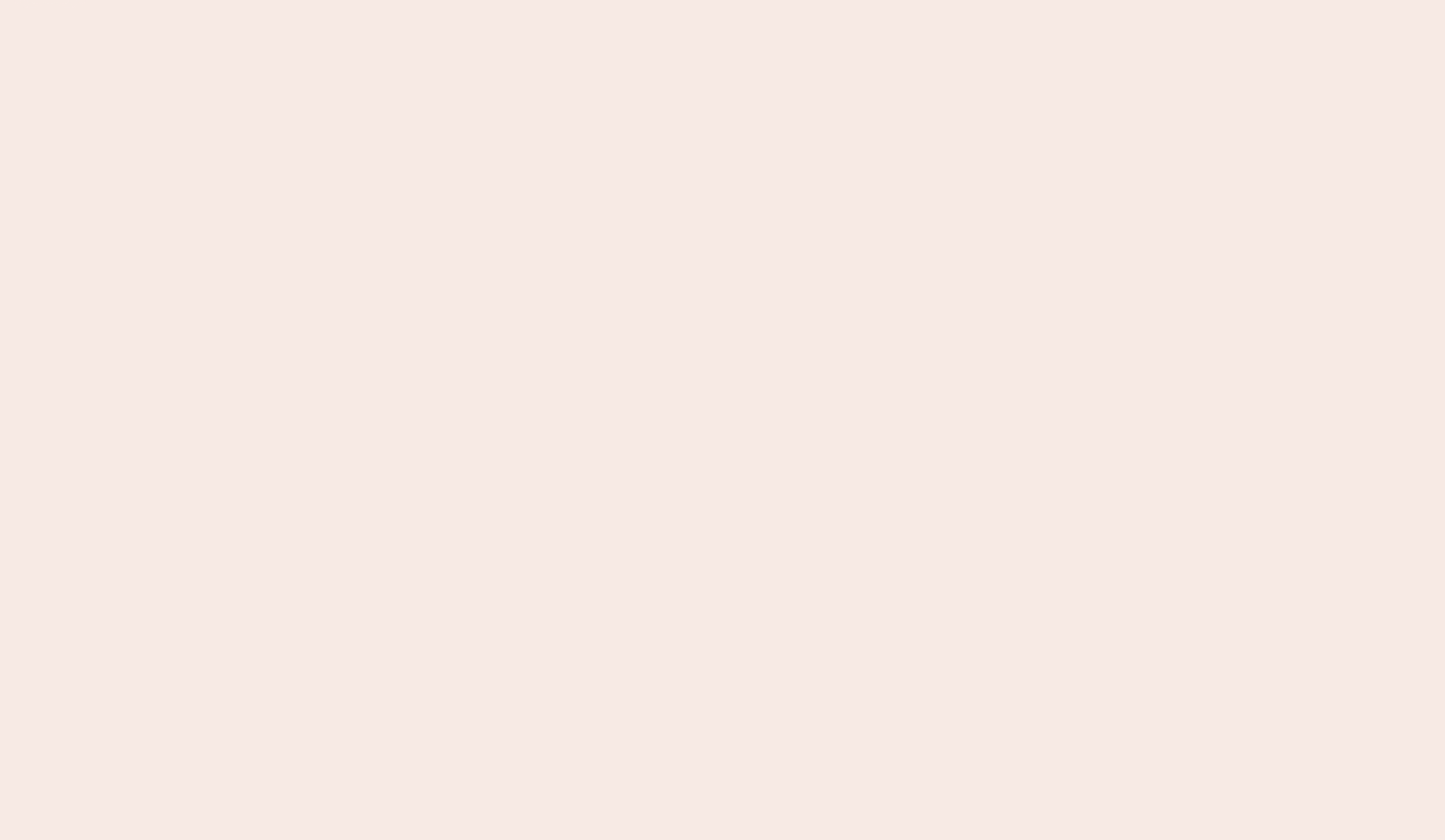 scroll, scrollTop: 0, scrollLeft: 0, axis: both 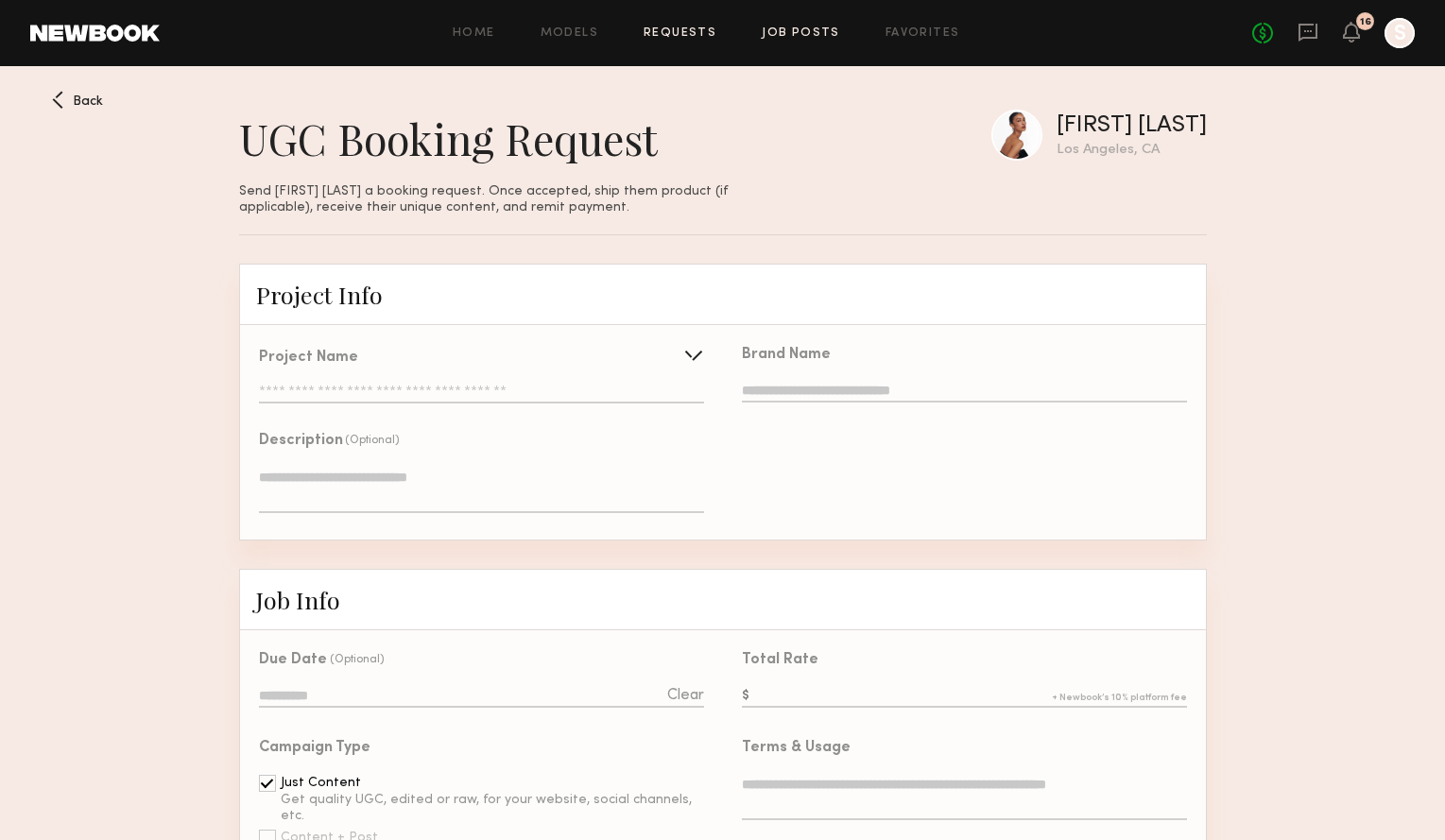 click on "Job Posts" 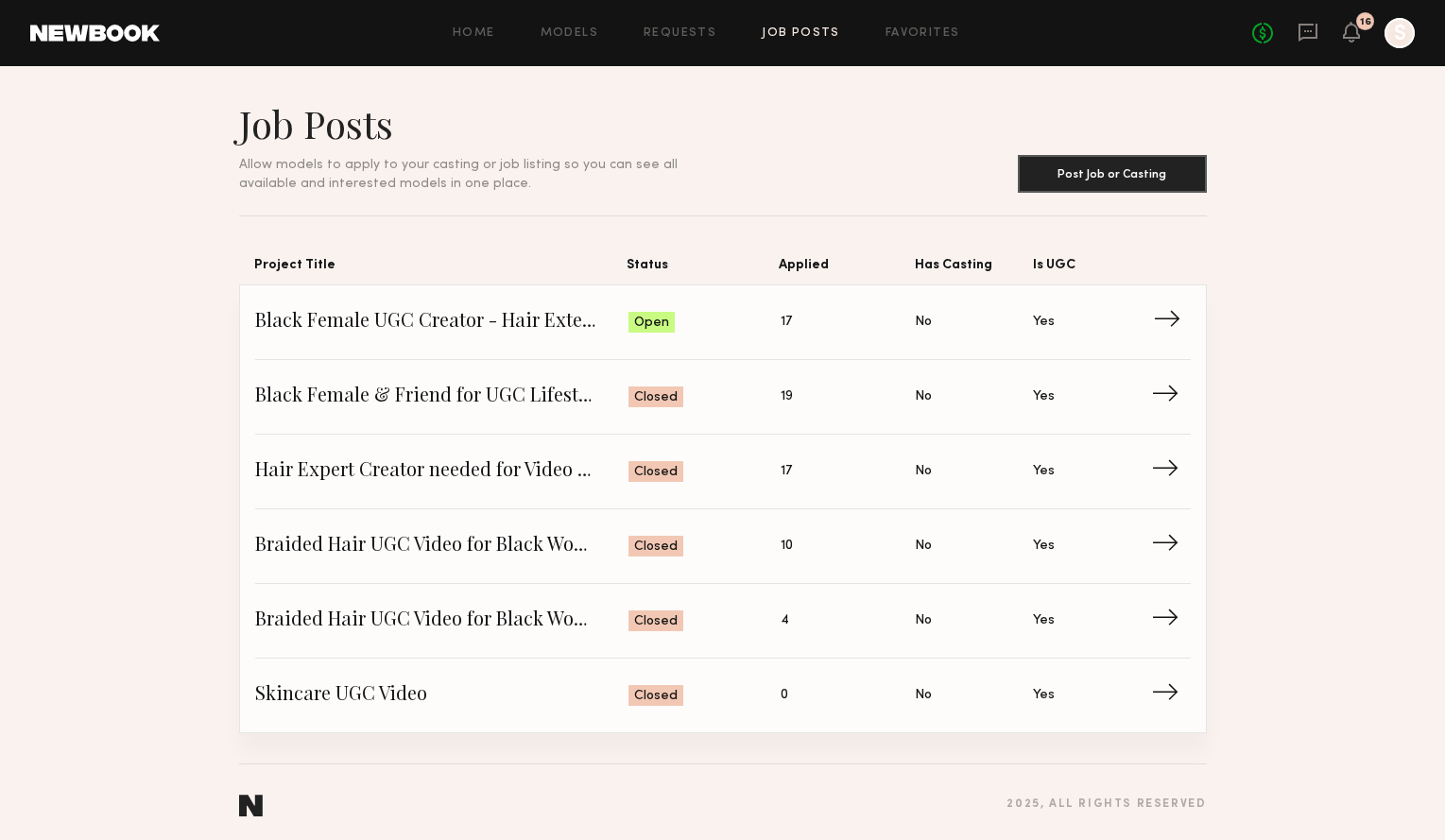 click on "Black Female UGC Creator - Hair Extensions Expert" 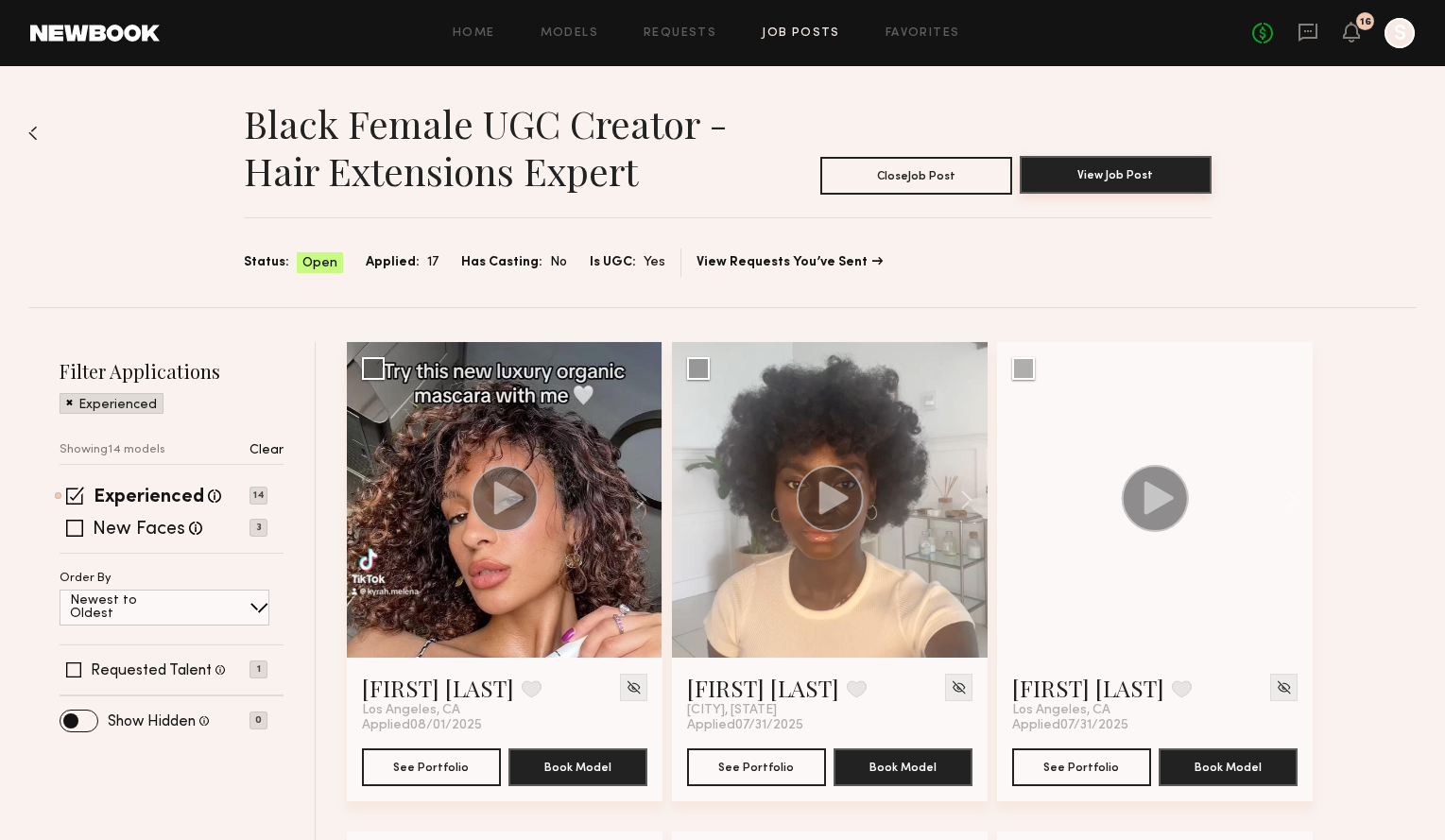 click on "View Job Post" 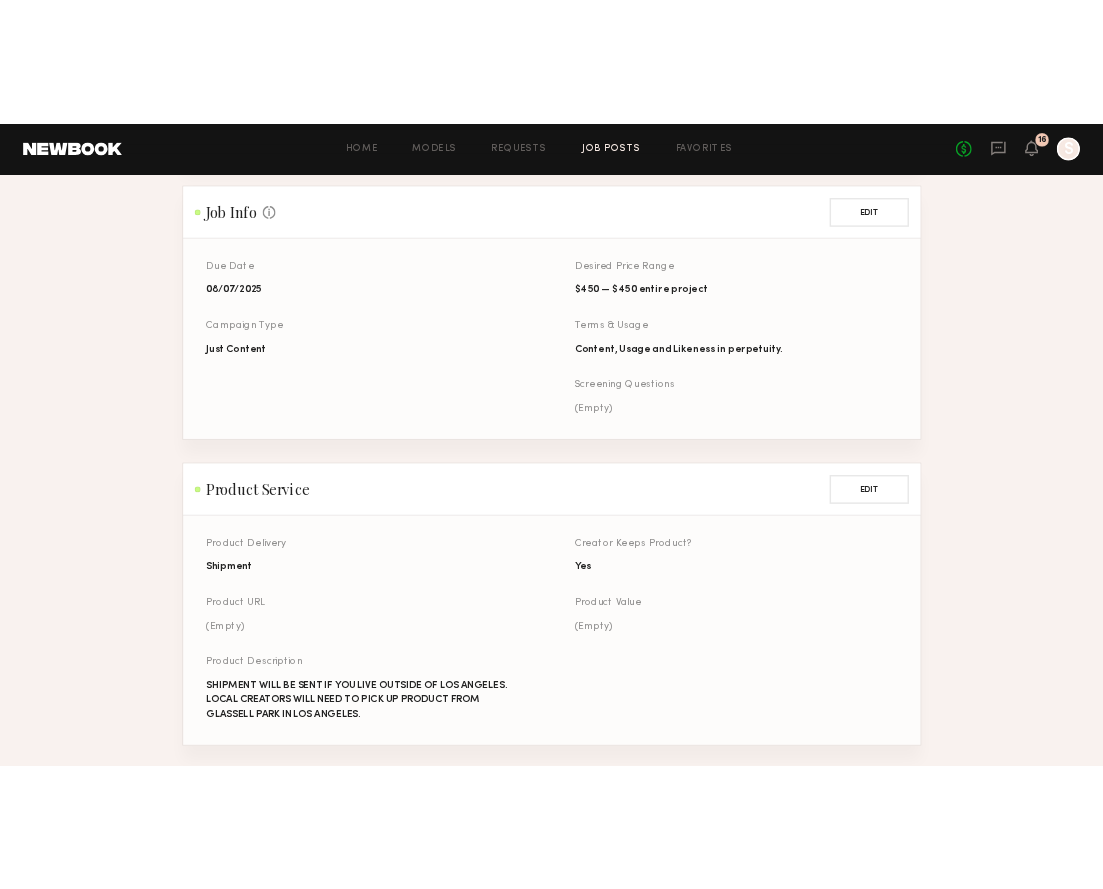 scroll, scrollTop: 582, scrollLeft: 0, axis: vertical 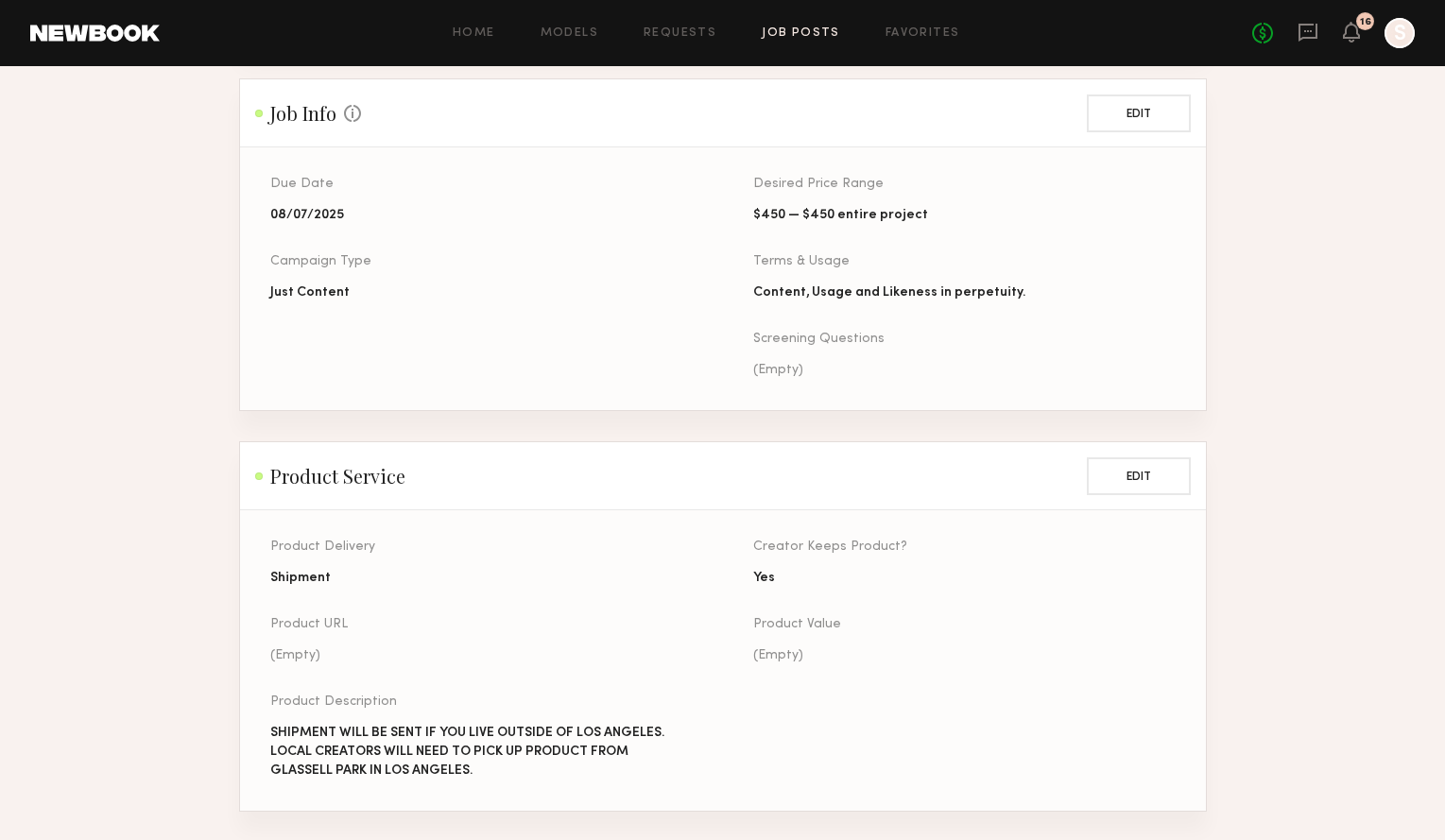 click on "08/07/2025" 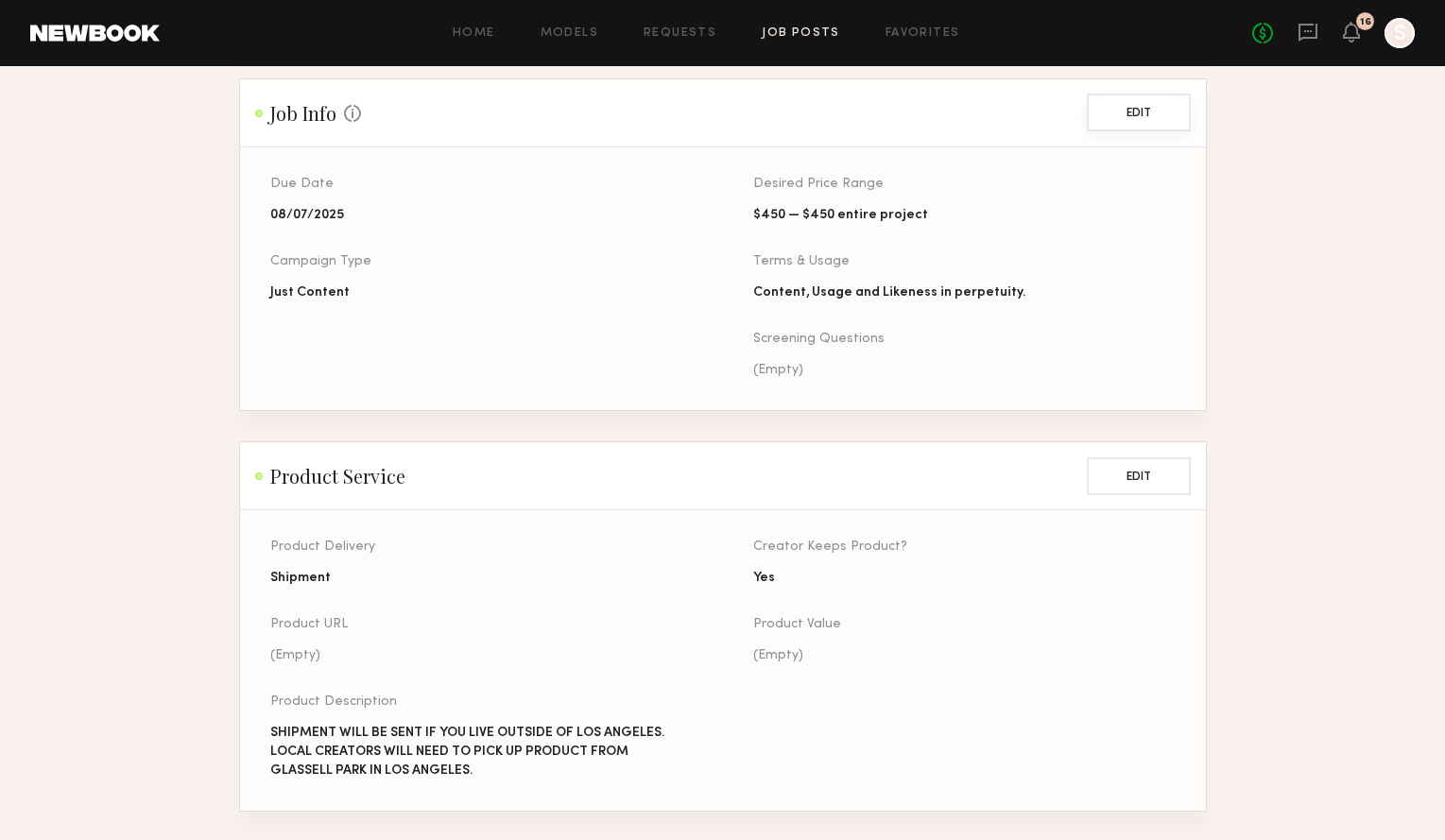 click on "Edit" 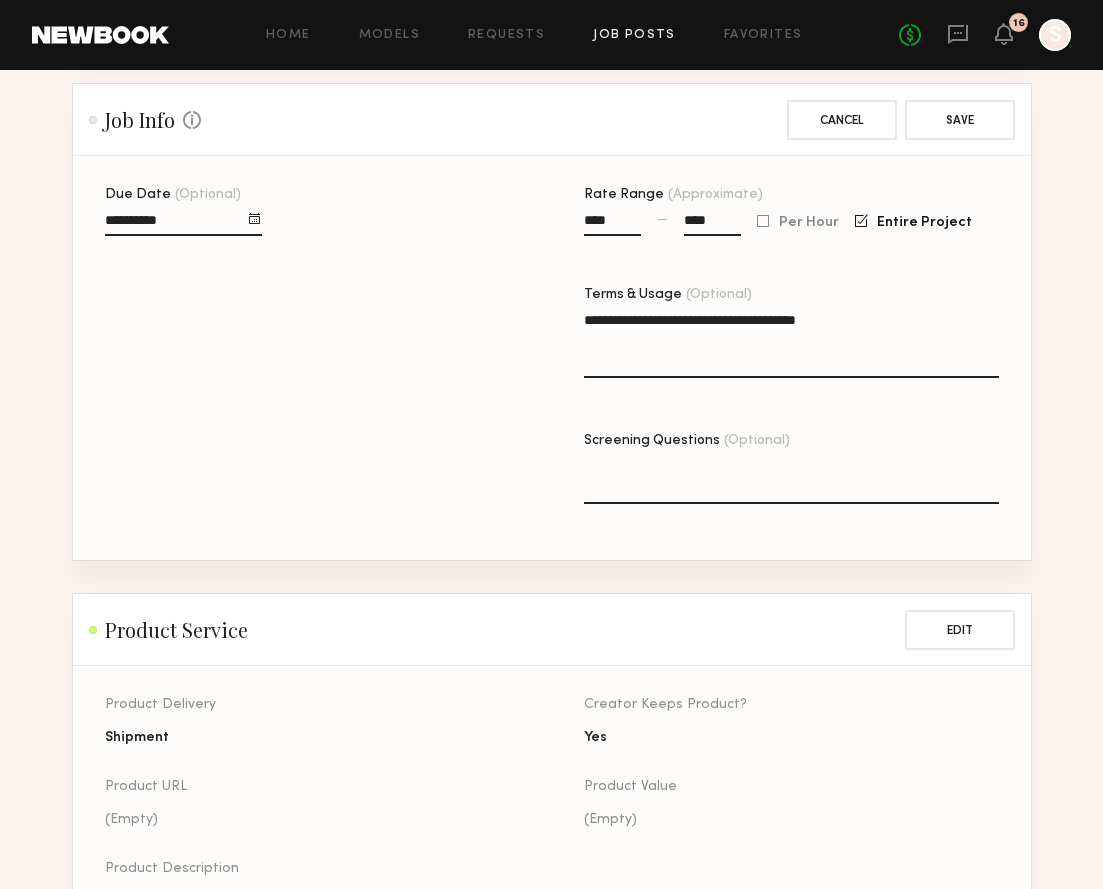 click on "**********" at bounding box center (183, 224) 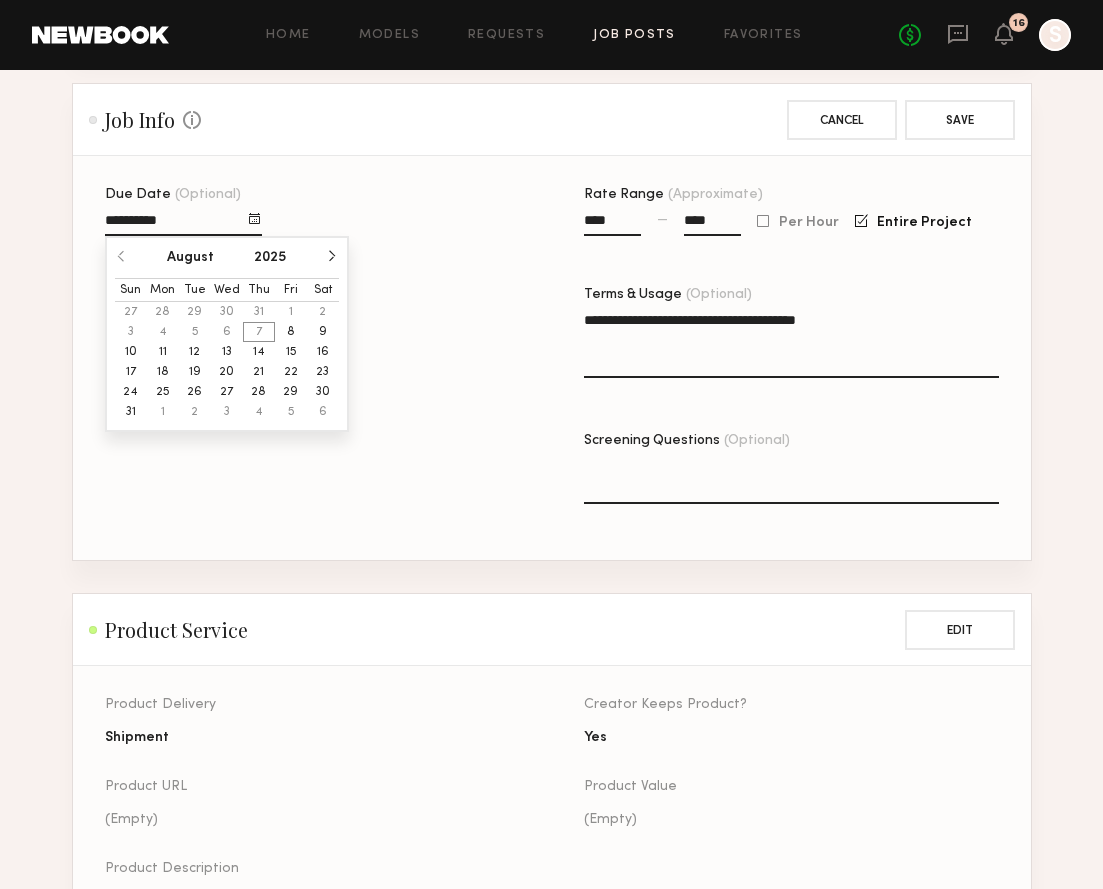 click on "18" 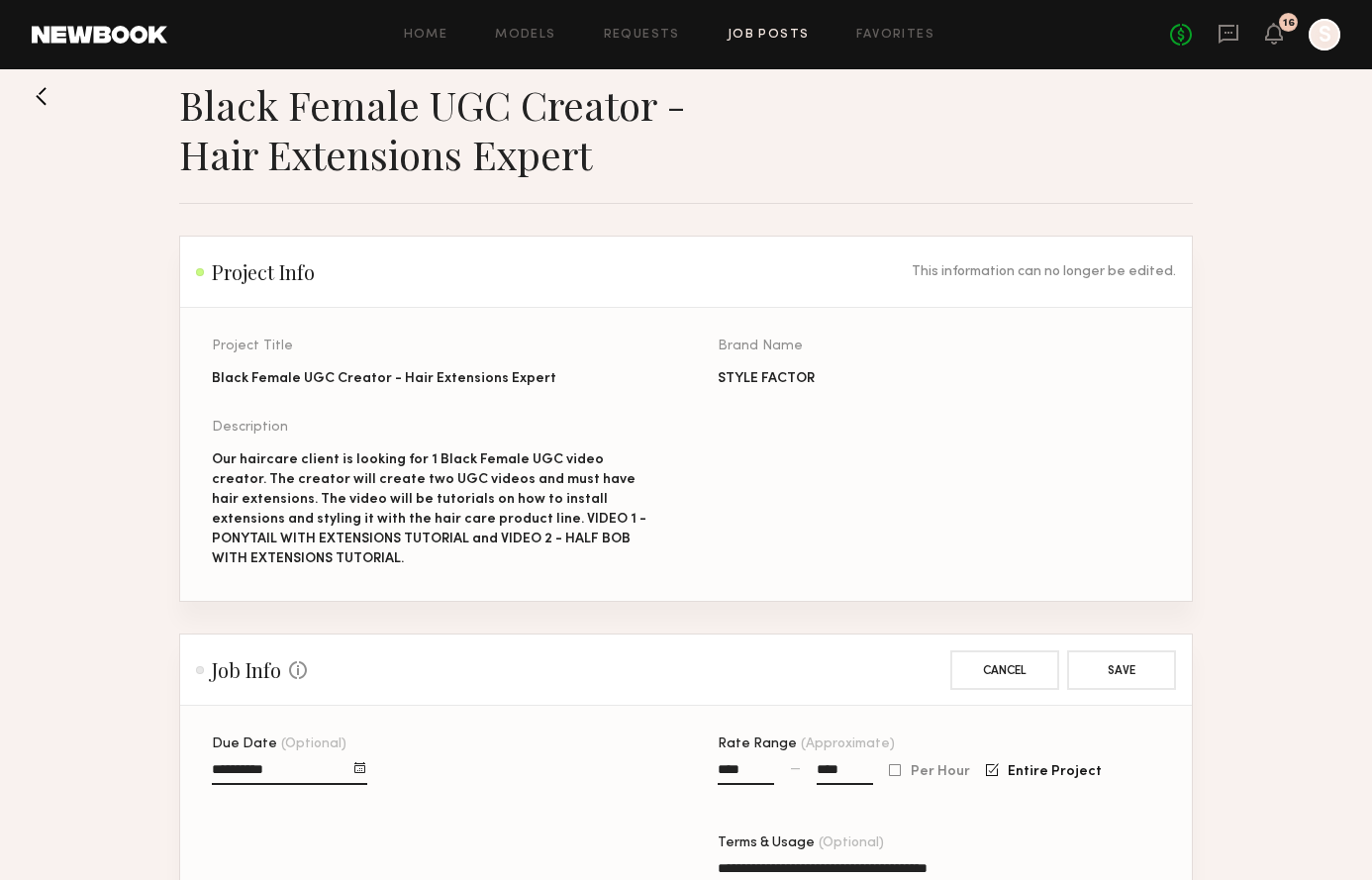 scroll, scrollTop: 42, scrollLeft: 0, axis: vertical 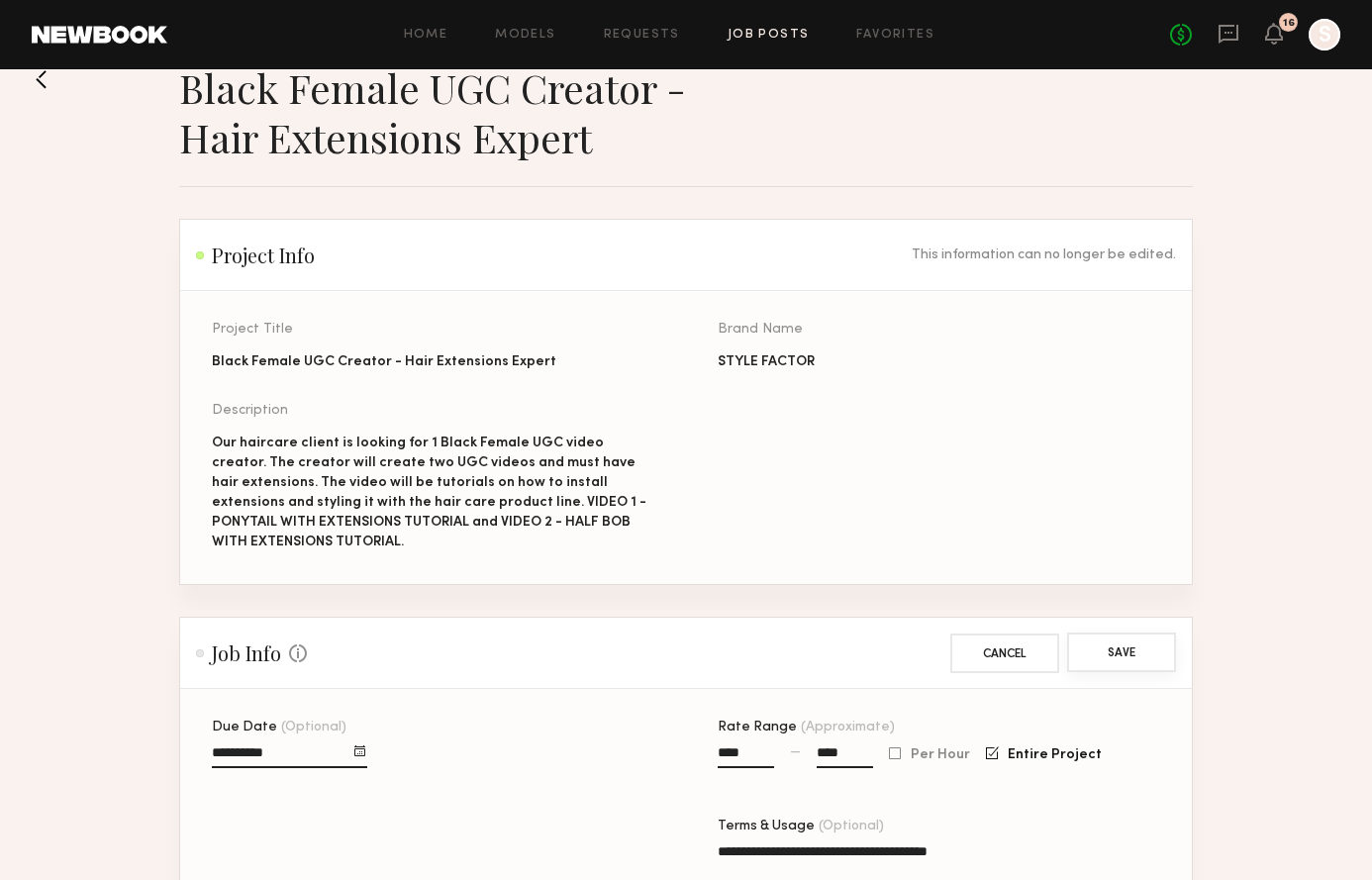 click on "Save" 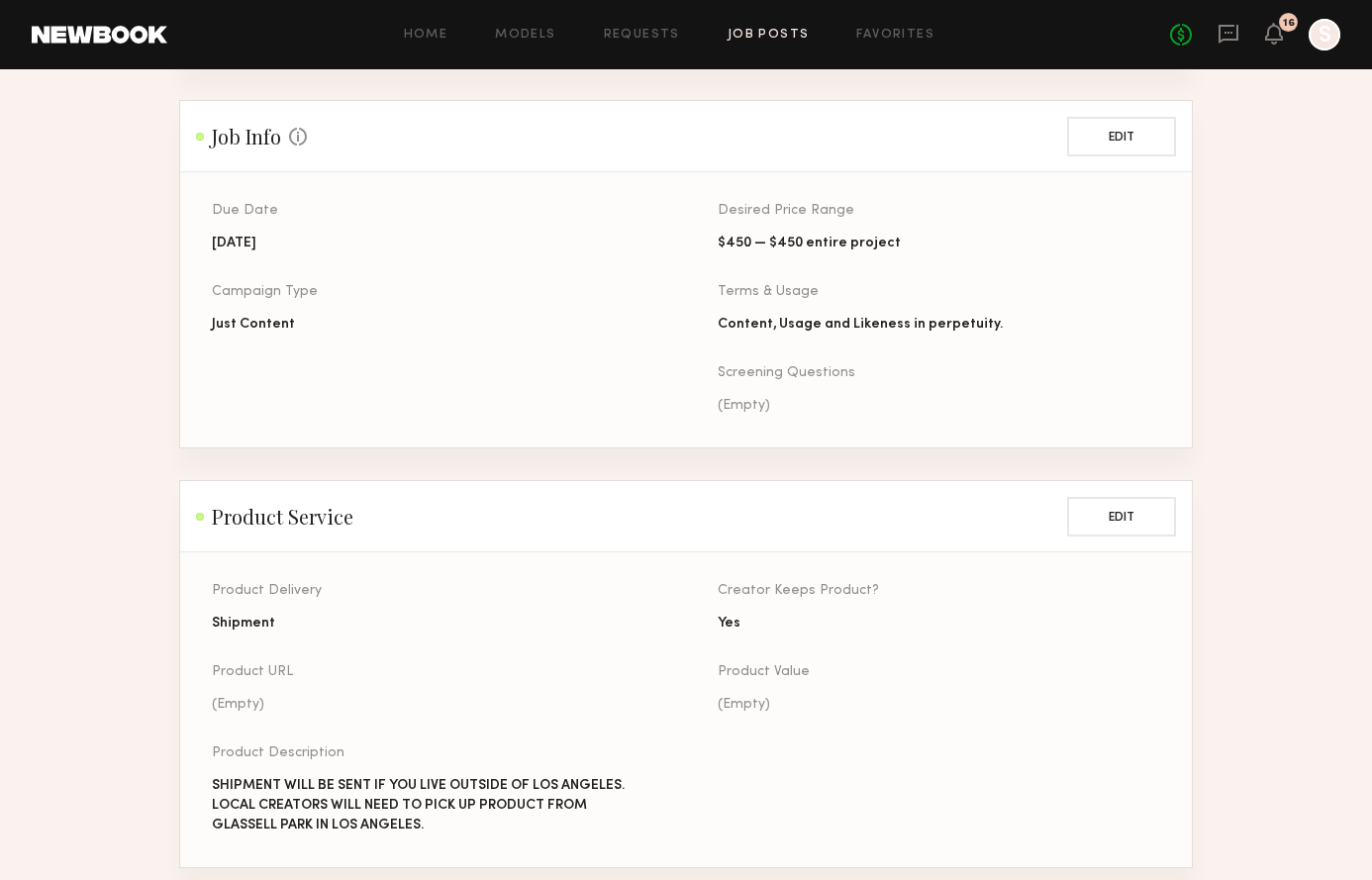 scroll, scrollTop: 0, scrollLeft: 0, axis: both 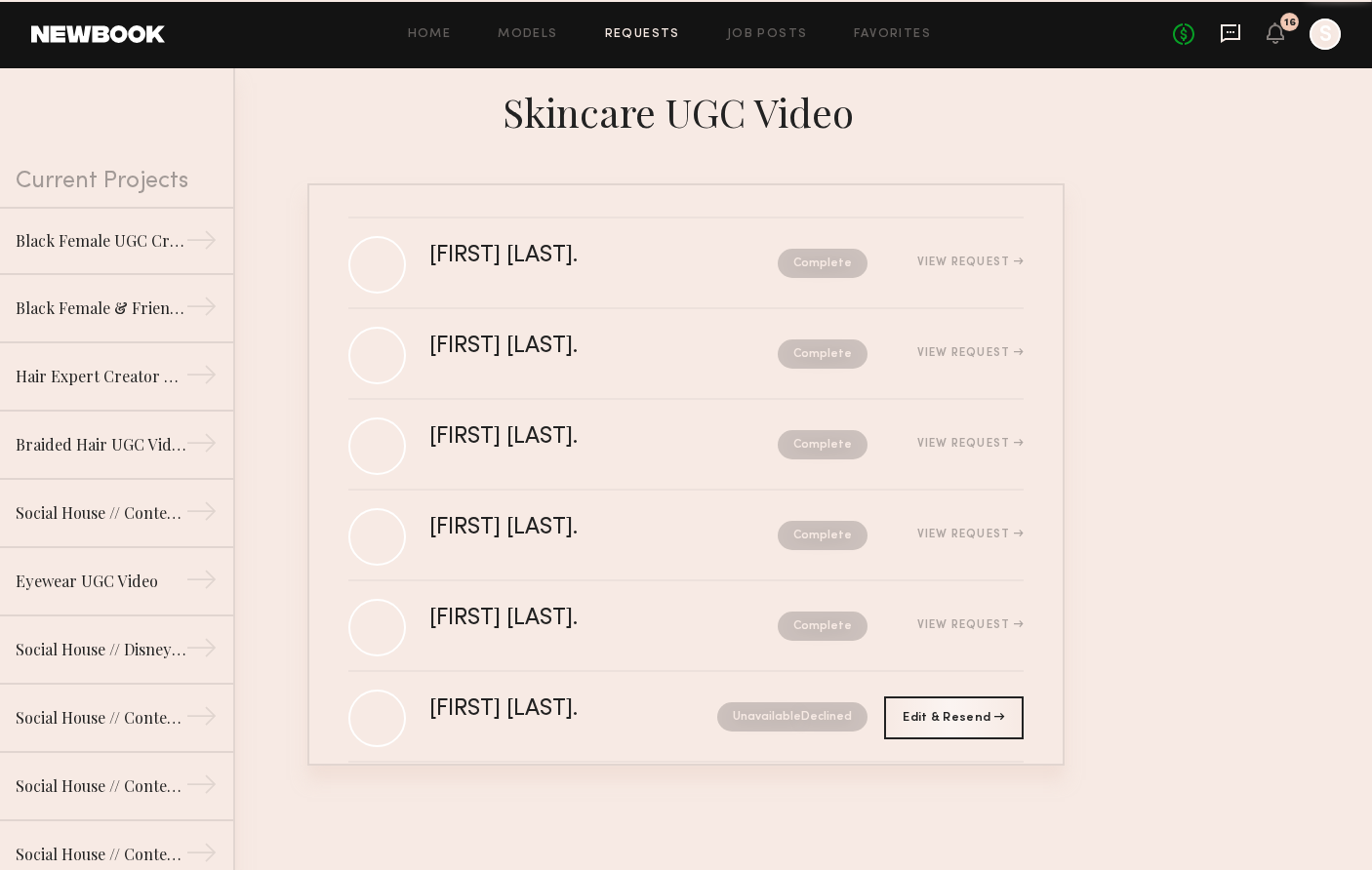 click 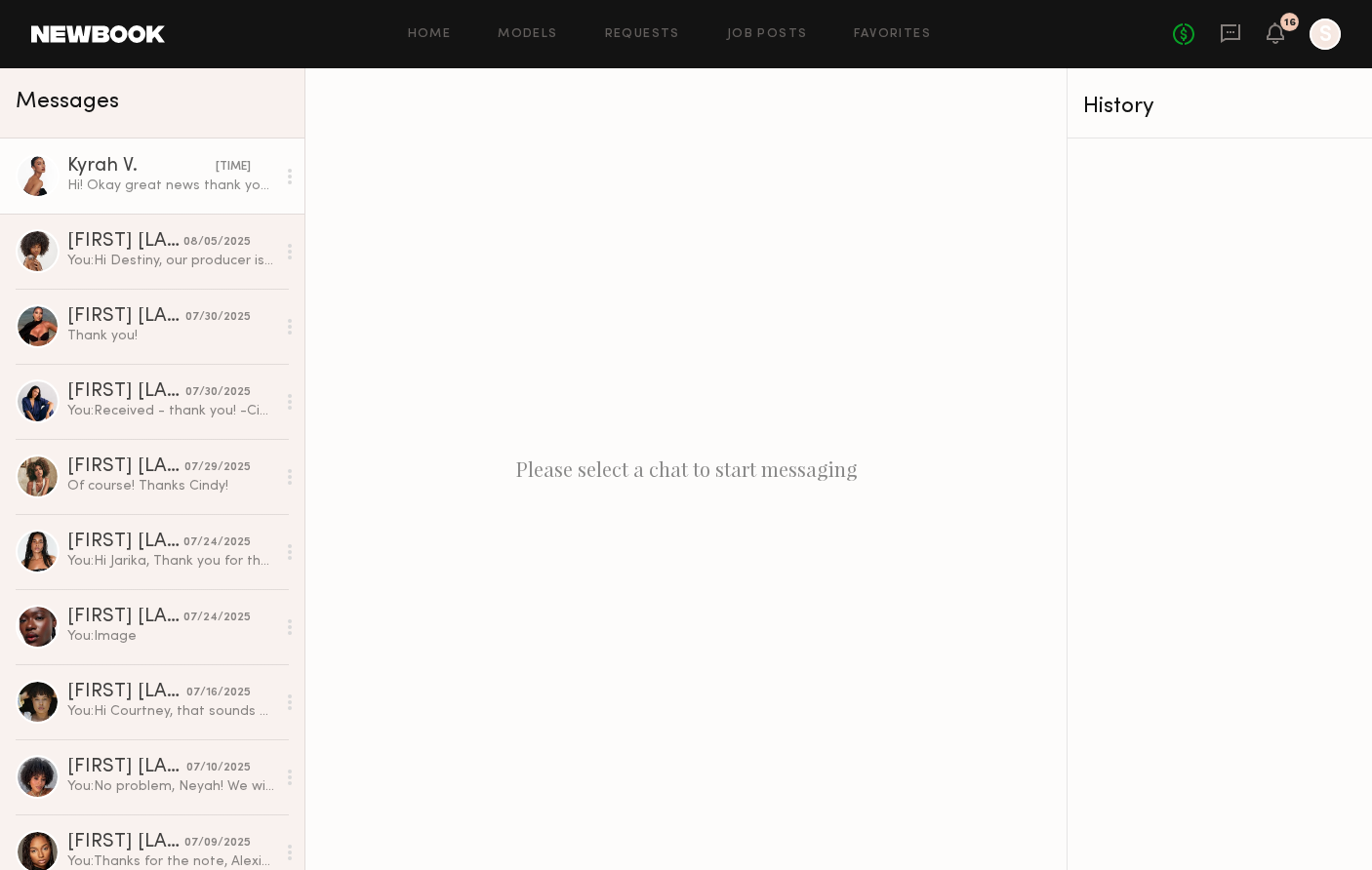 click on "Hi! Okay great news thank you so much. I have filled this out now." 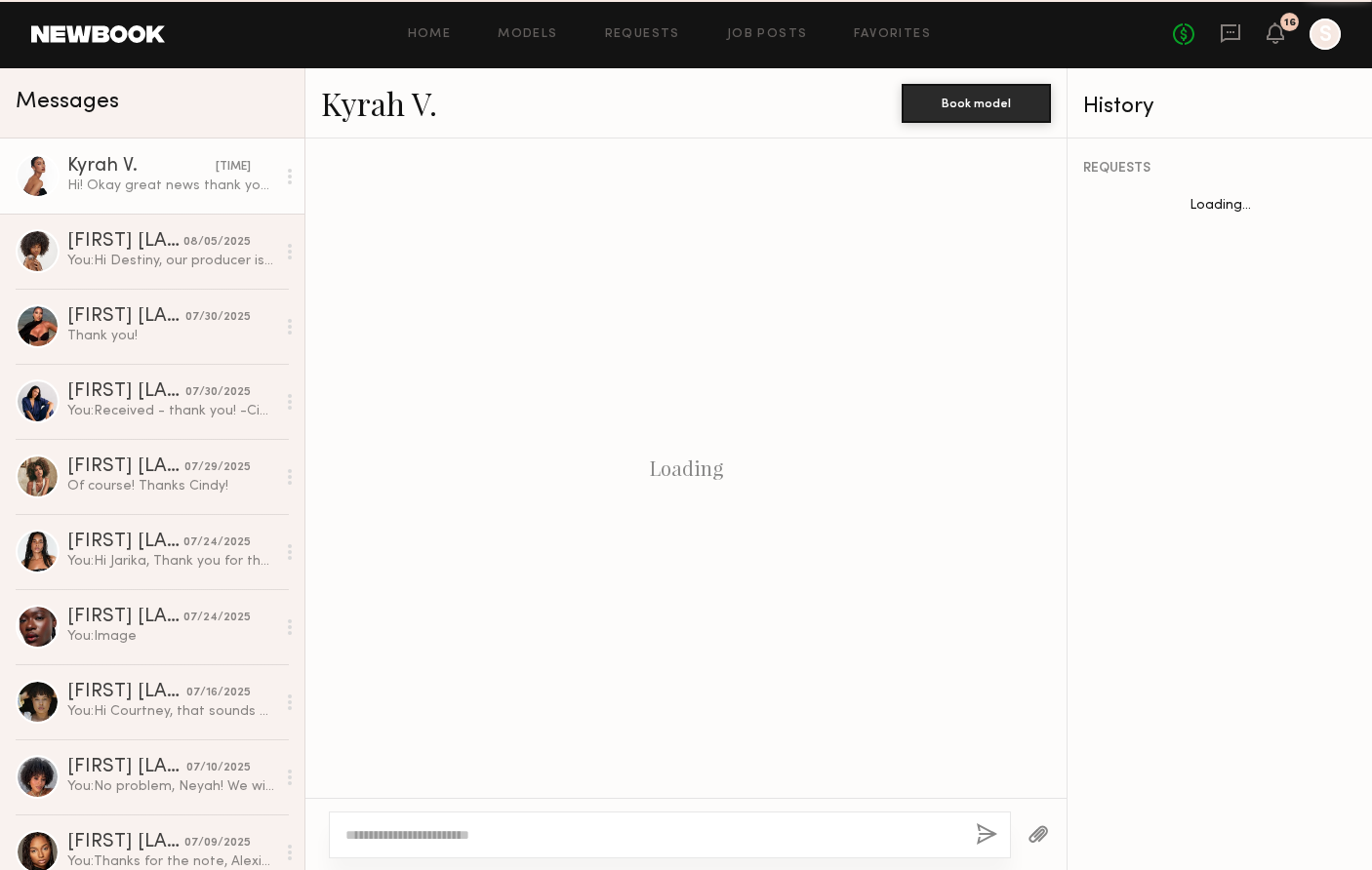 scroll, scrollTop: 2275, scrollLeft: 0, axis: vertical 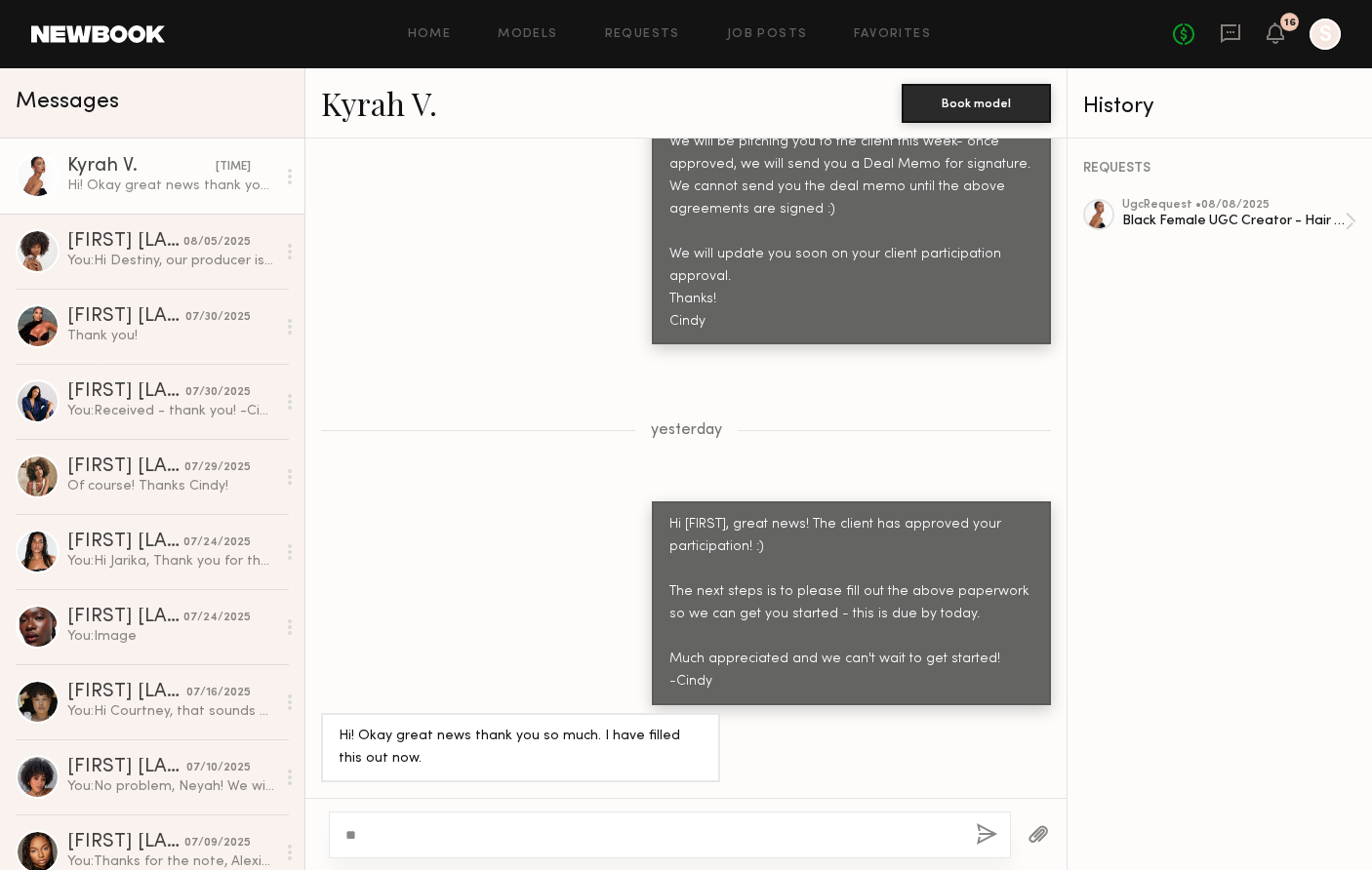 type on "*" 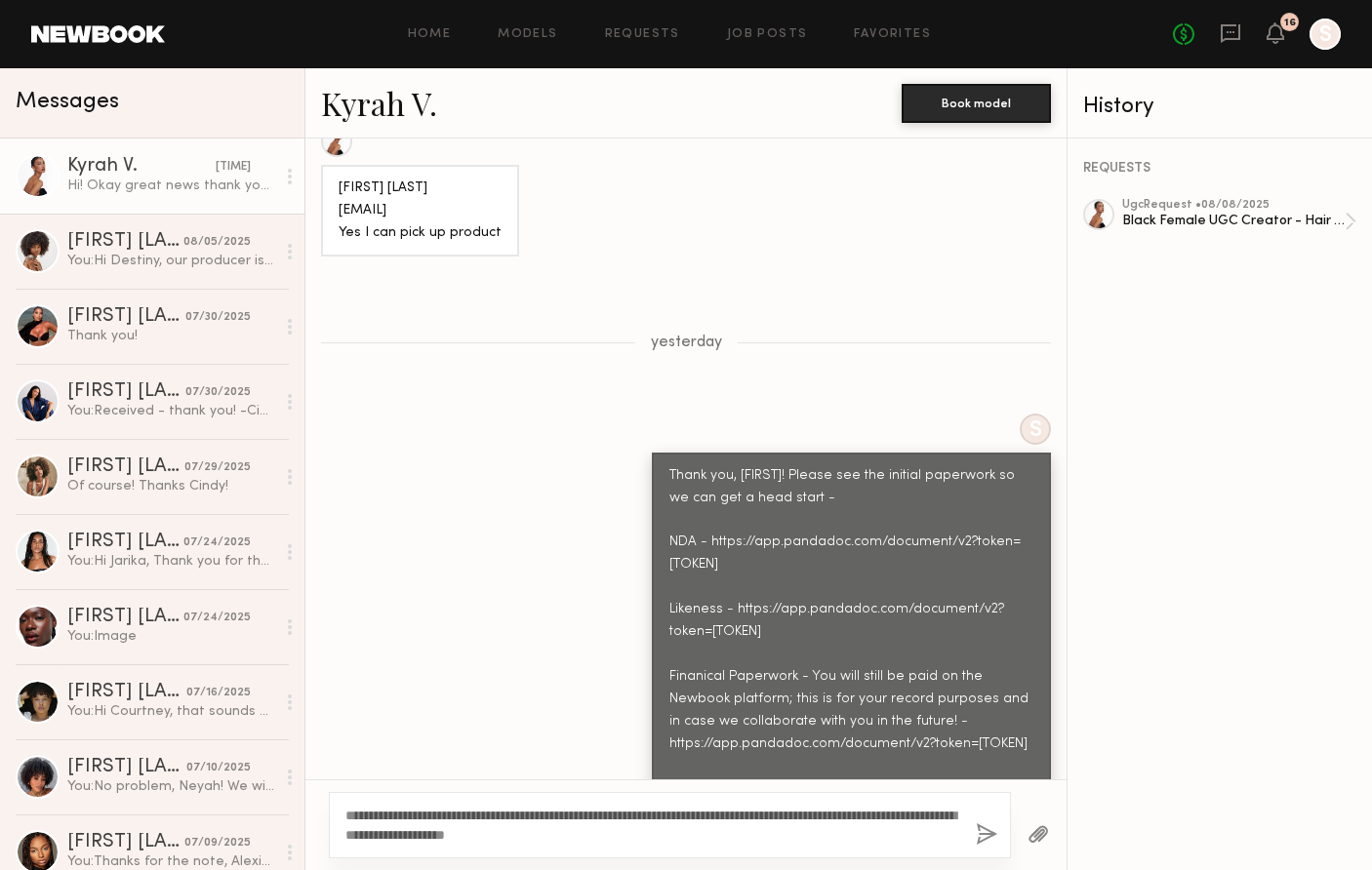 scroll, scrollTop: 2294, scrollLeft: 0, axis: vertical 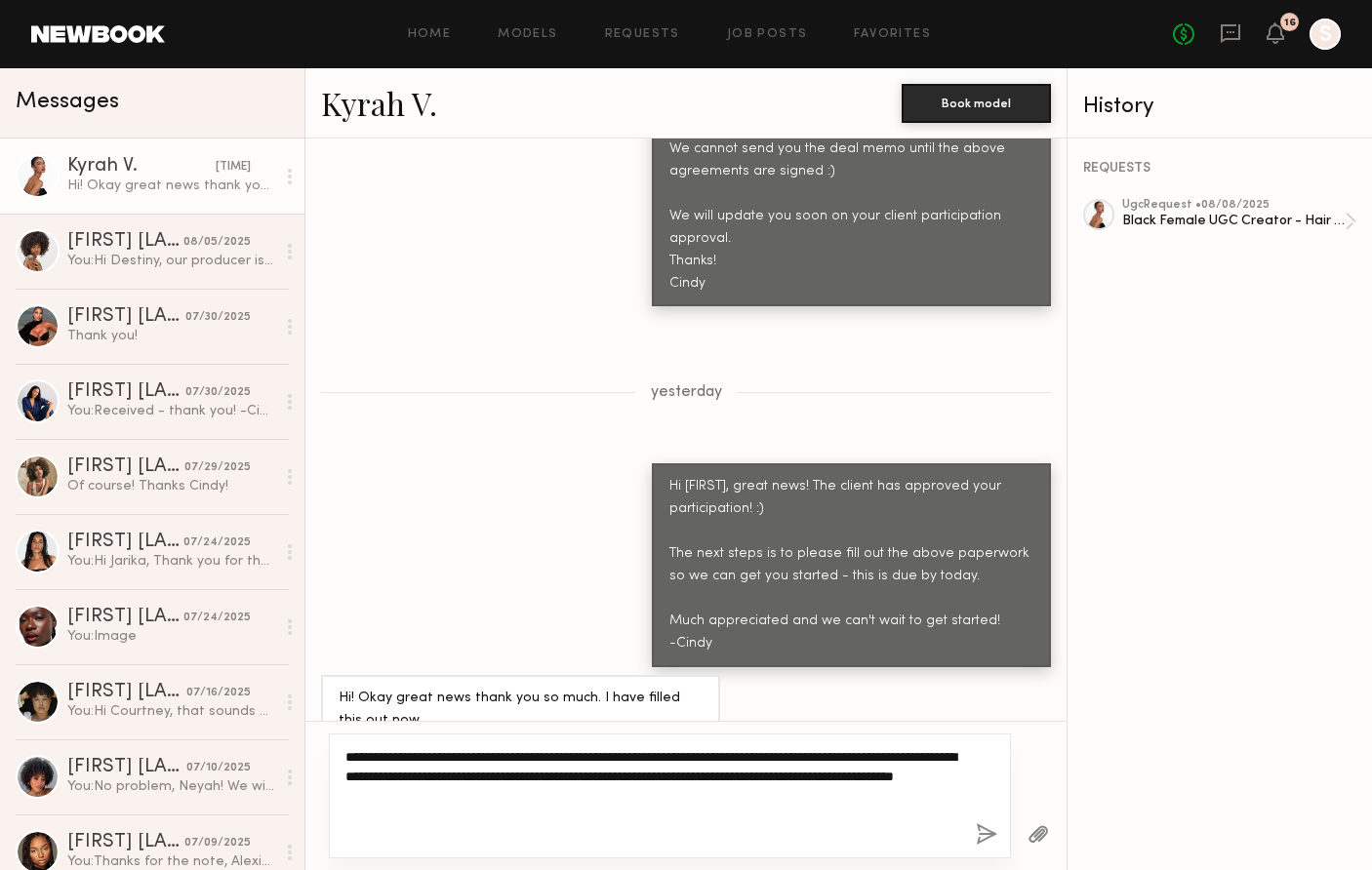 paste on "**********" 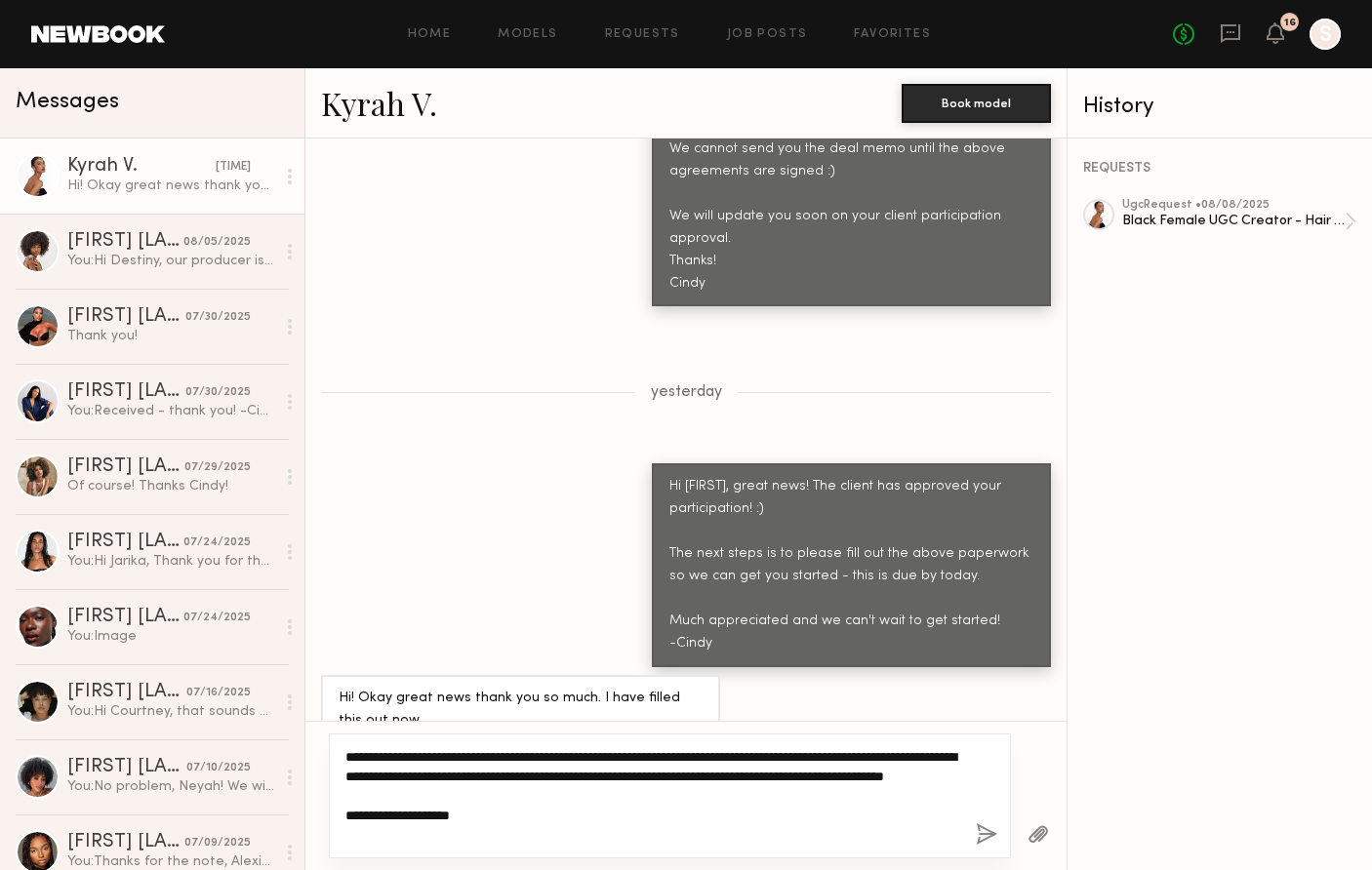 scroll, scrollTop: 114, scrollLeft: 0, axis: vertical 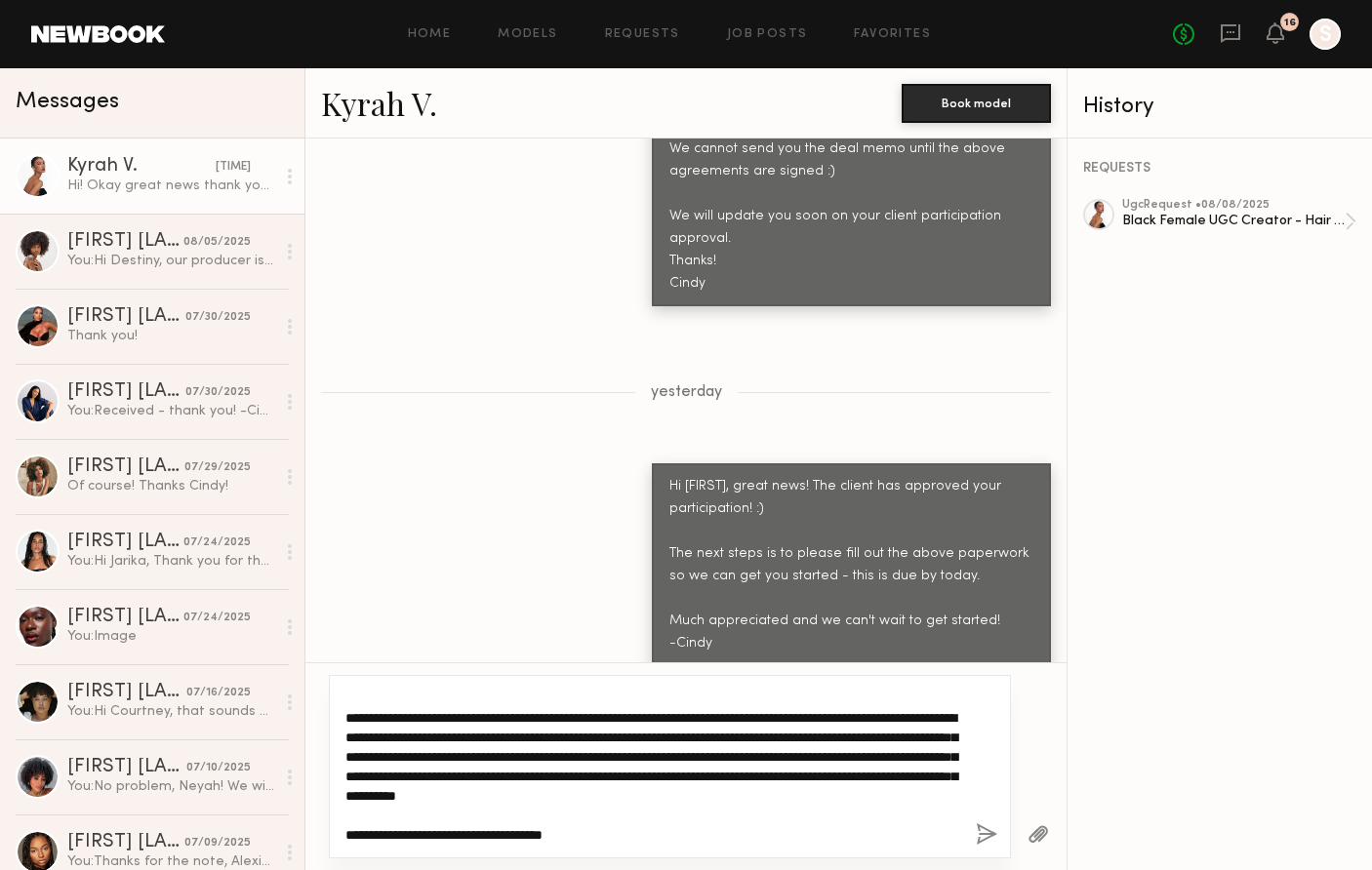 paste on "**********" 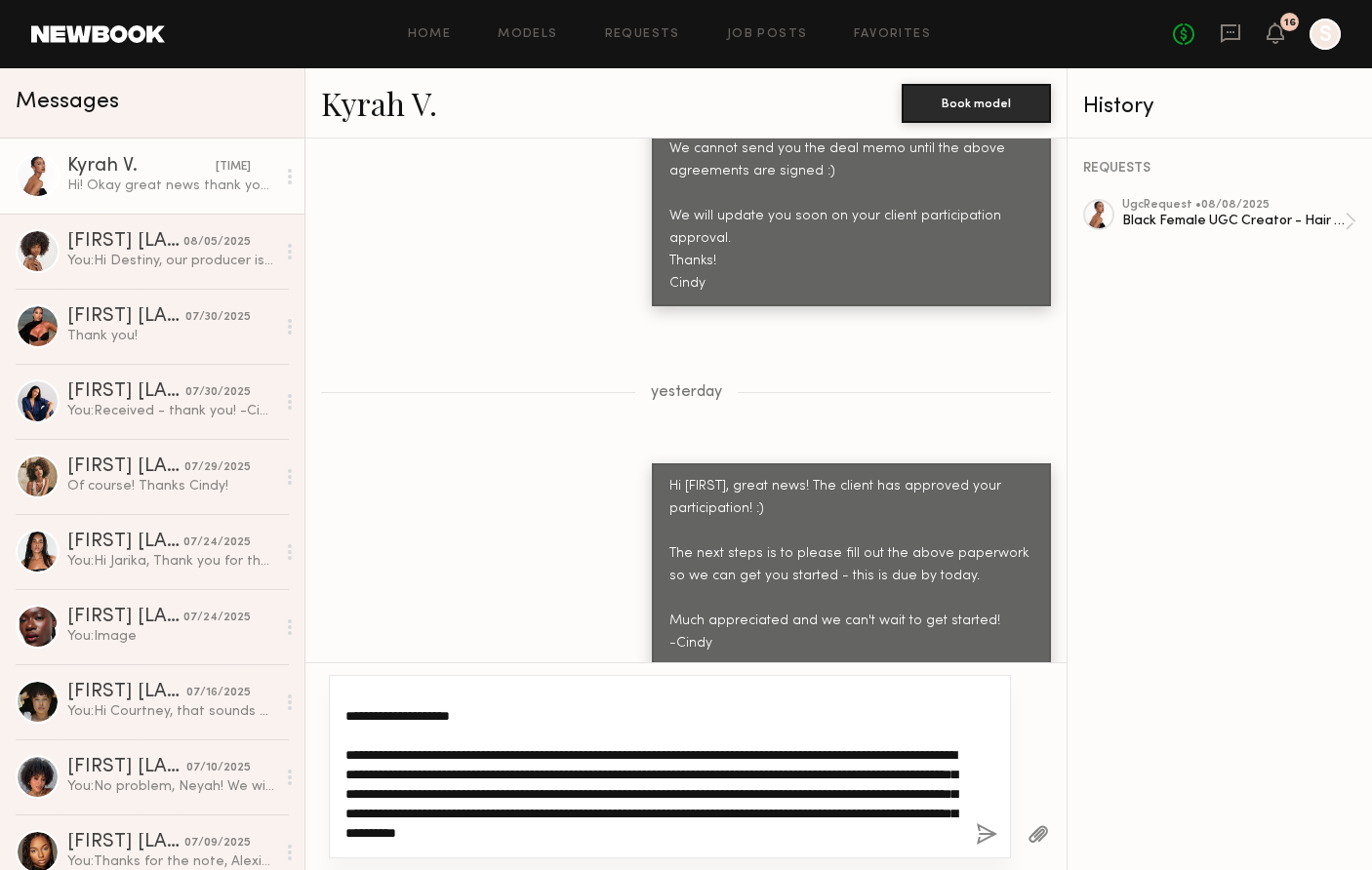 scroll, scrollTop: 32, scrollLeft: 0, axis: vertical 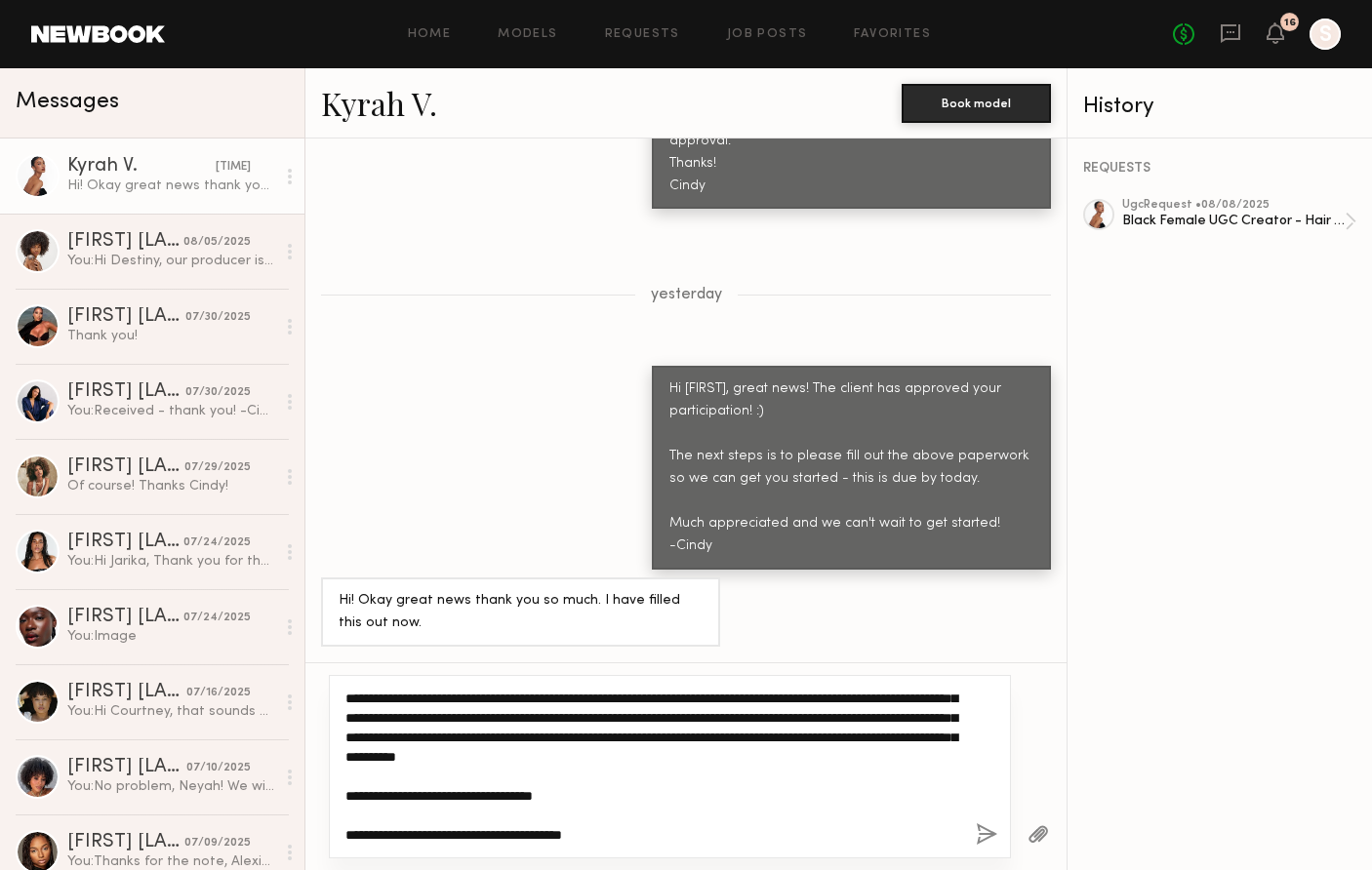 click on "**********" 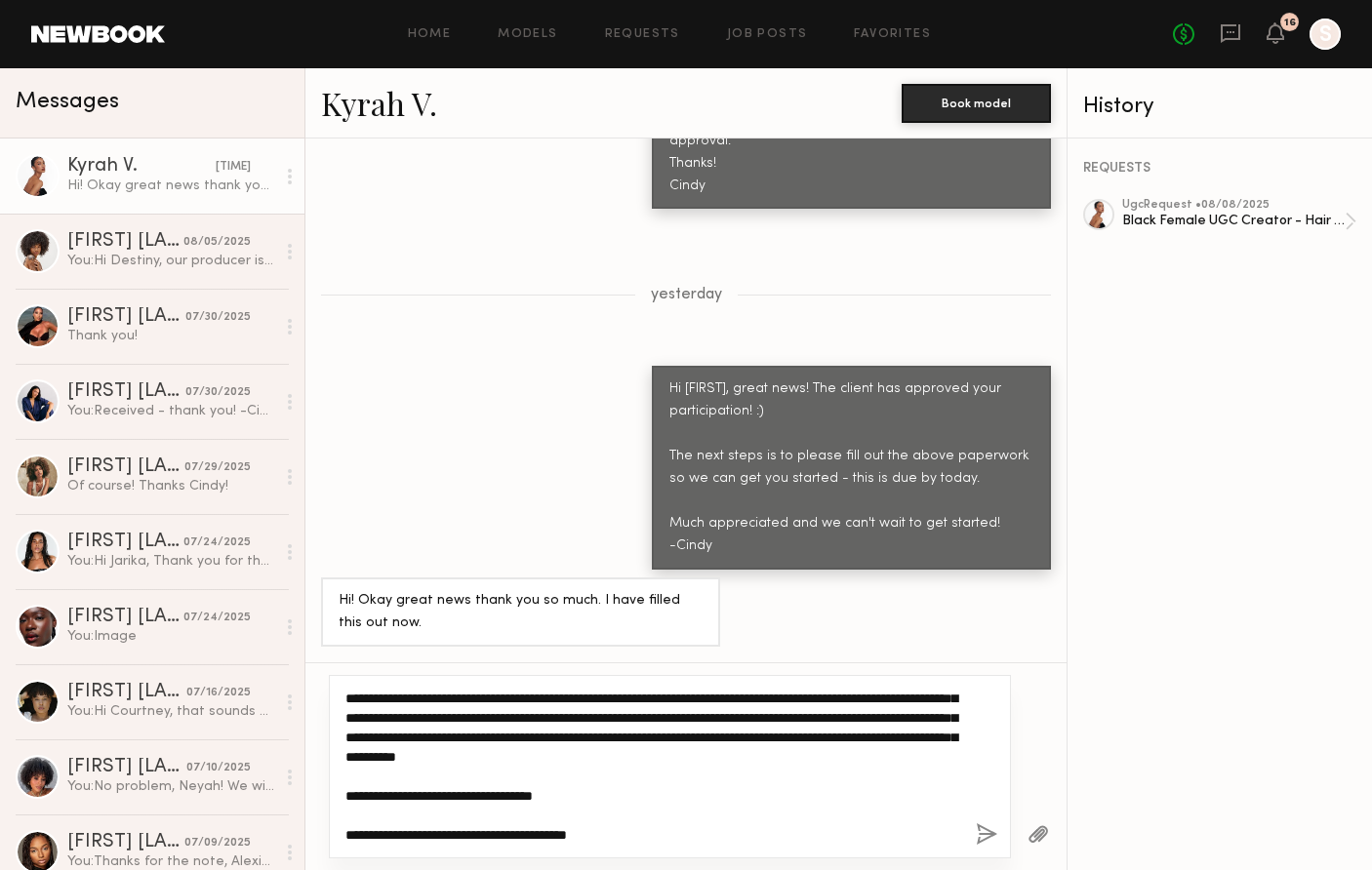 paste on "**********" 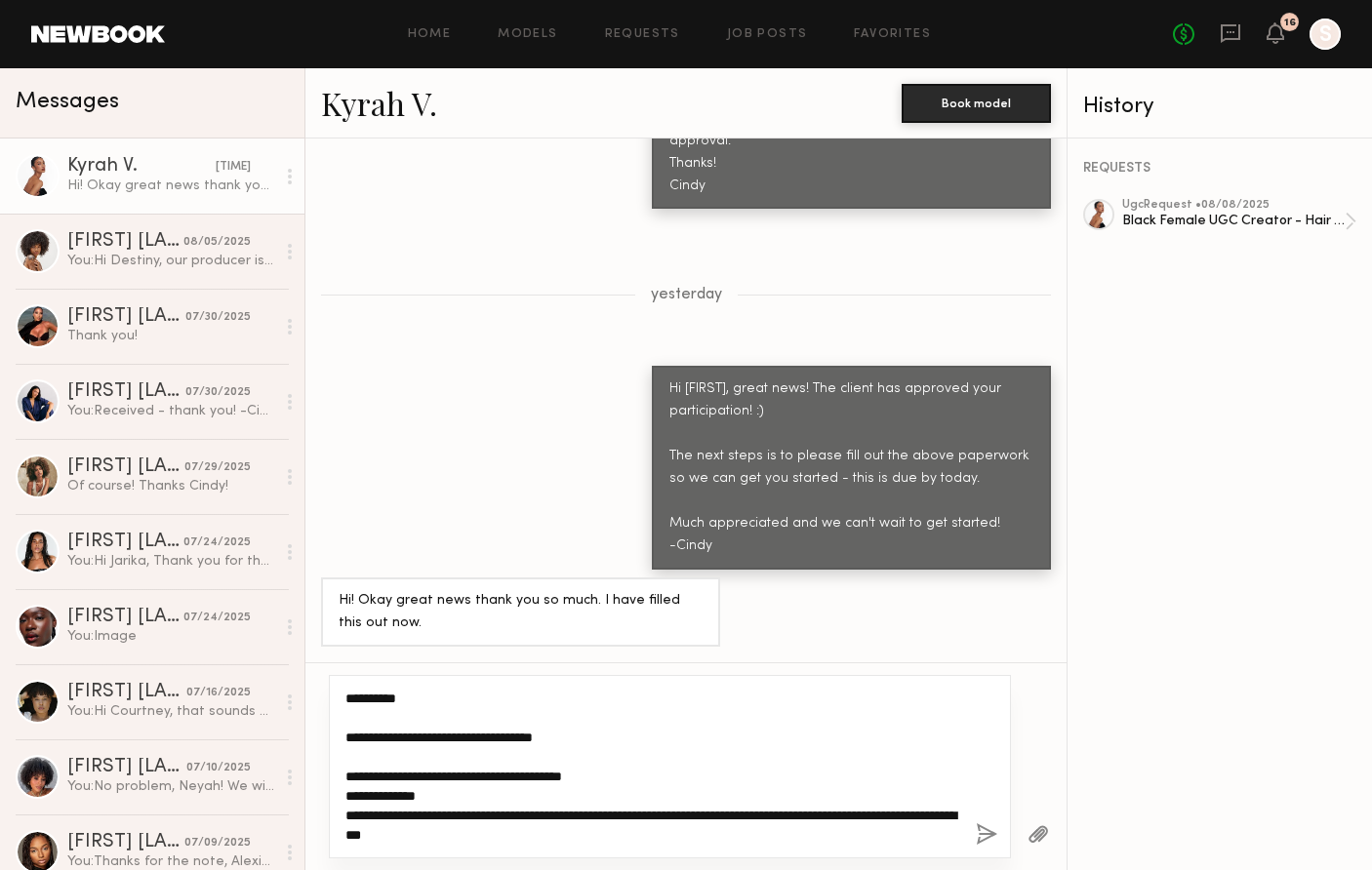 scroll, scrollTop: 215, scrollLeft: 0, axis: vertical 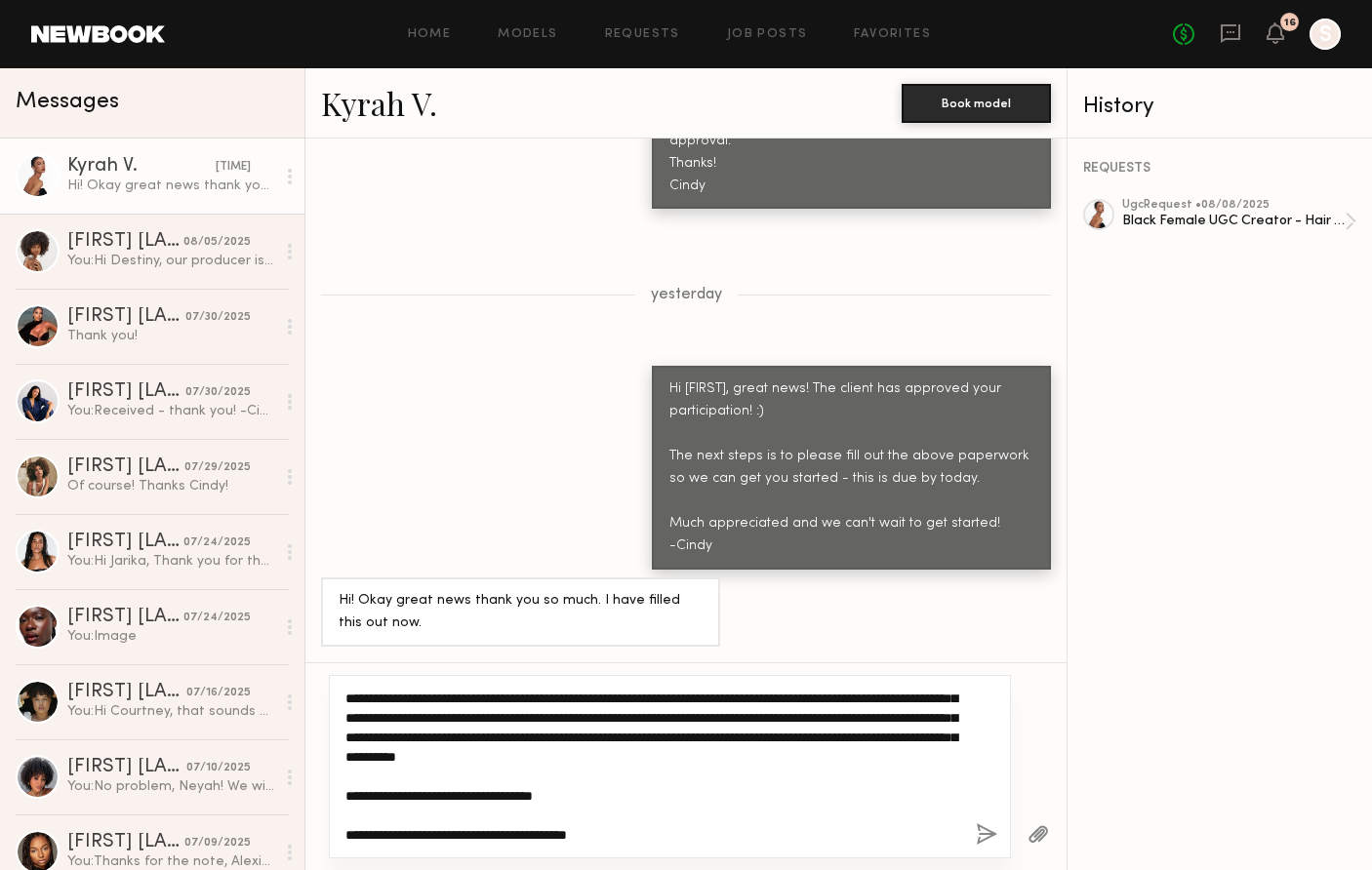 type on "**********" 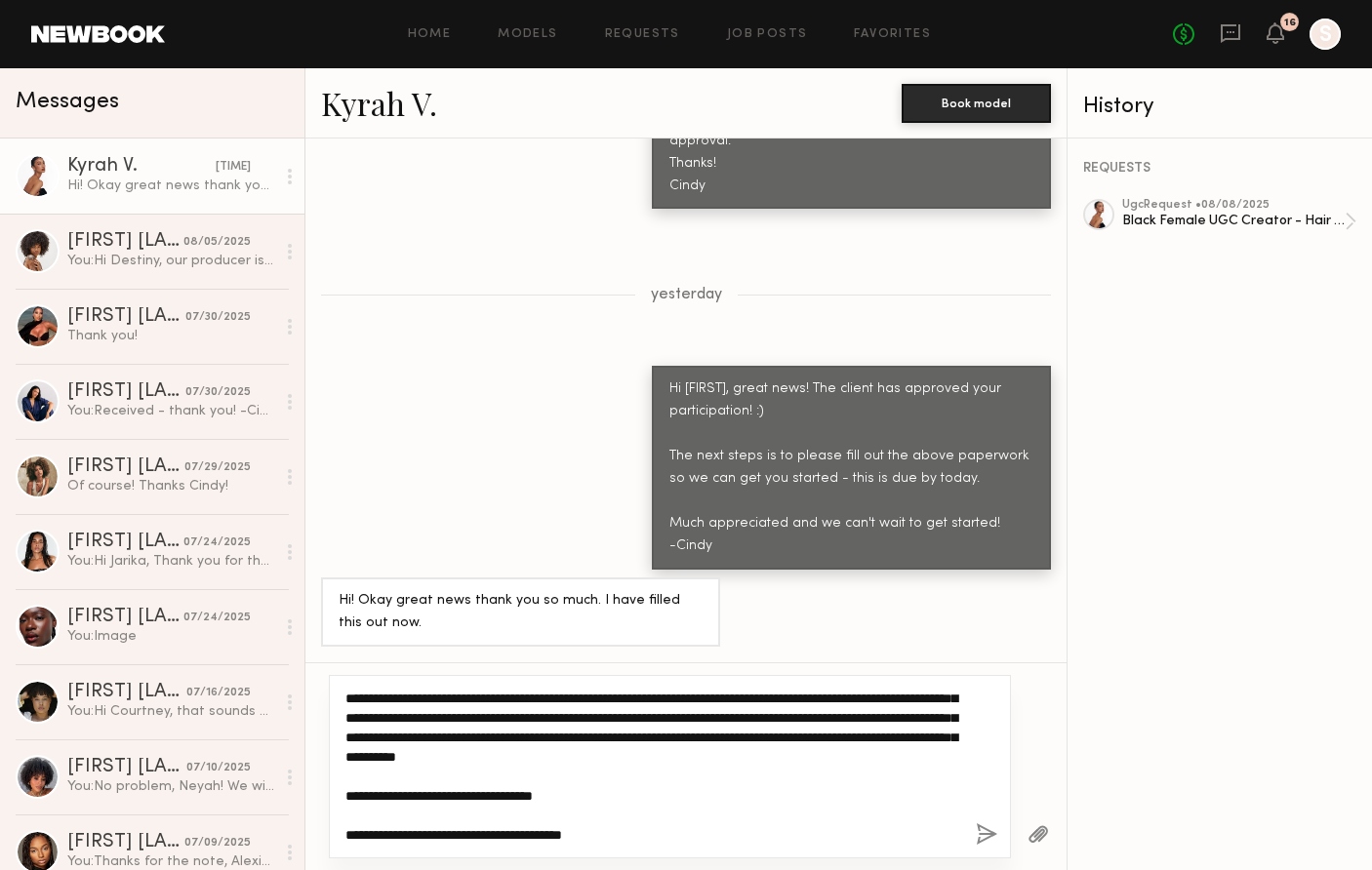 scroll, scrollTop: 156, scrollLeft: 0, axis: vertical 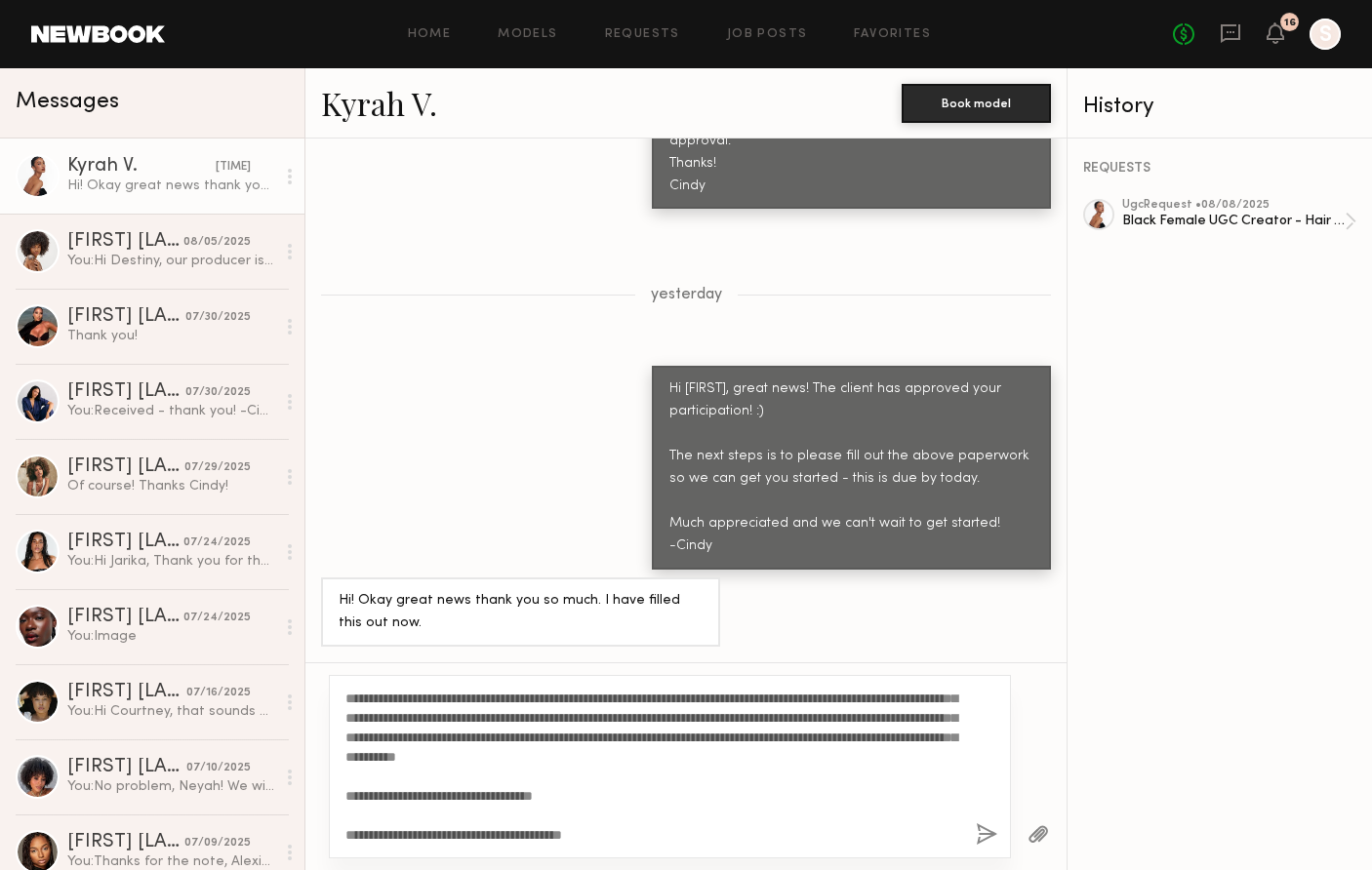 click 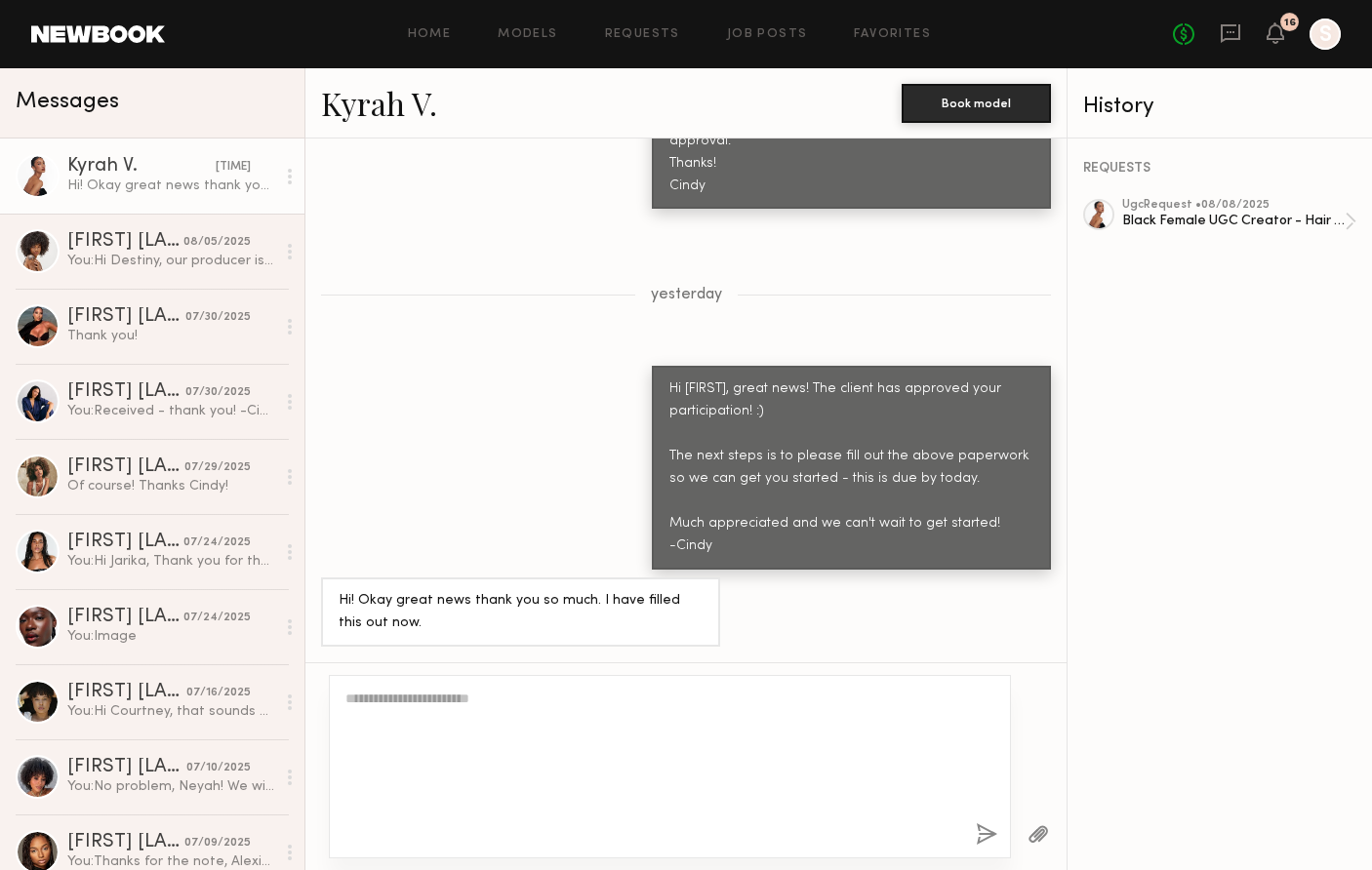 scroll, scrollTop: 3136, scrollLeft: 0, axis: vertical 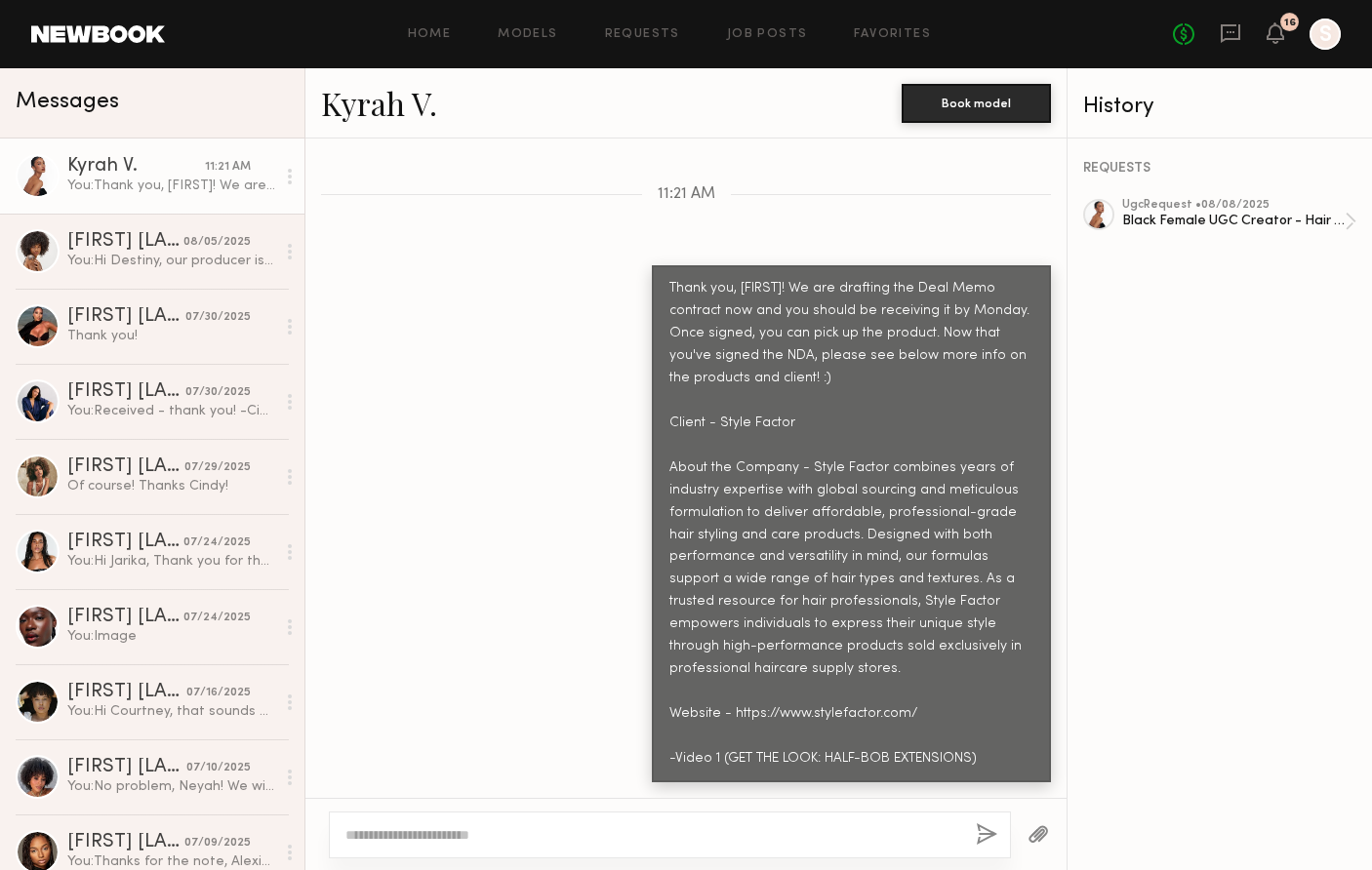 click 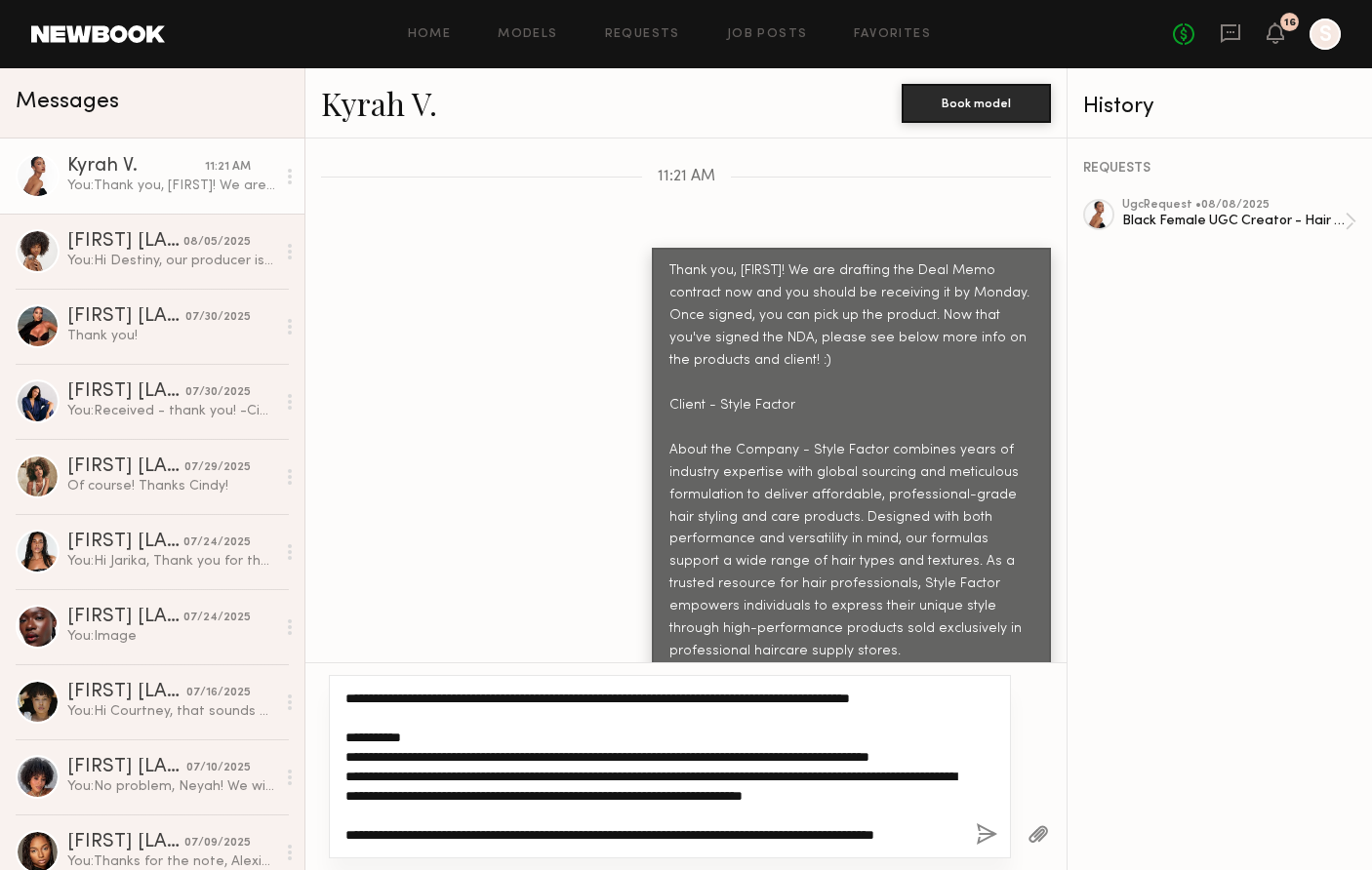 scroll, scrollTop: 137, scrollLeft: 0, axis: vertical 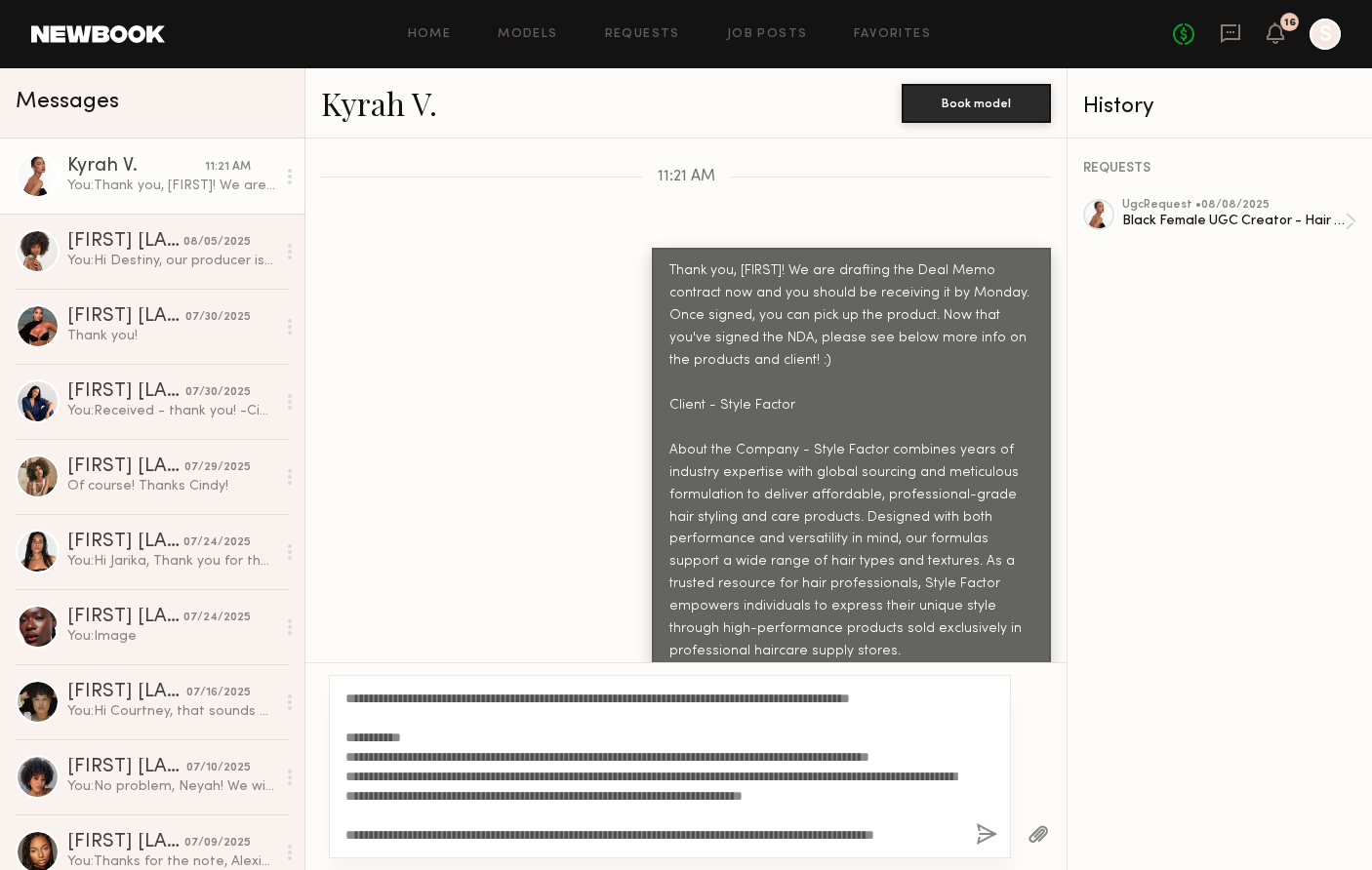 click 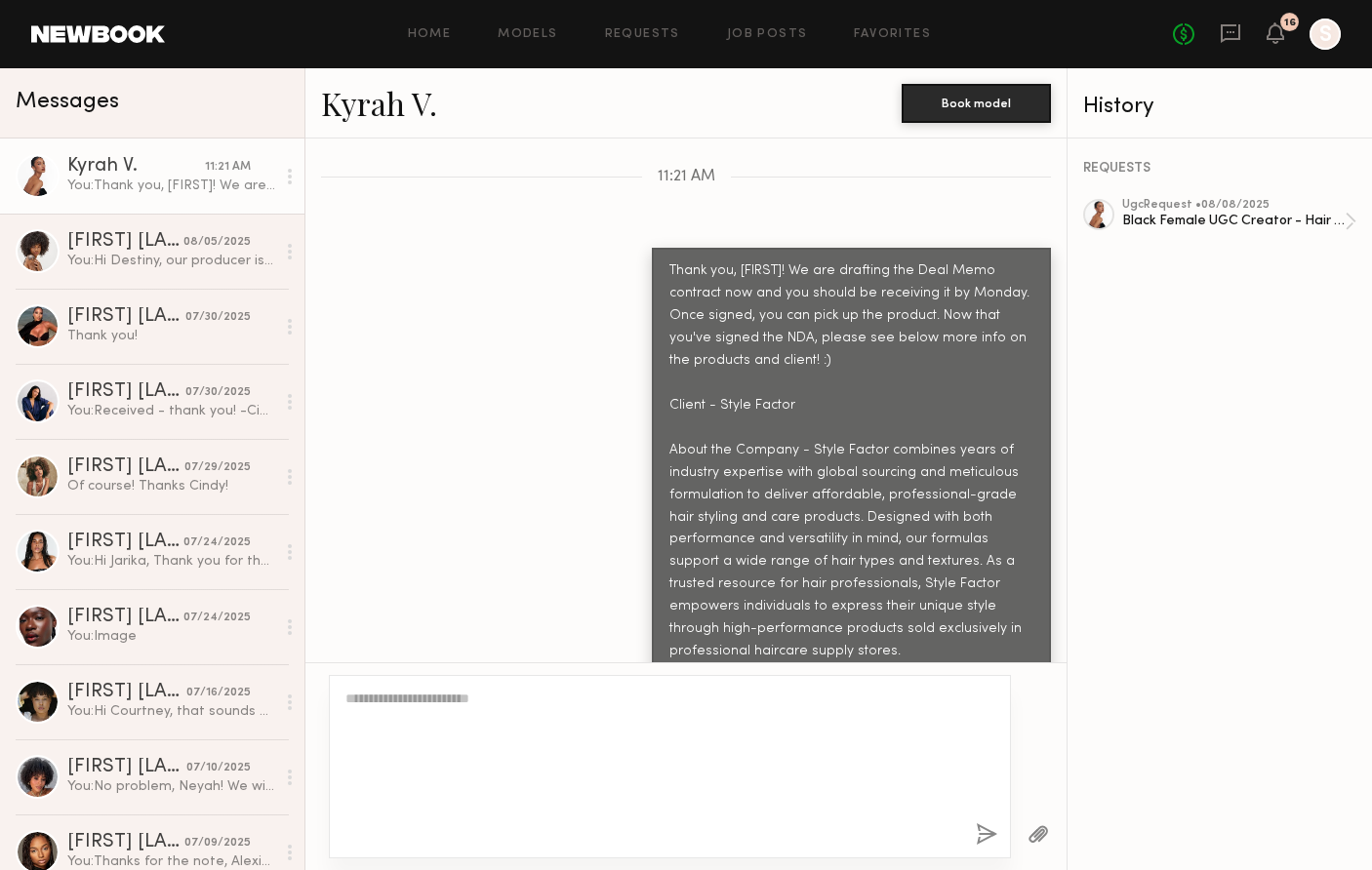 scroll, scrollTop: 3632, scrollLeft: 0, axis: vertical 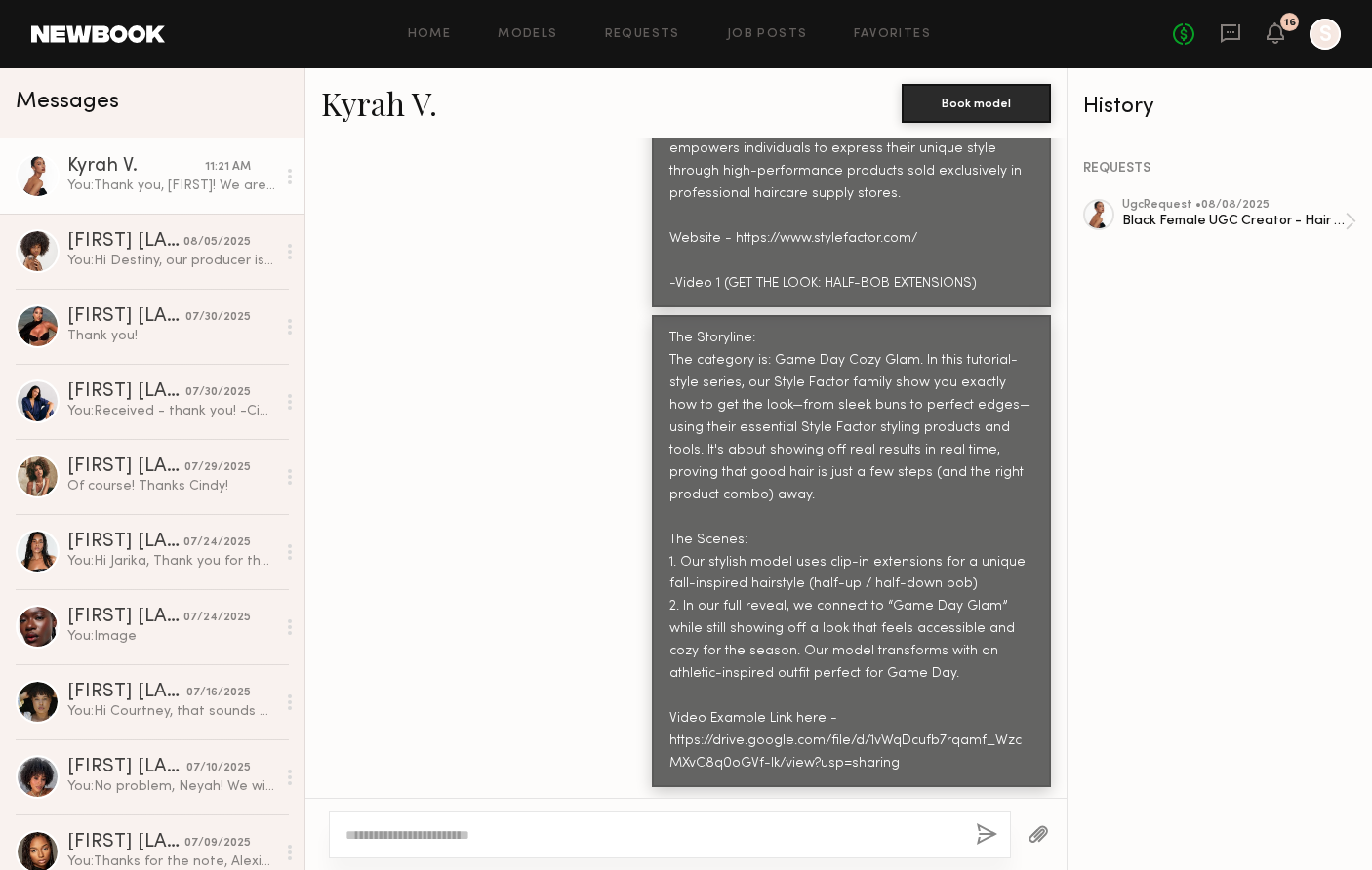 click 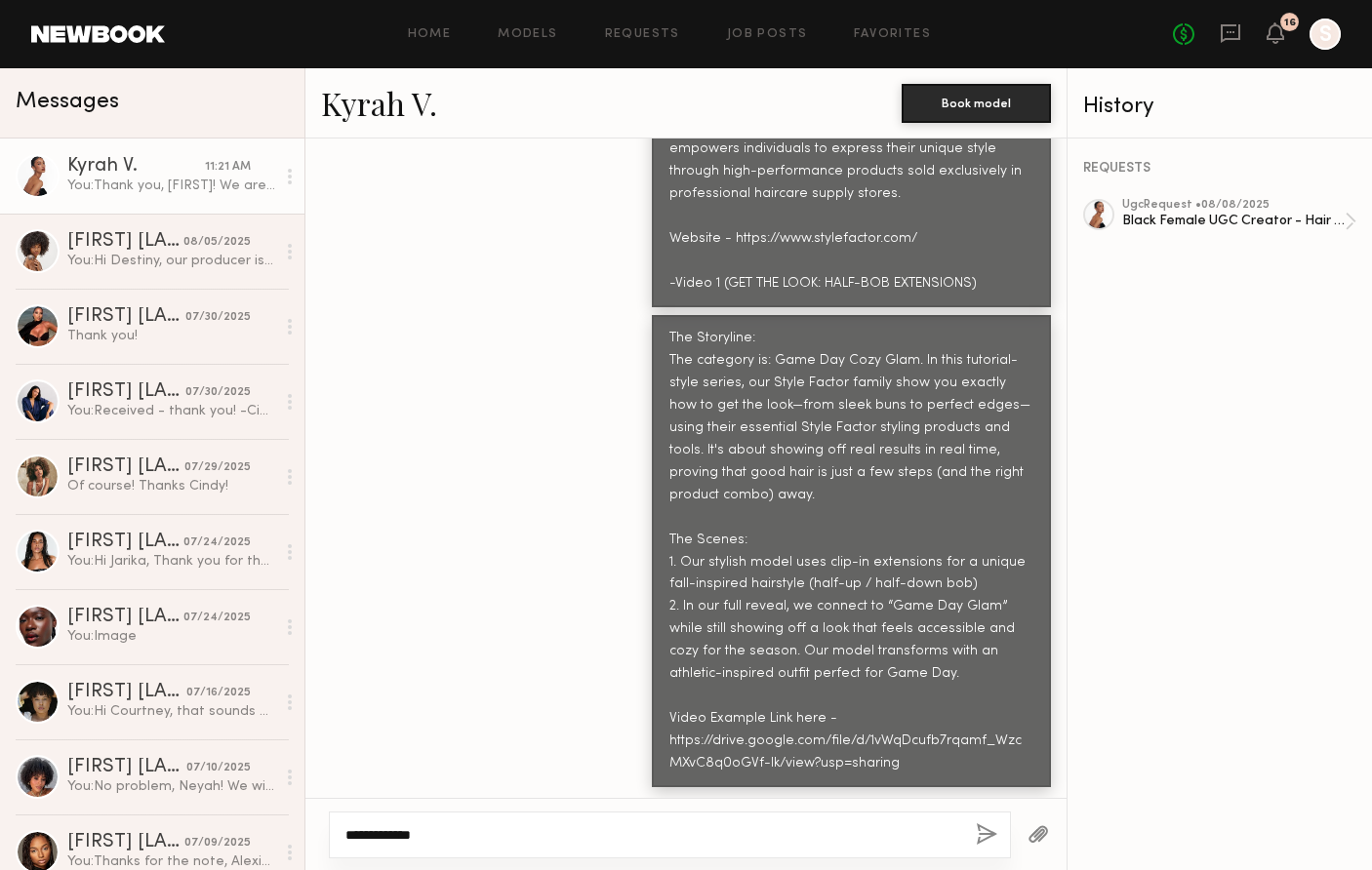 scroll, scrollTop: 134, scrollLeft: 0, axis: vertical 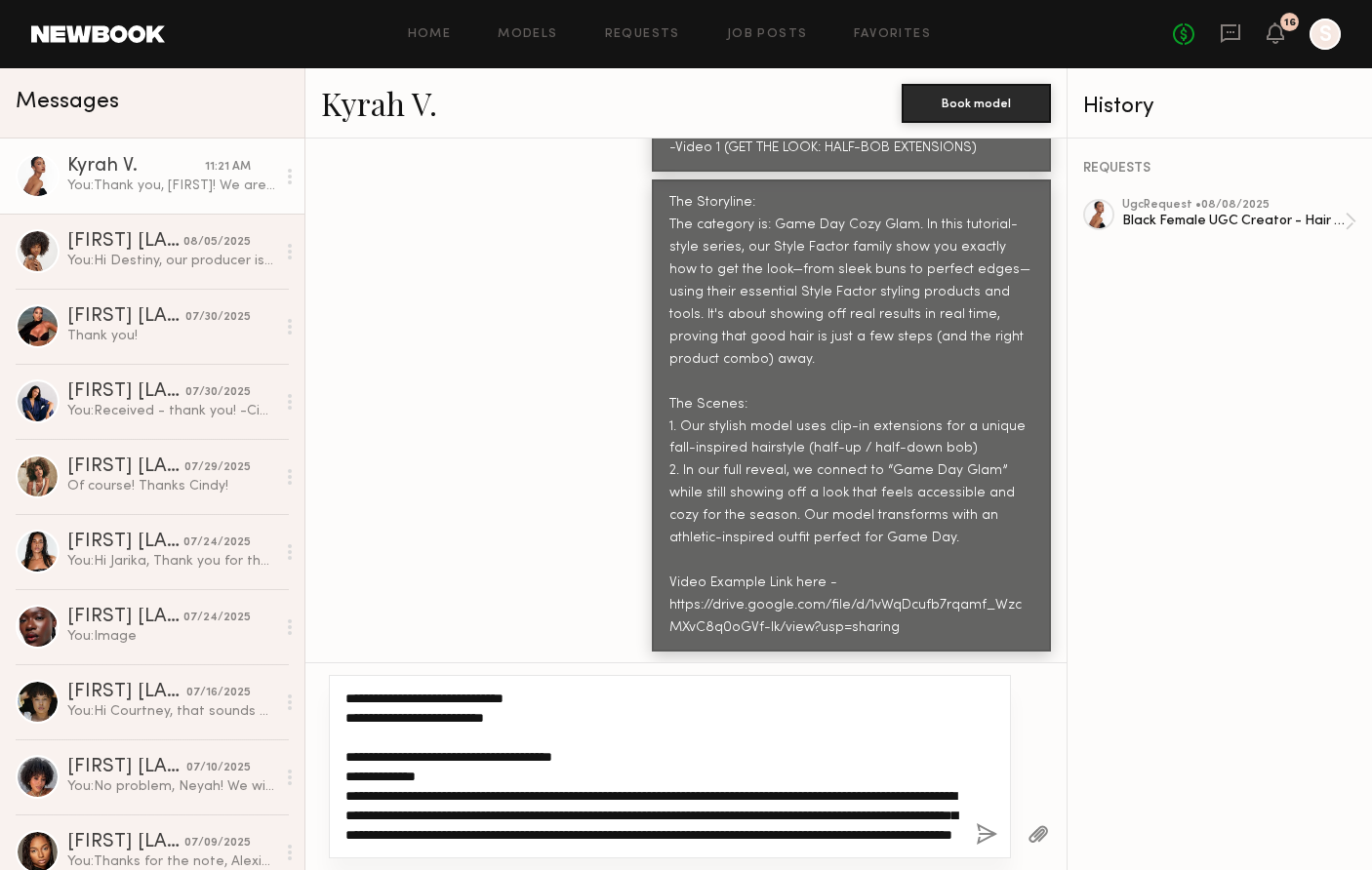 type on "**********" 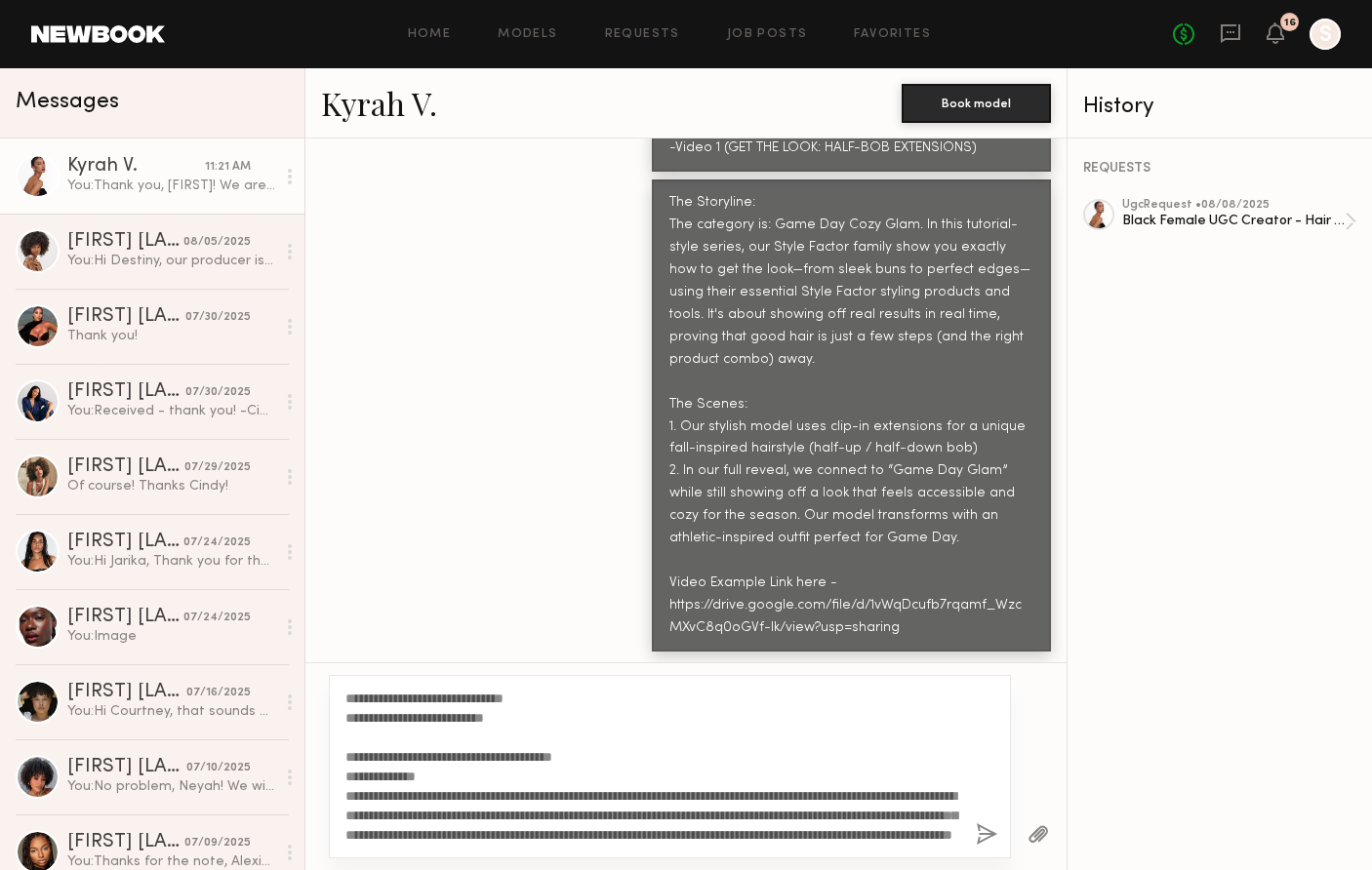 click 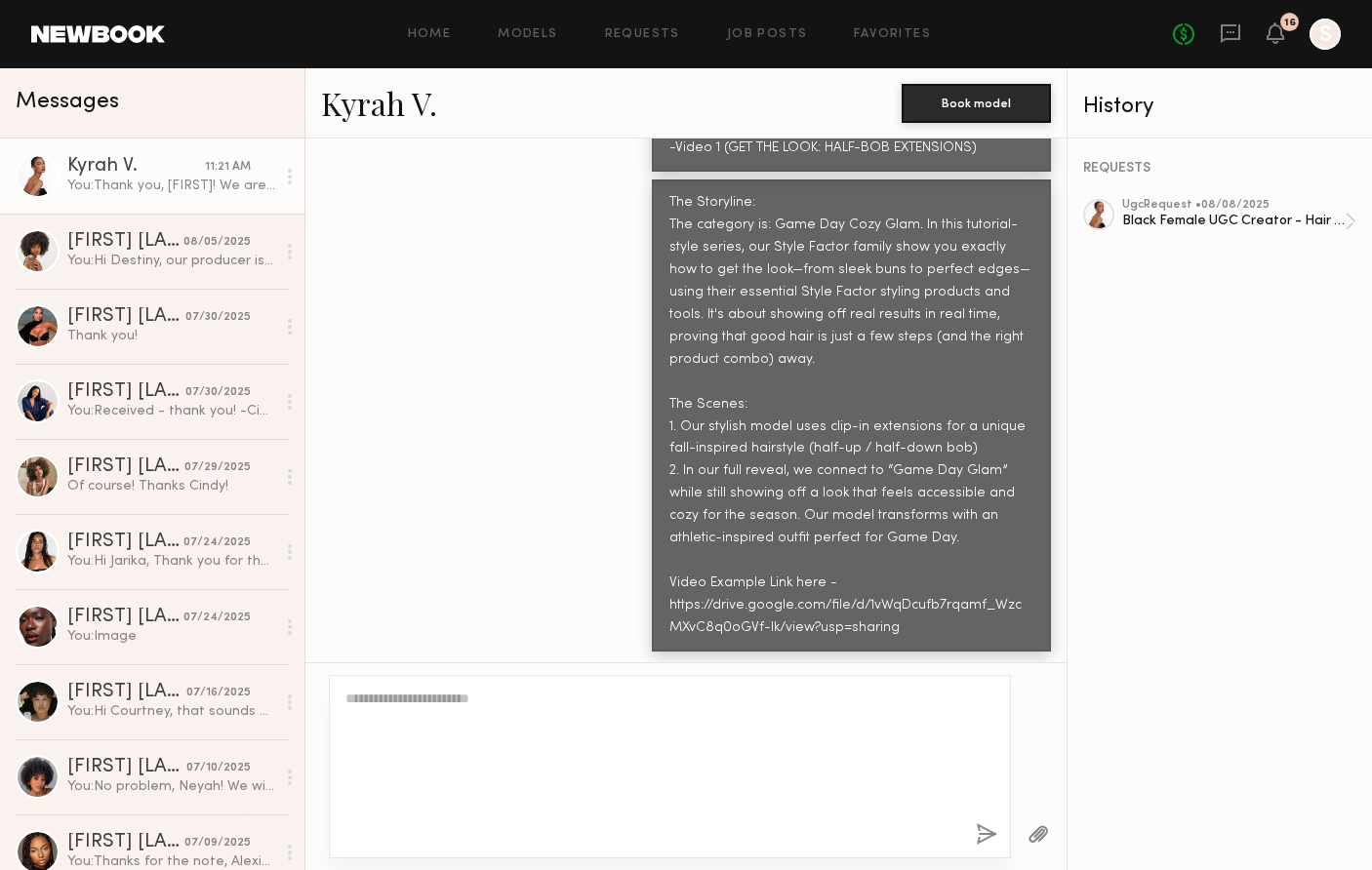 scroll, scrollTop: 4090, scrollLeft: 0, axis: vertical 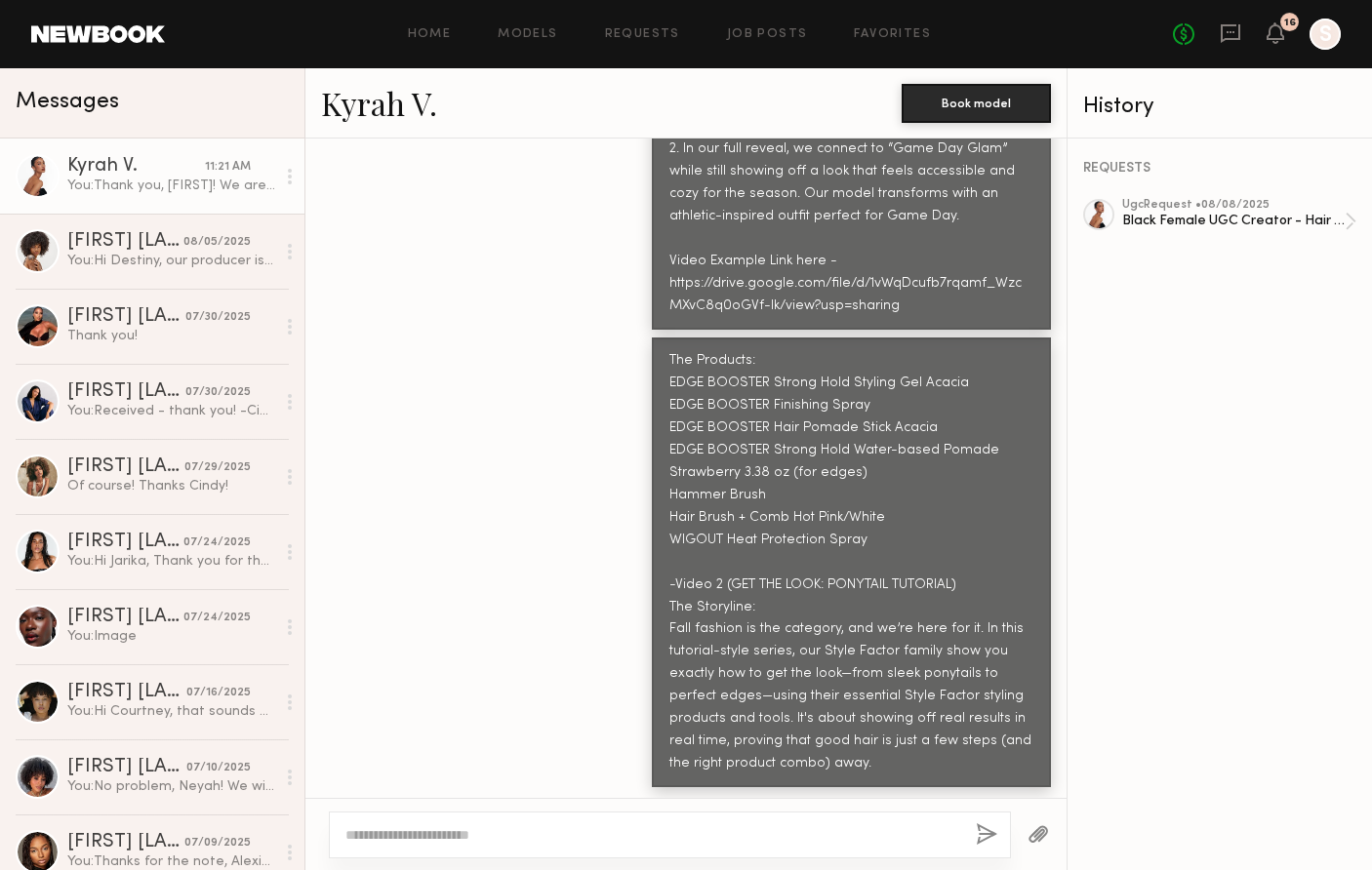 click 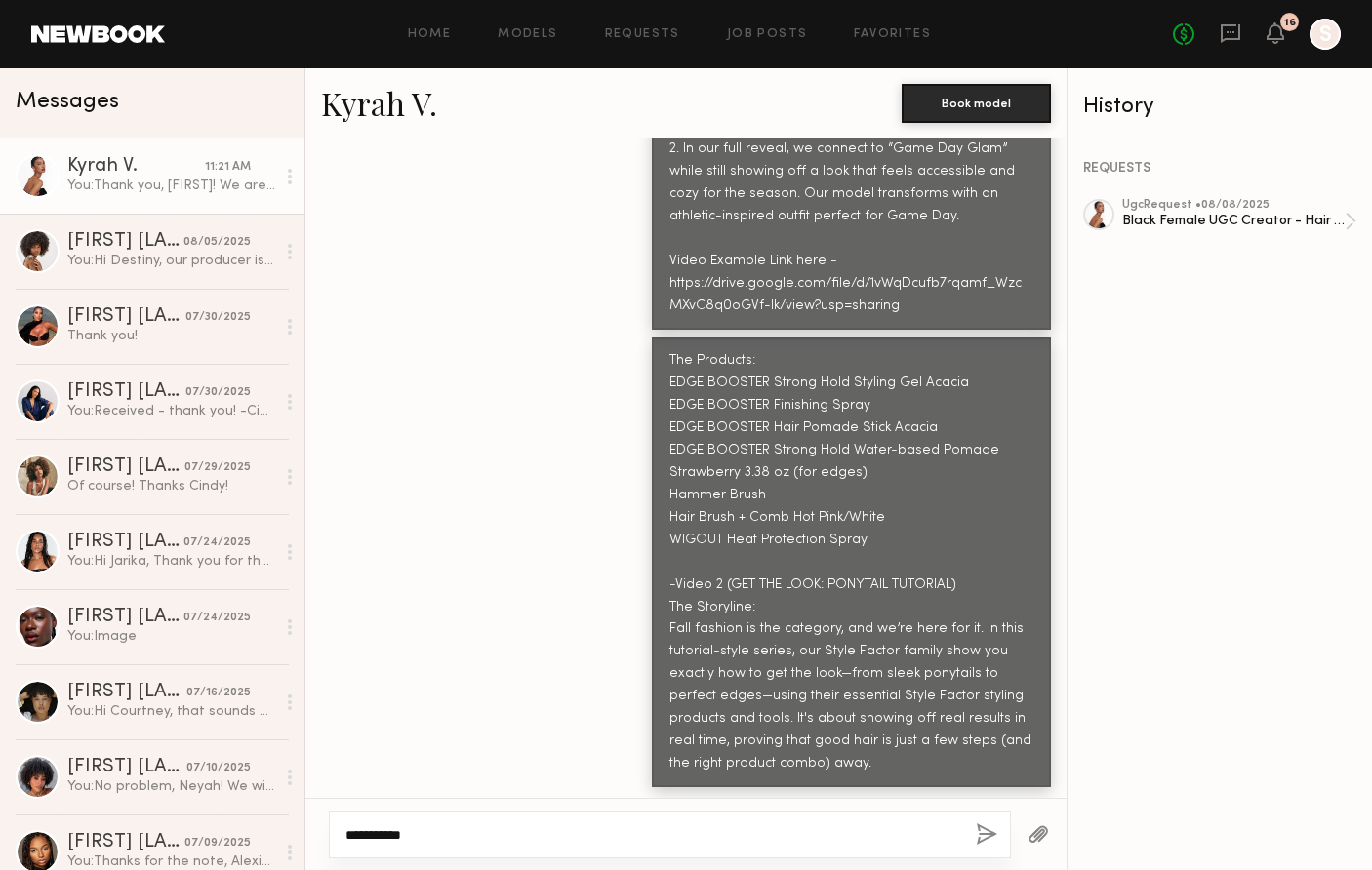 scroll, scrollTop: 114, scrollLeft: 0, axis: vertical 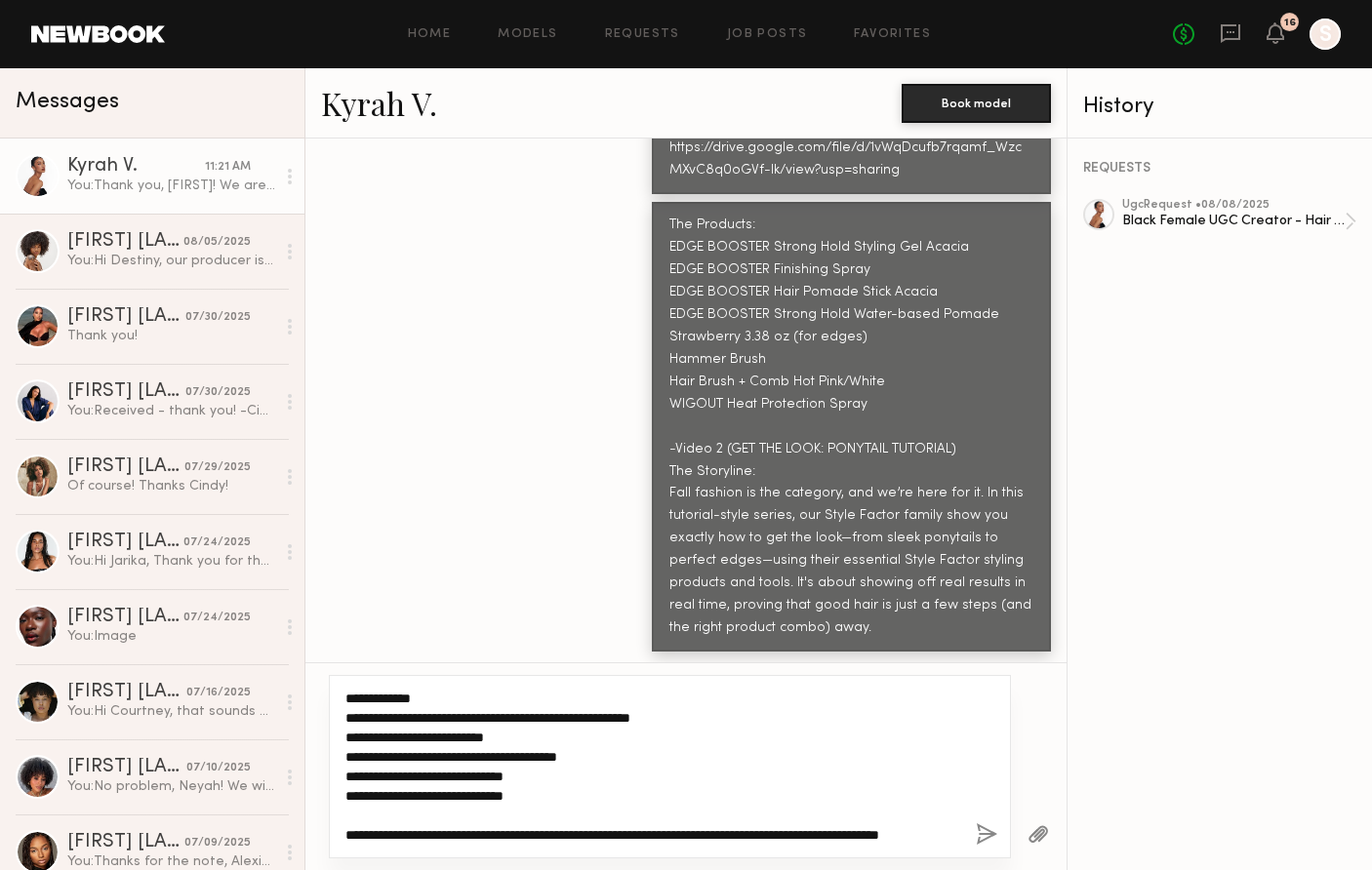 type on "**********" 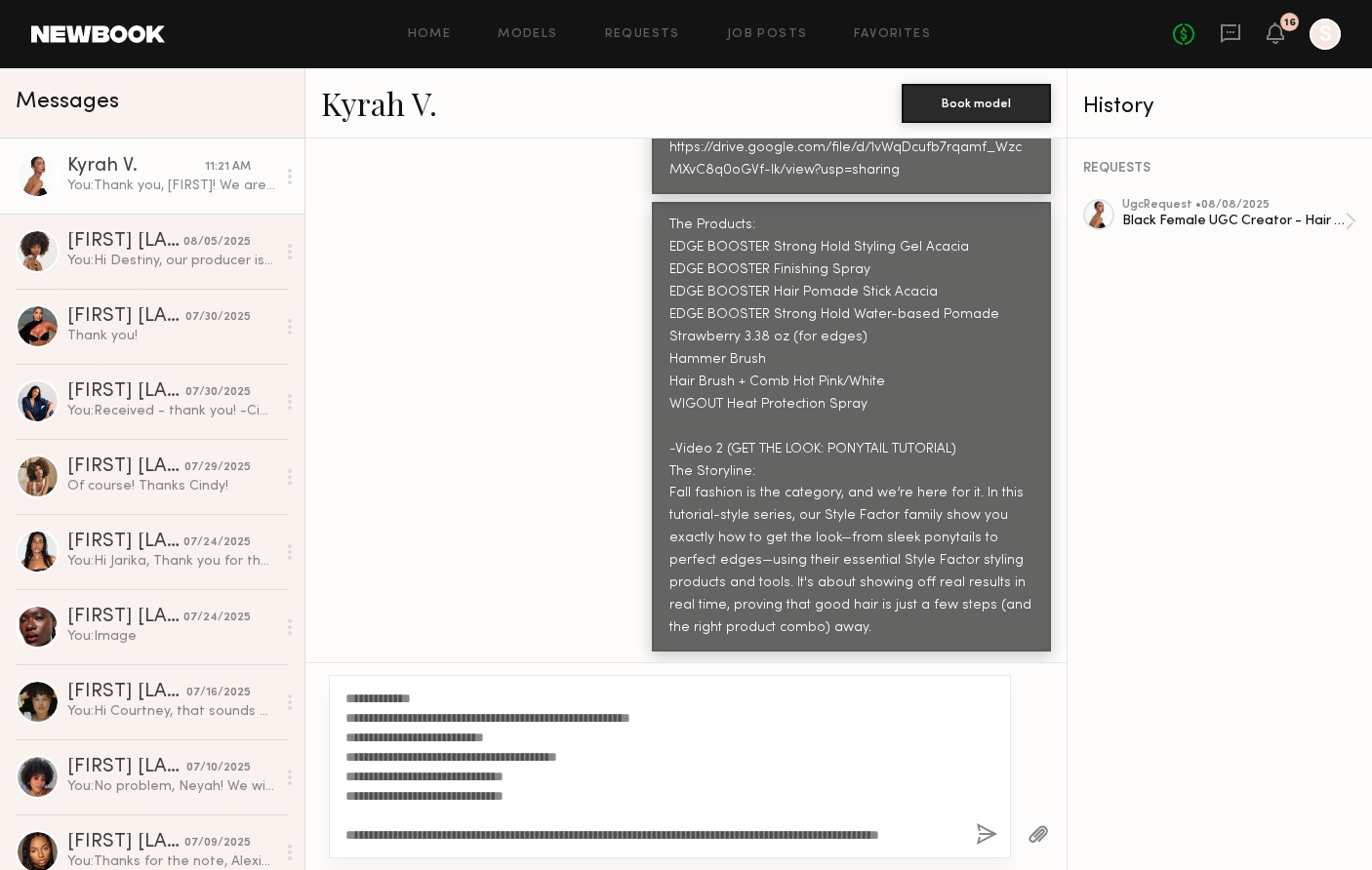 click 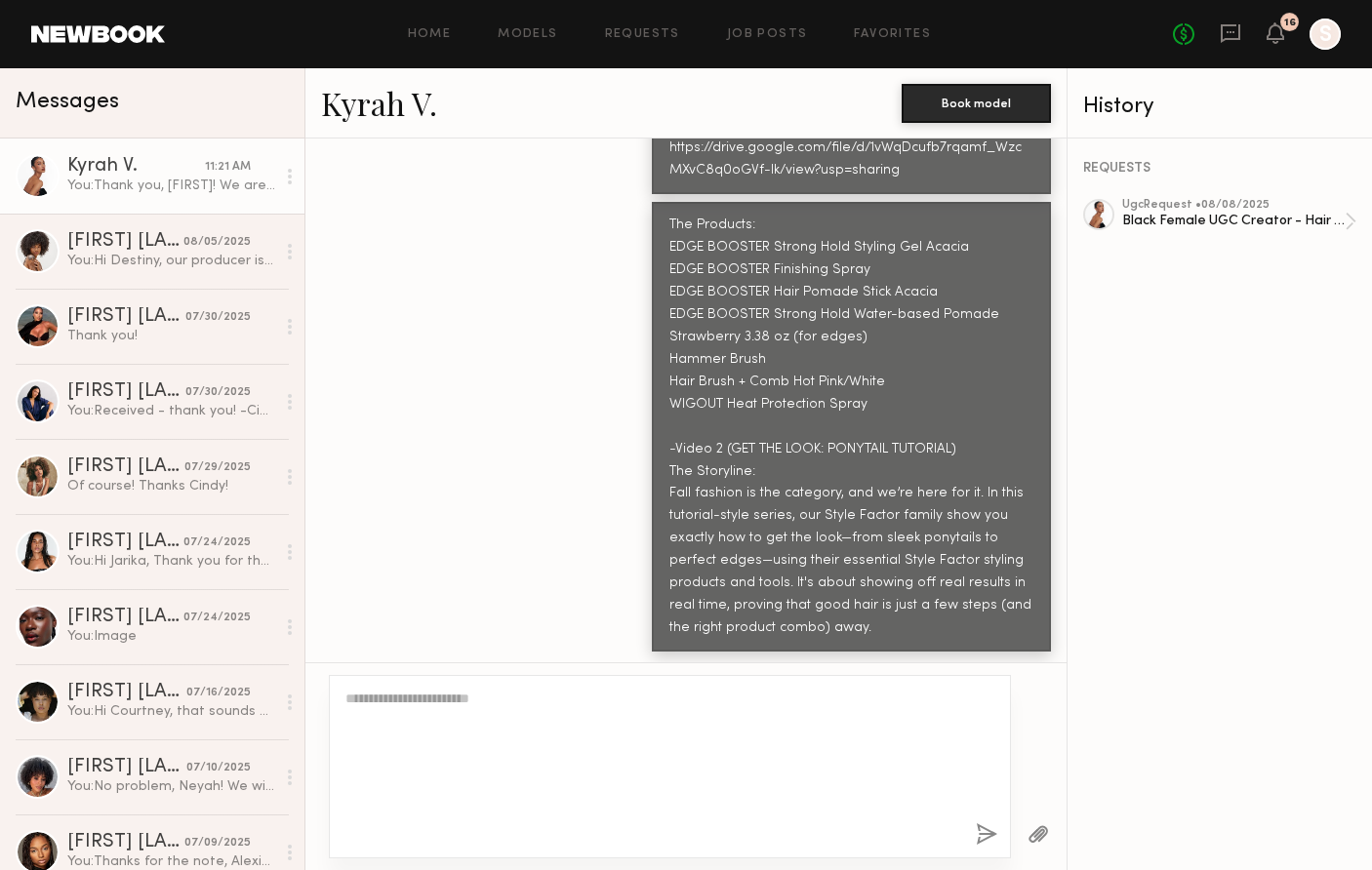 scroll, scrollTop: 4548, scrollLeft: 0, axis: vertical 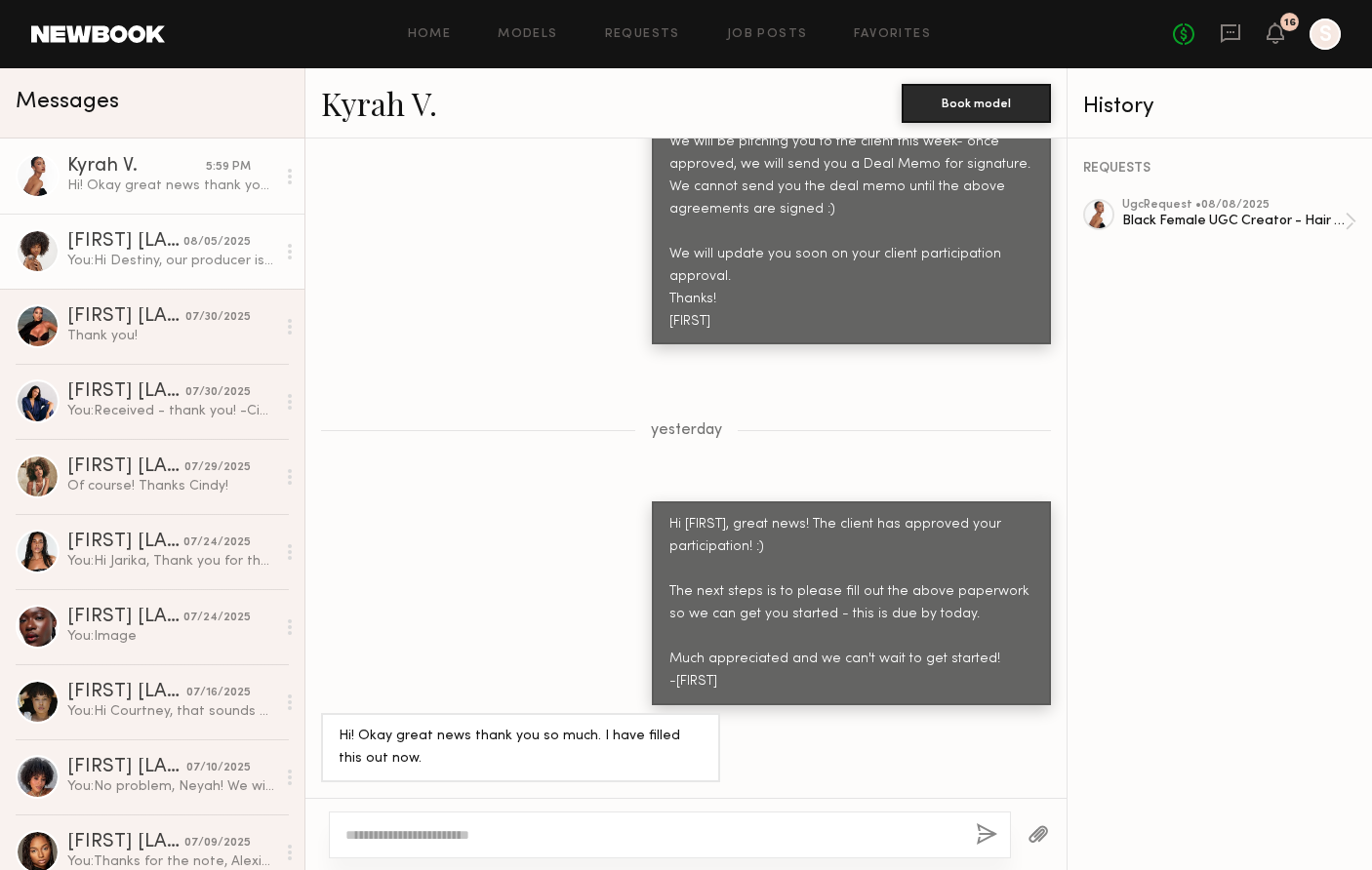 click on "You: Hi [PERSON], our producer is asking if the images you sent are the most recent images of your hair with extensions? They are asking for the most recent images since they are installed and you will not be installing additional extensions.
-[PERSON]" 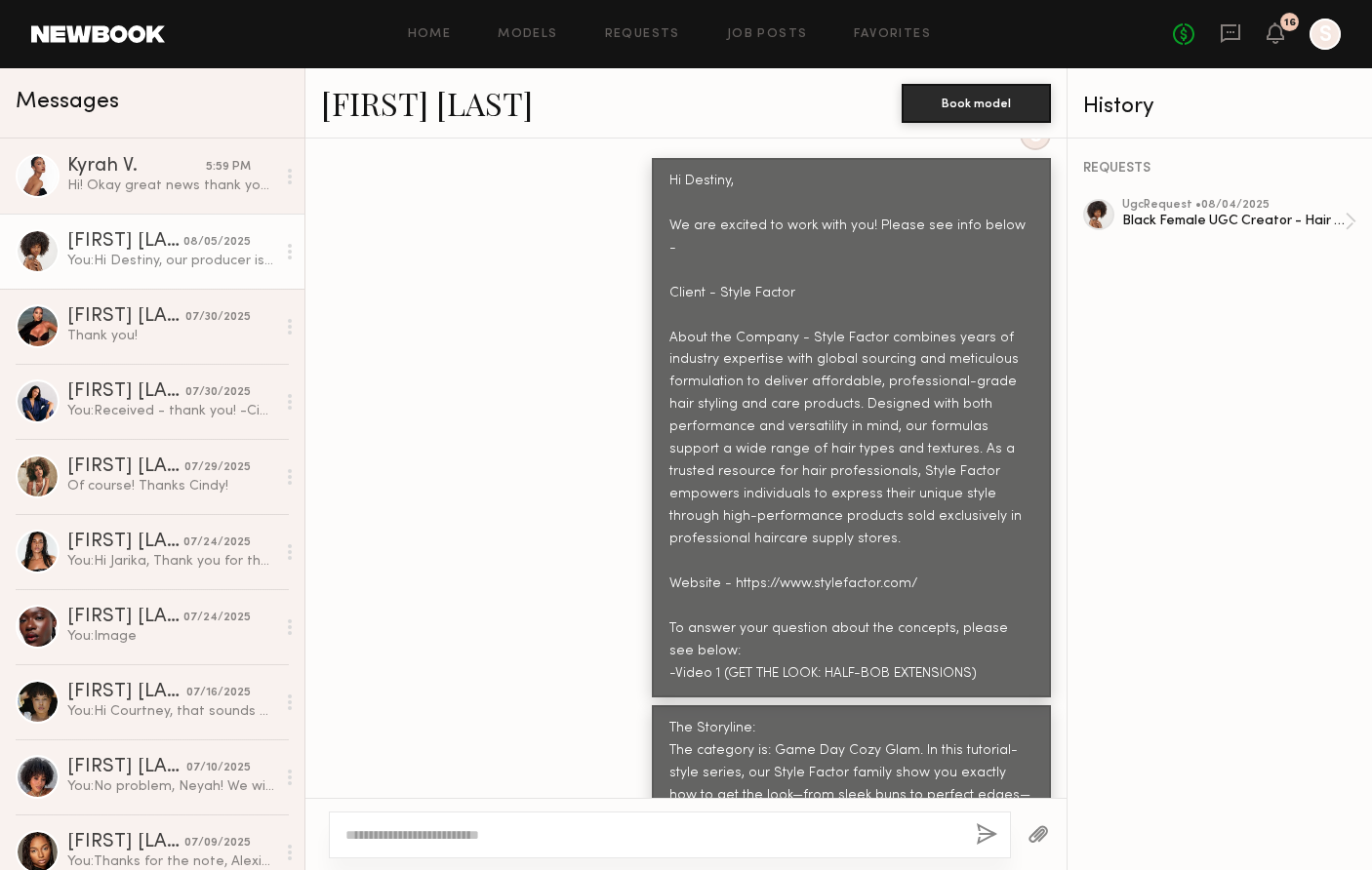 scroll, scrollTop: 4688, scrollLeft: 0, axis: vertical 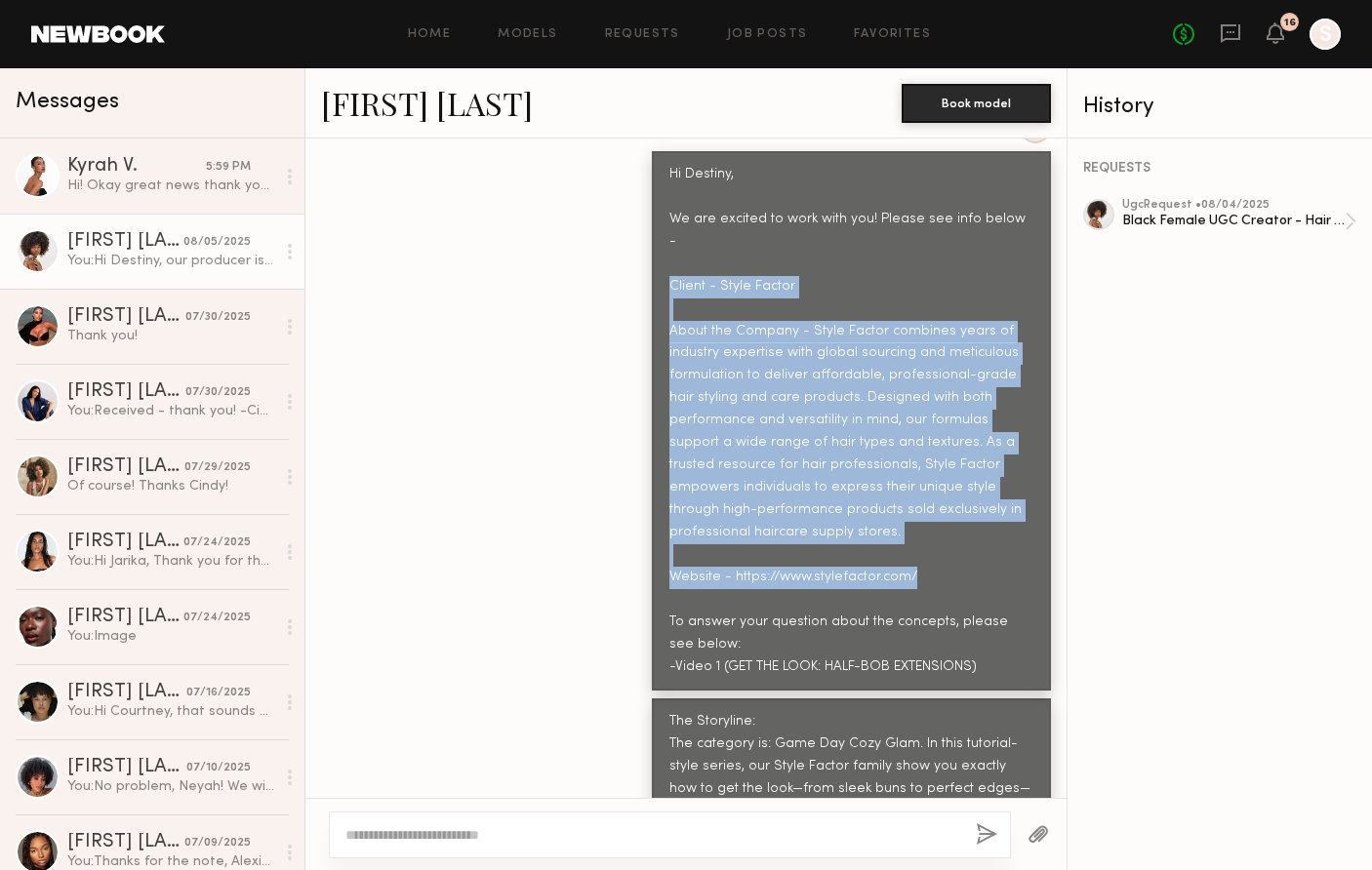 drag, startPoint x: 673, startPoint y: 233, endPoint x: 953, endPoint y: 520, distance: 400.9601 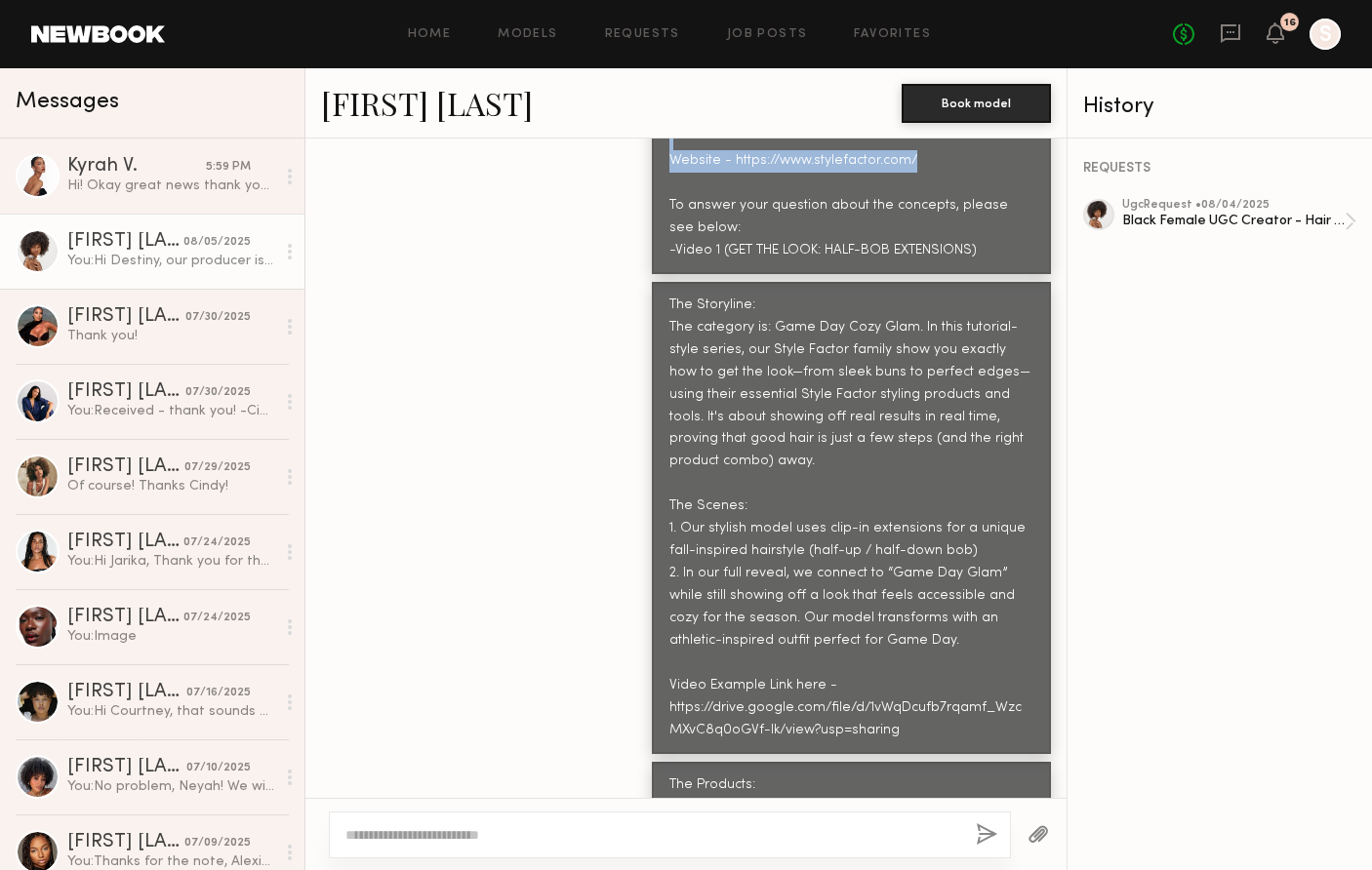 scroll, scrollTop: 5099, scrollLeft: 0, axis: vertical 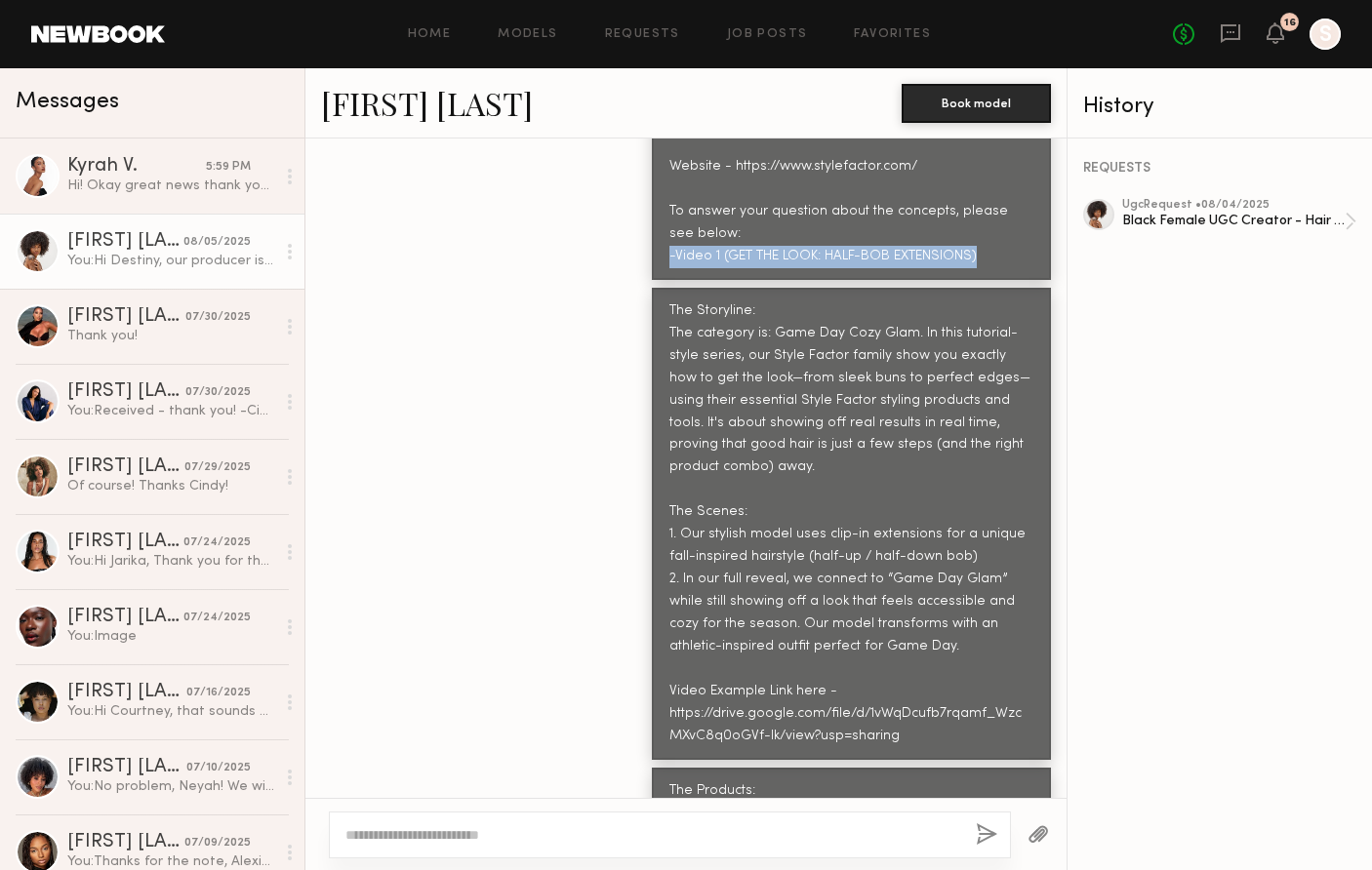 drag, startPoint x: 671, startPoint y: 207, endPoint x: 998, endPoint y: 206, distance: 327.0015 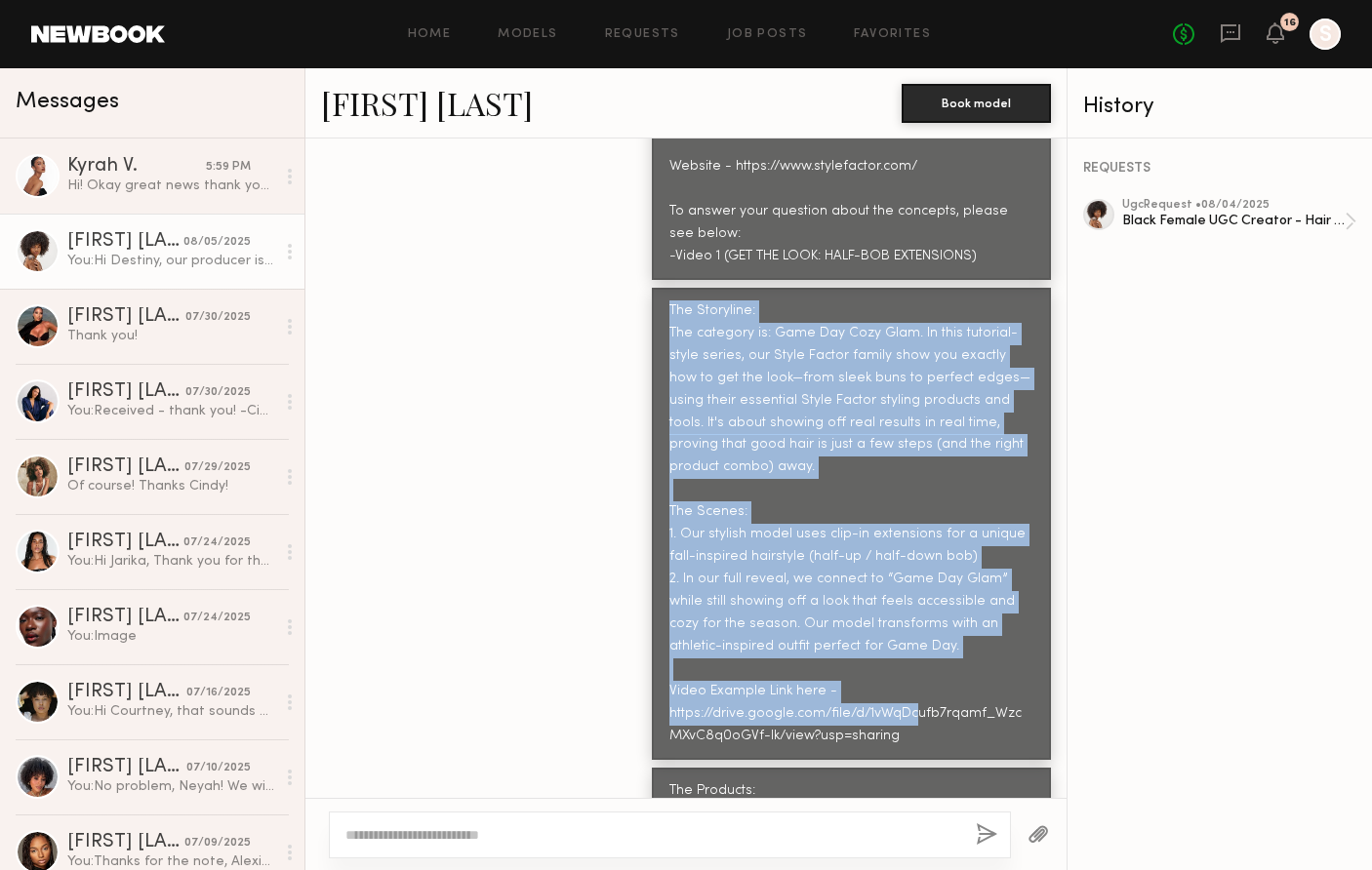 drag, startPoint x: 671, startPoint y: 257, endPoint x: 914, endPoint y: 653, distance: 464.61274 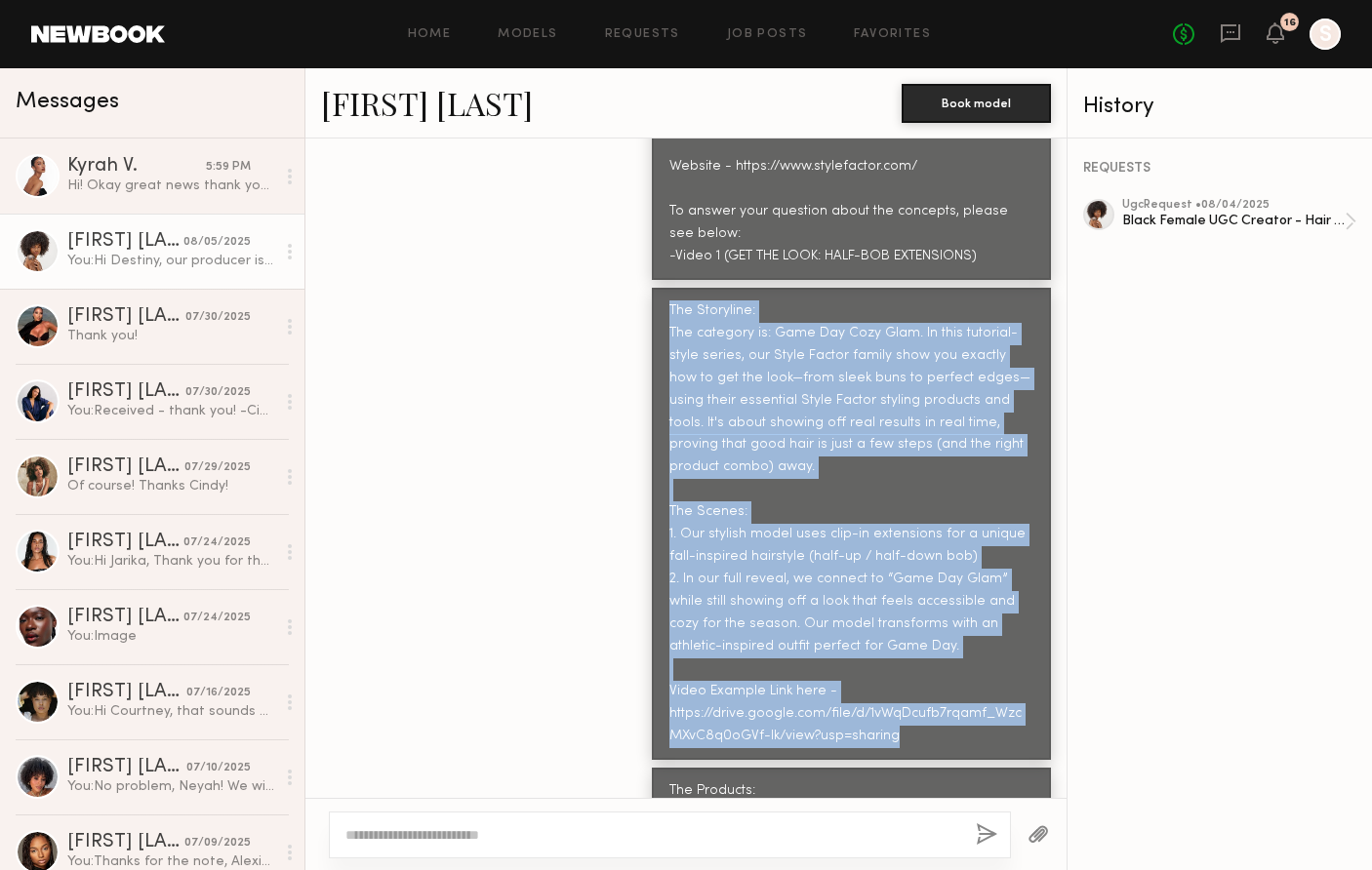 drag, startPoint x: 914, startPoint y: 666, endPoint x: 647, endPoint y: 255, distance: 490.1122 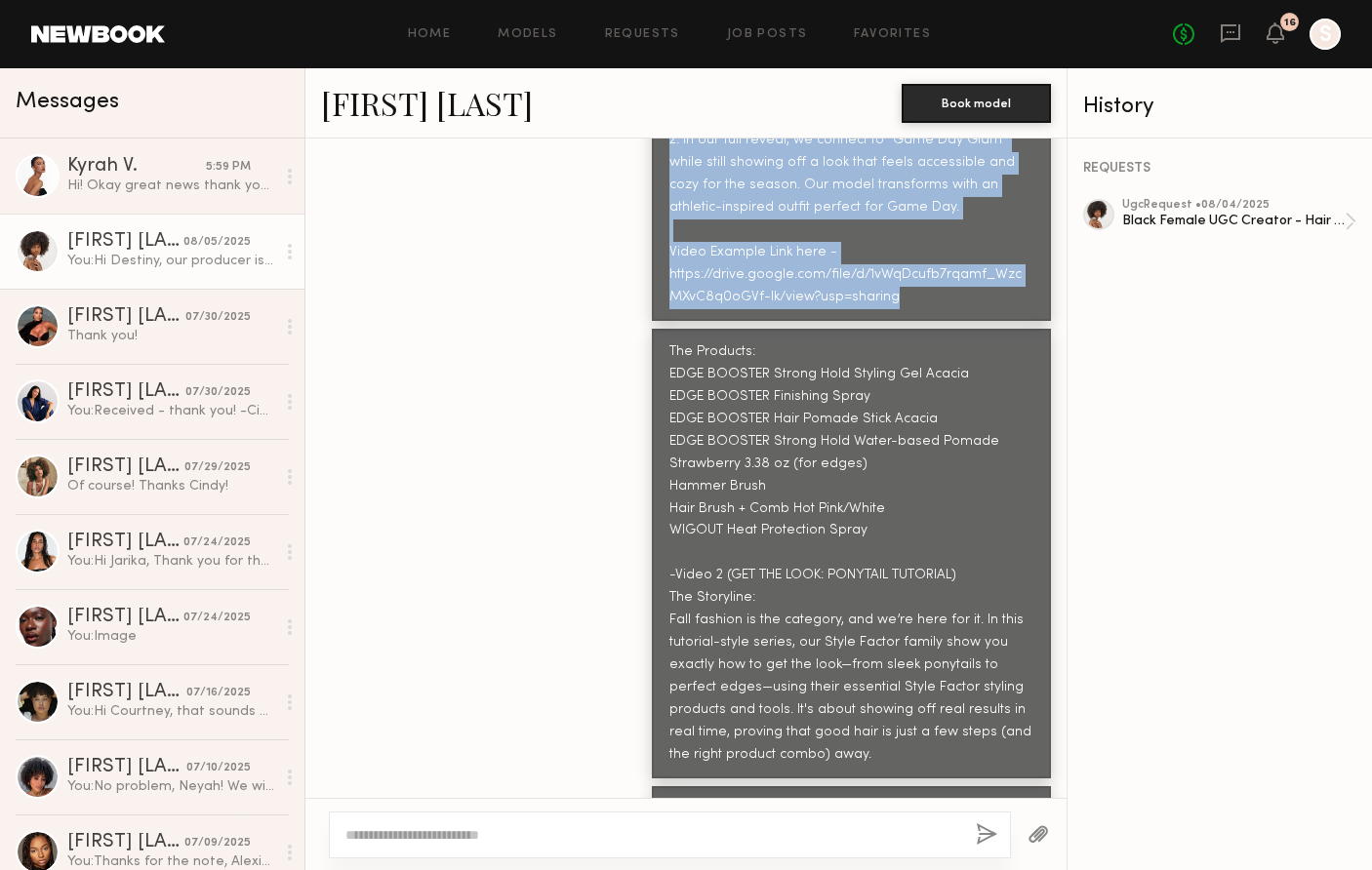 scroll, scrollTop: 5593, scrollLeft: 0, axis: vertical 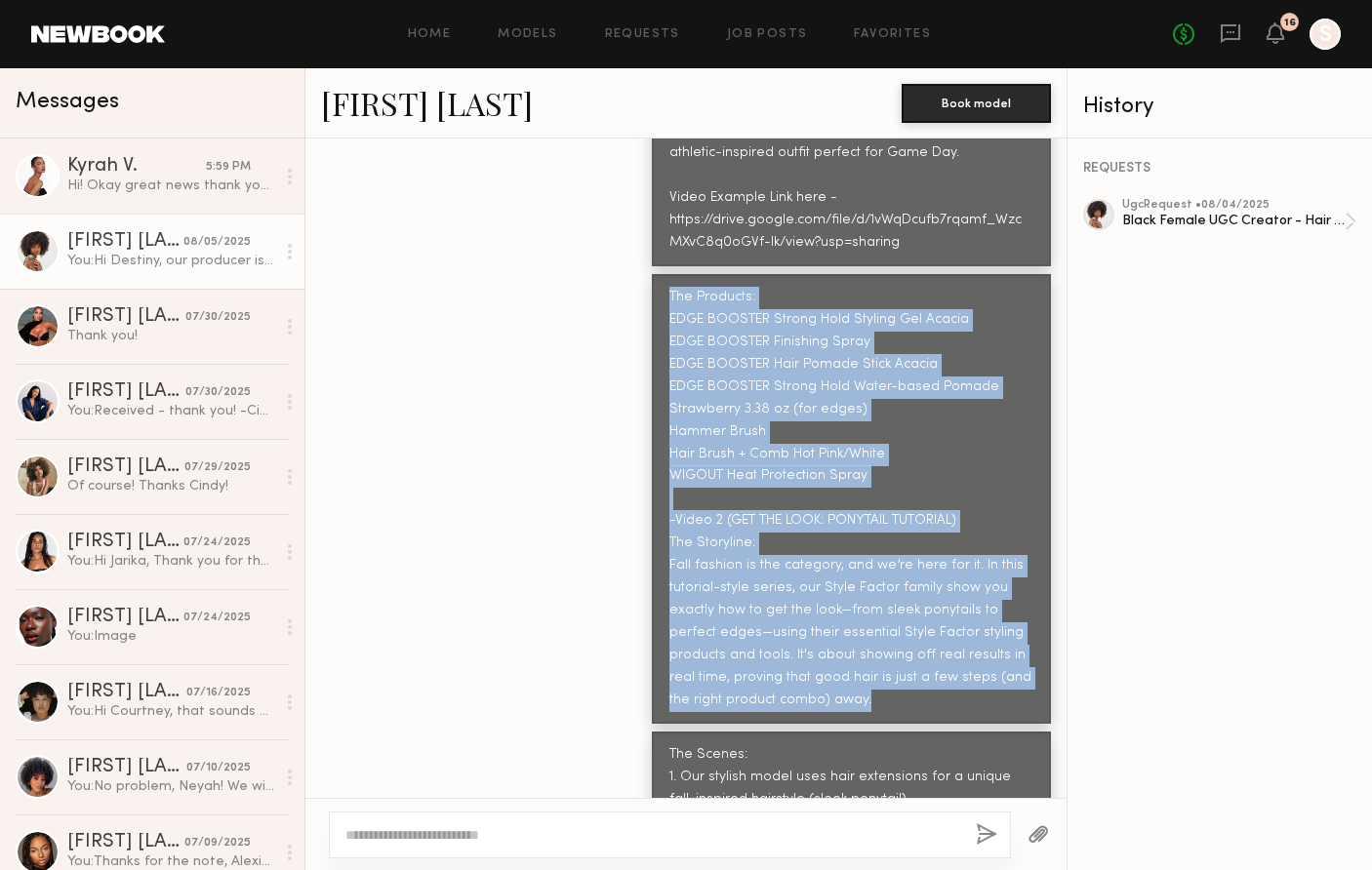 drag, startPoint x: 671, startPoint y: 226, endPoint x: 869, endPoint y: 628, distance: 448.1161 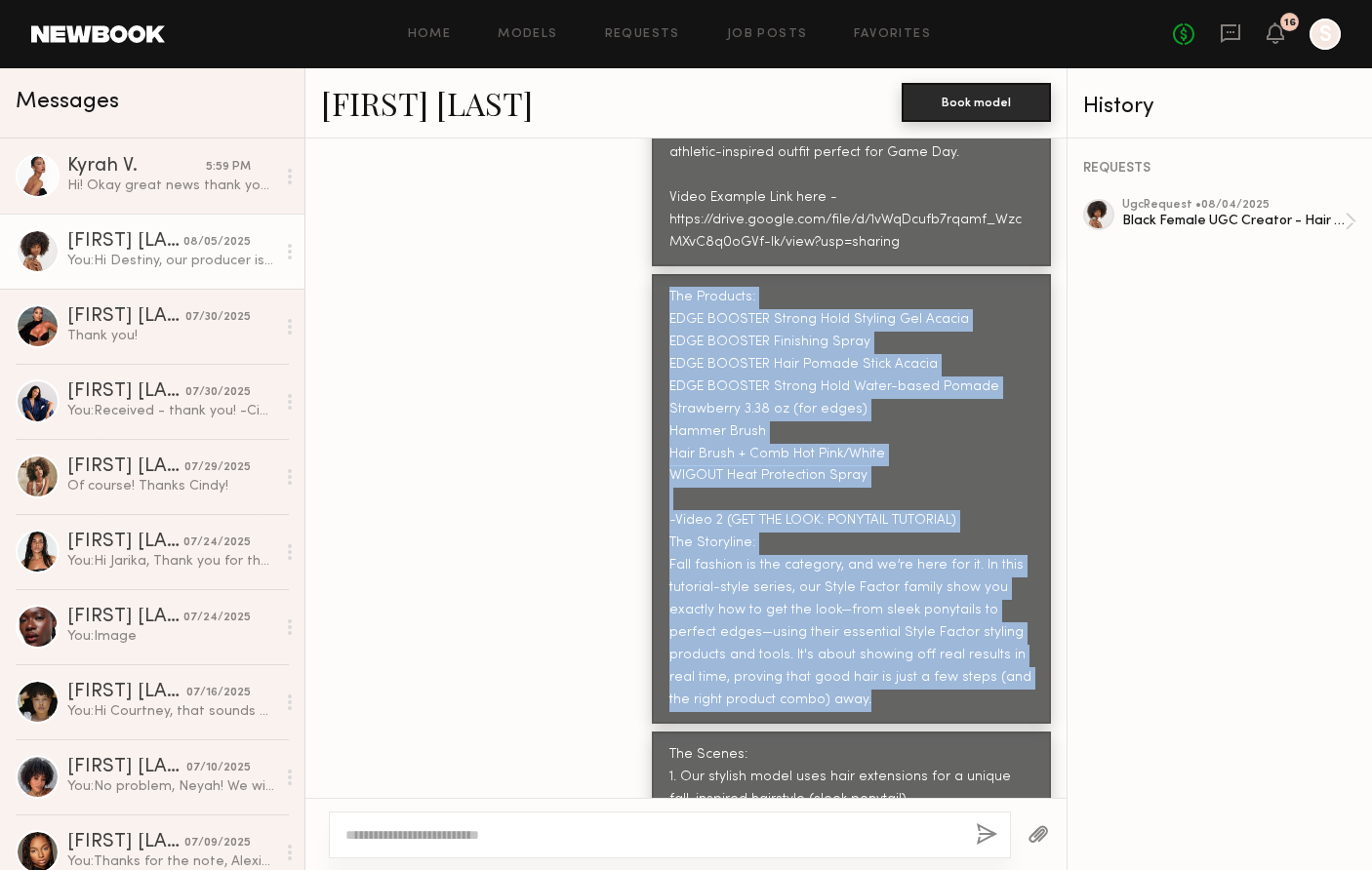 copy on "The Products:
EDGE BOOSTER Strong Hold Styling Gel Acacia
EDGE BOOSTER Finishing Spray
EDGE BOOSTER Hair Pomade Stick Acacia
EDGE BOOSTER Strong Hold Water-based Pomade Strawberry 3.38 oz (for edges)
Hammer Brush
Hair Brush + Comb Hot Pink/White
WIGOUT Heat Protection Spray
-Video 2 (GET THE LOOK: PONYTAIL TUTORIAL)
The Storyline:
Fall fashion is the category, and we’re here for it. In this tutorial-style series, our Style Factor family show you exactly how to get the look—from sleek ponytails to perfect edges—using their essential Style Factor styling products and tools. It's about showing off real results in real time, proving that good hair is just a few steps (and the right product combo) away." 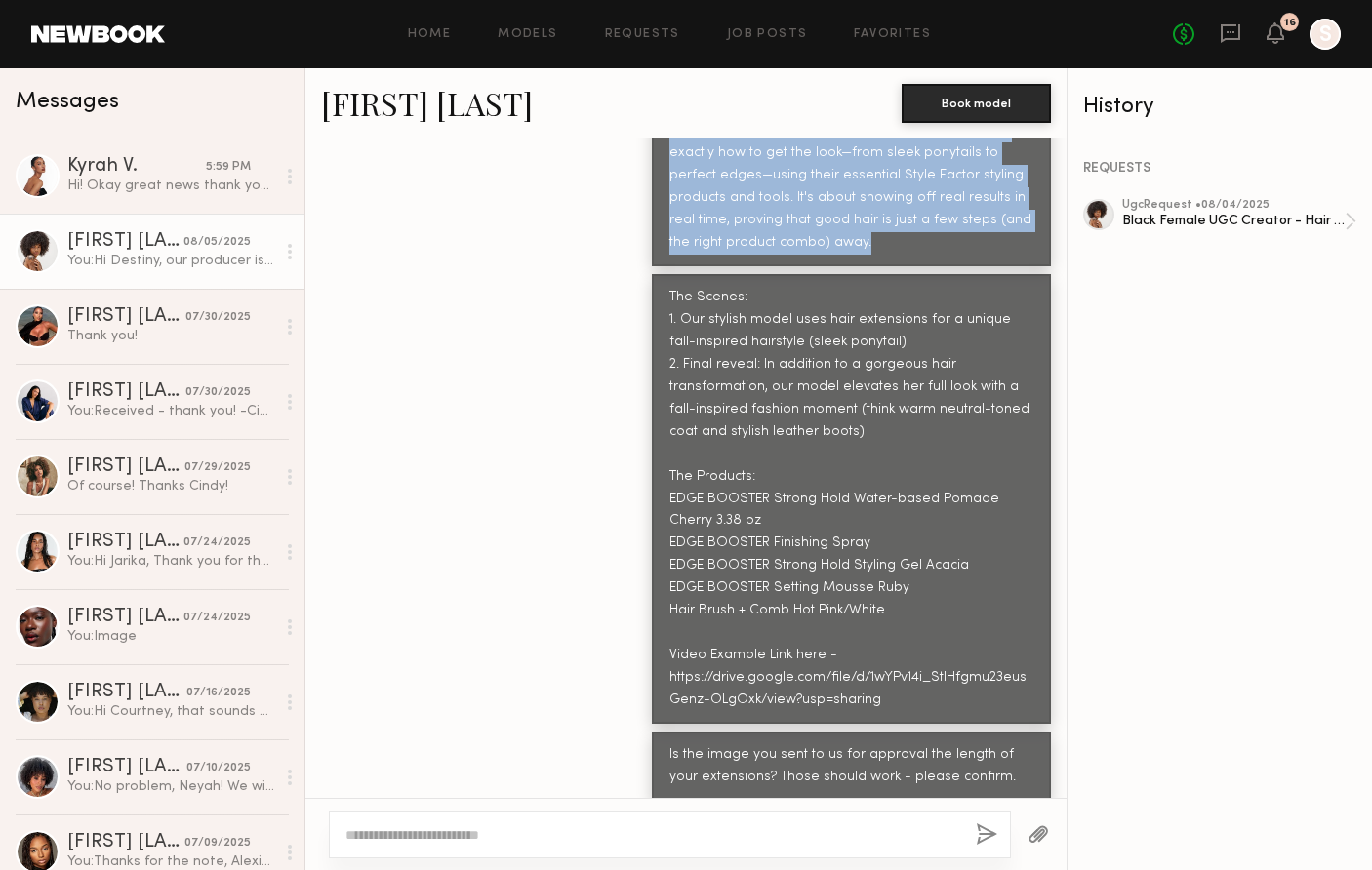 scroll, scrollTop: 6033, scrollLeft: 0, axis: vertical 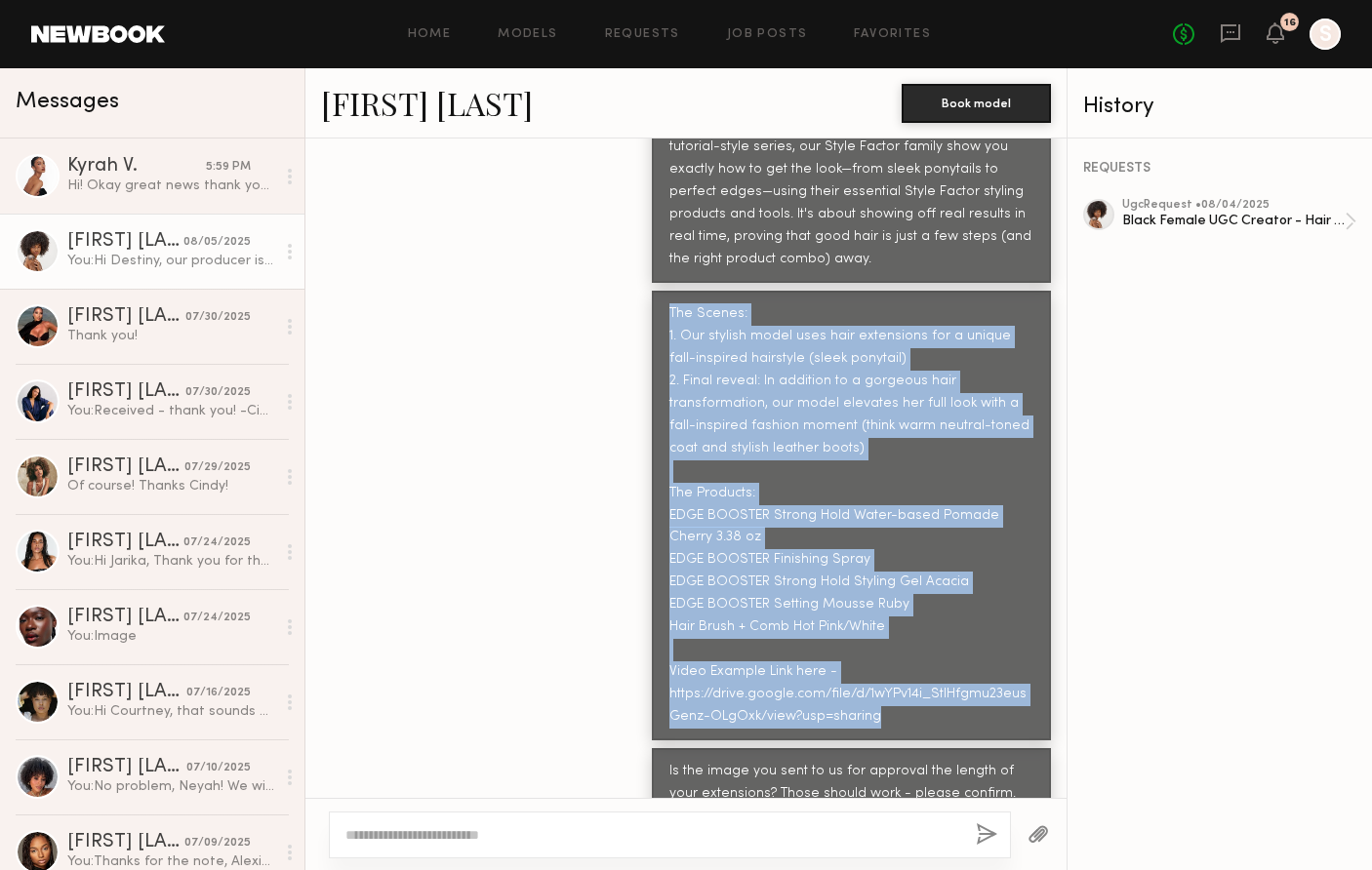 drag, startPoint x: 671, startPoint y: 239, endPoint x: 870, endPoint y: 650, distance: 456.64209 